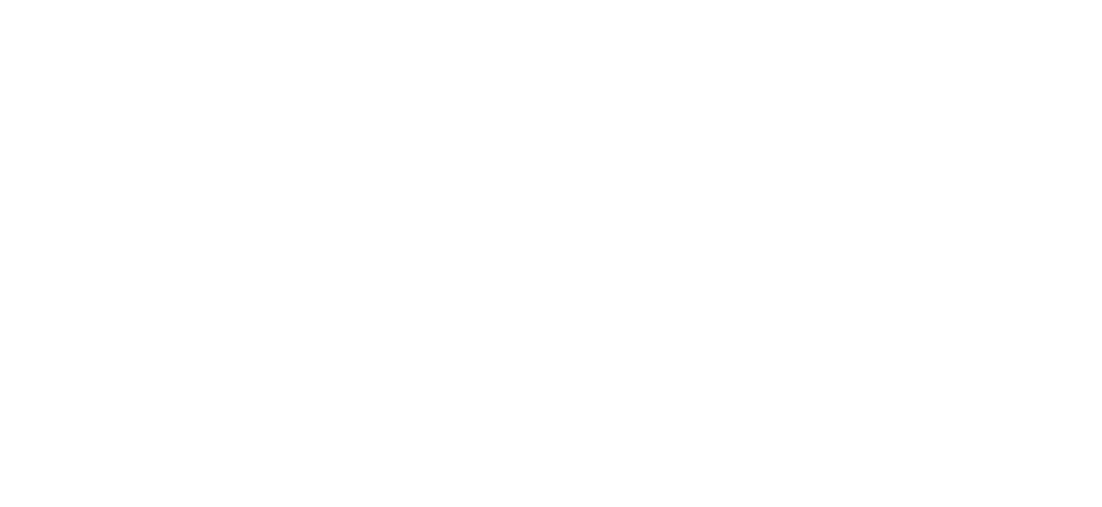 scroll, scrollTop: 0, scrollLeft: 0, axis: both 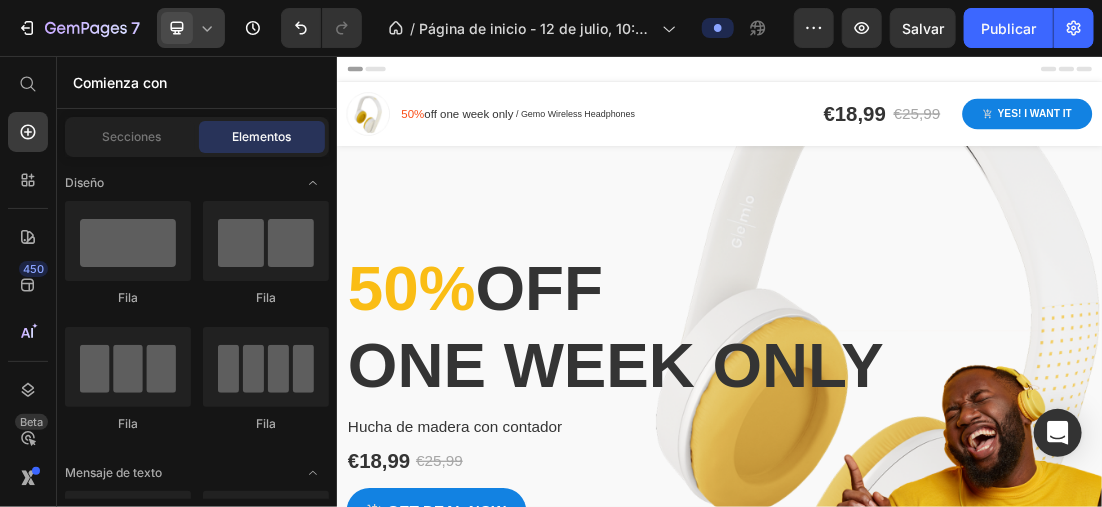 click 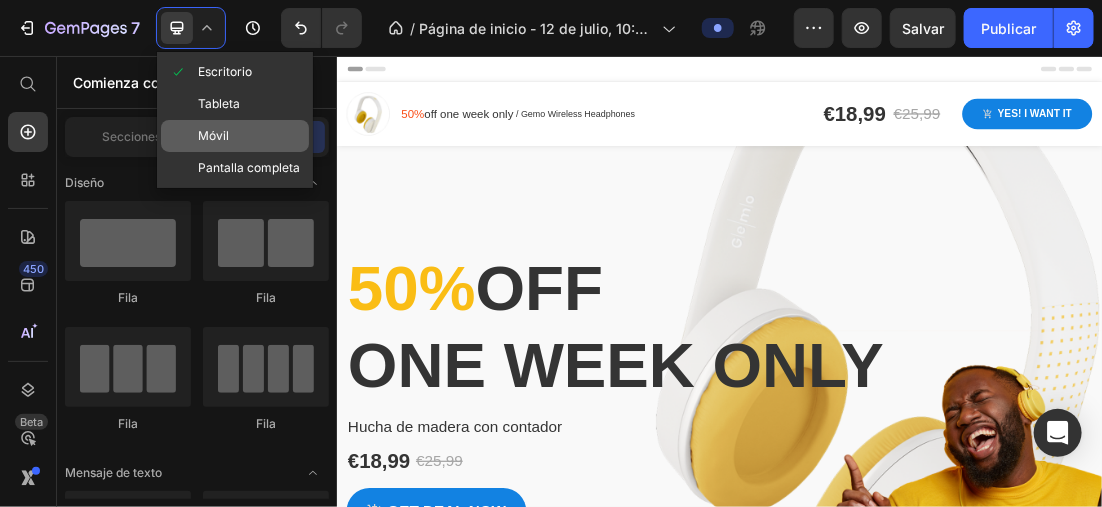 click on "Móvil" 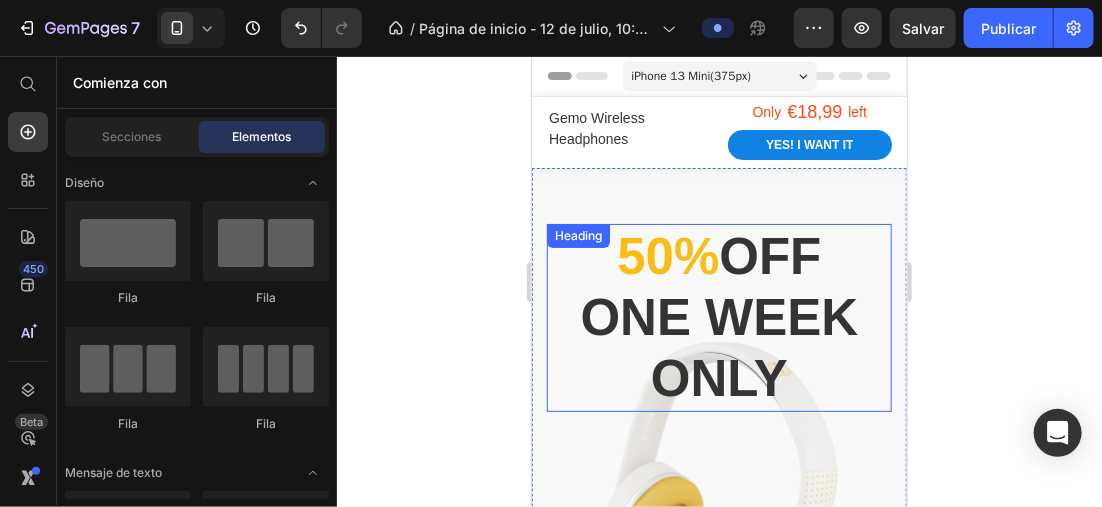 scroll, scrollTop: 100, scrollLeft: 0, axis: vertical 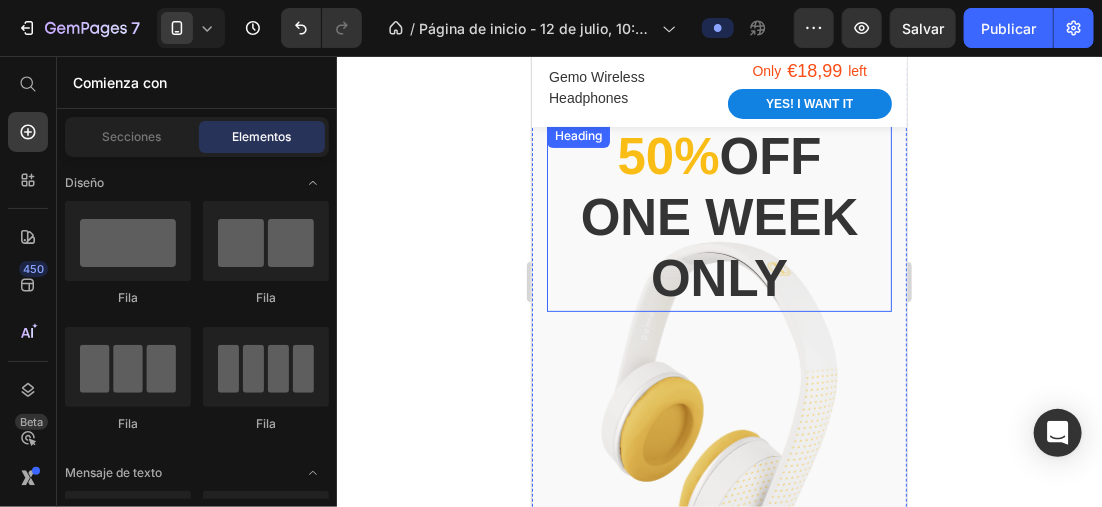click on "50%  off one week only" at bounding box center [718, 217] 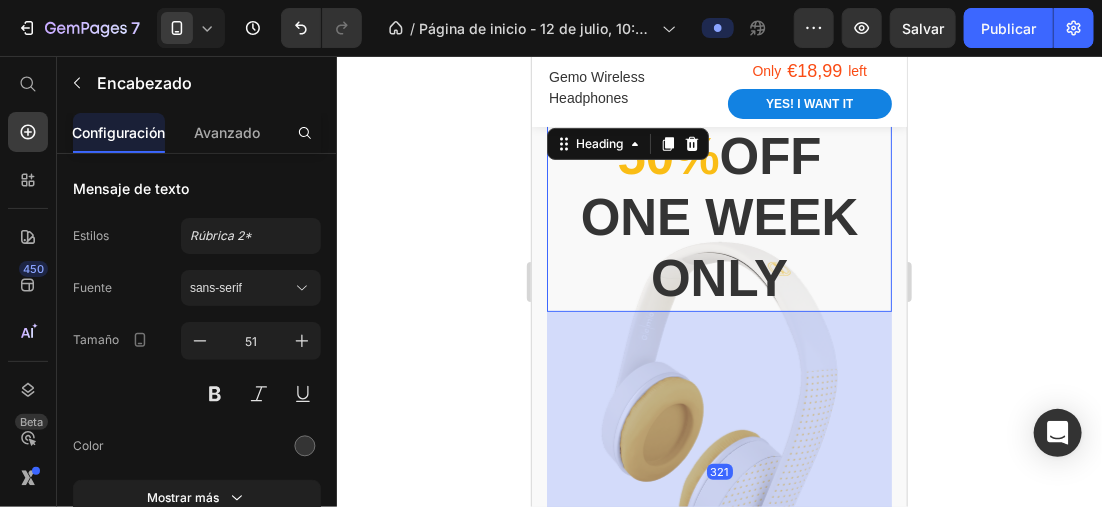 click on "50%  off one week only" at bounding box center (718, 217) 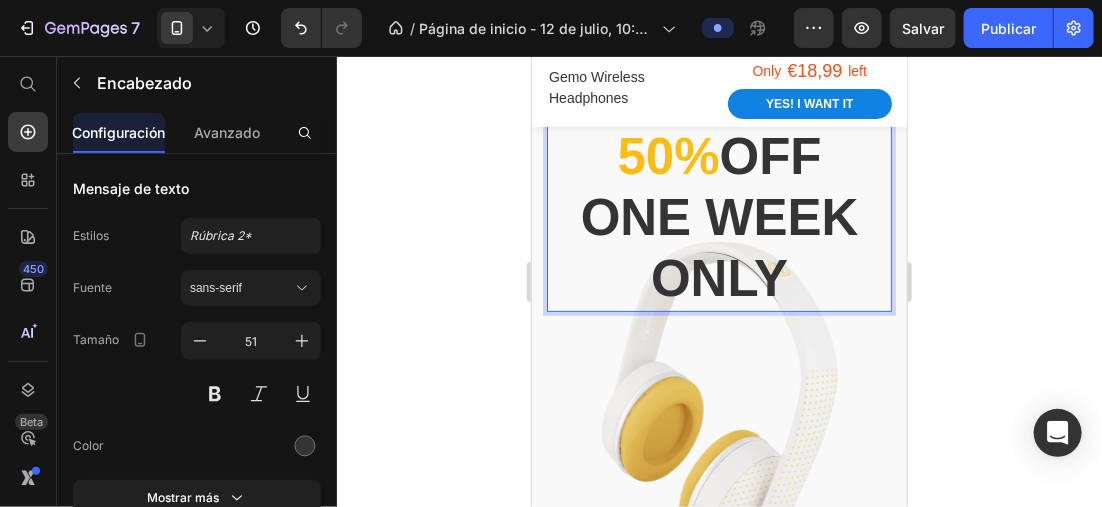 click on "50%" at bounding box center (667, 155) 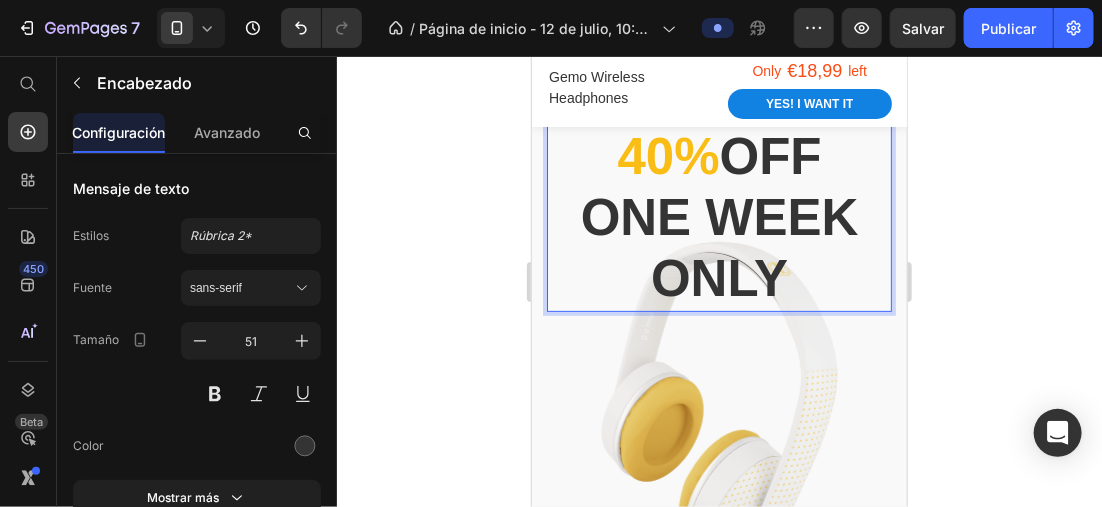 click on "40%  off one week only" at bounding box center (718, 217) 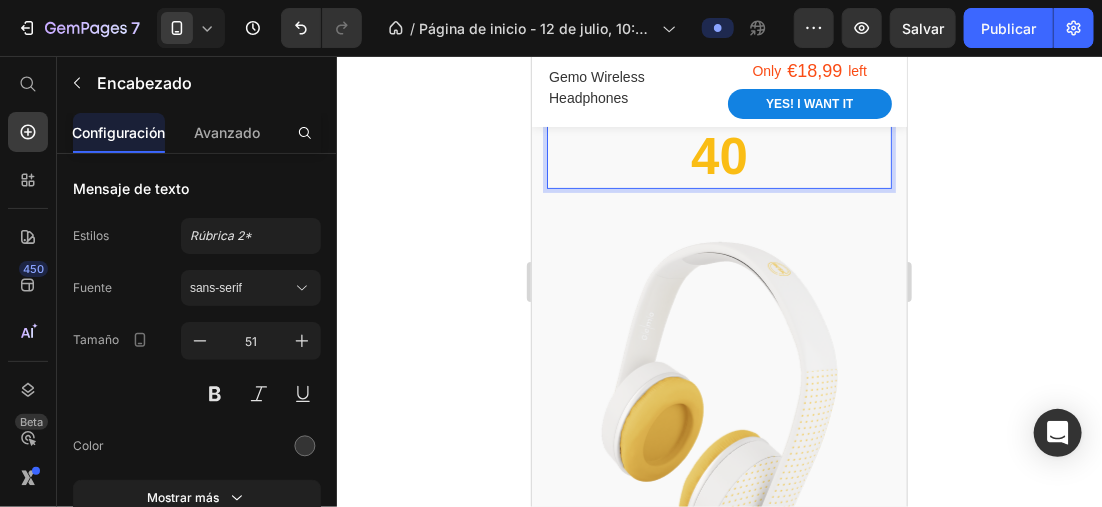 scroll, scrollTop: 0, scrollLeft: 0, axis: both 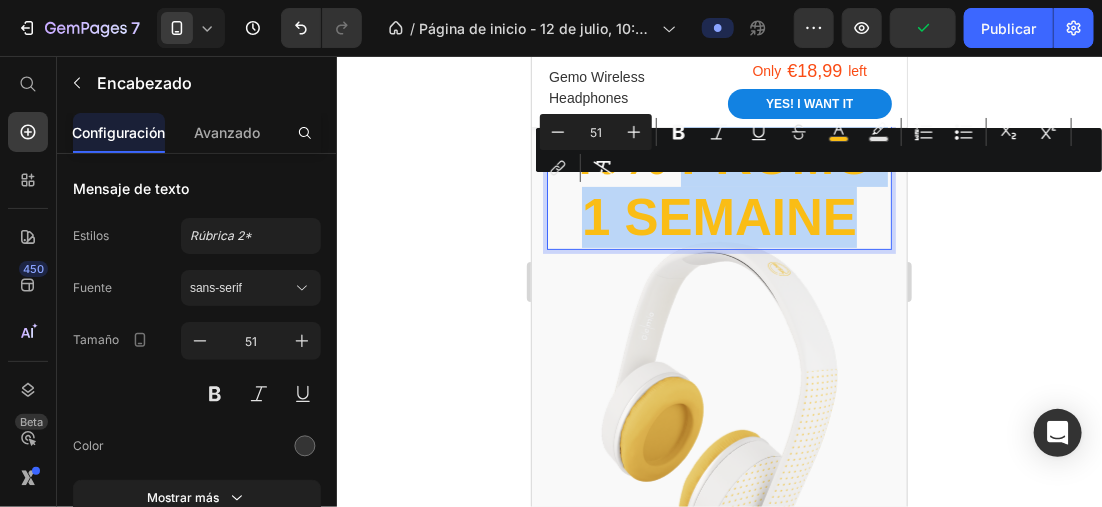drag, startPoint x: 618, startPoint y: 222, endPoint x: 876, endPoint y: 304, distance: 270.71756 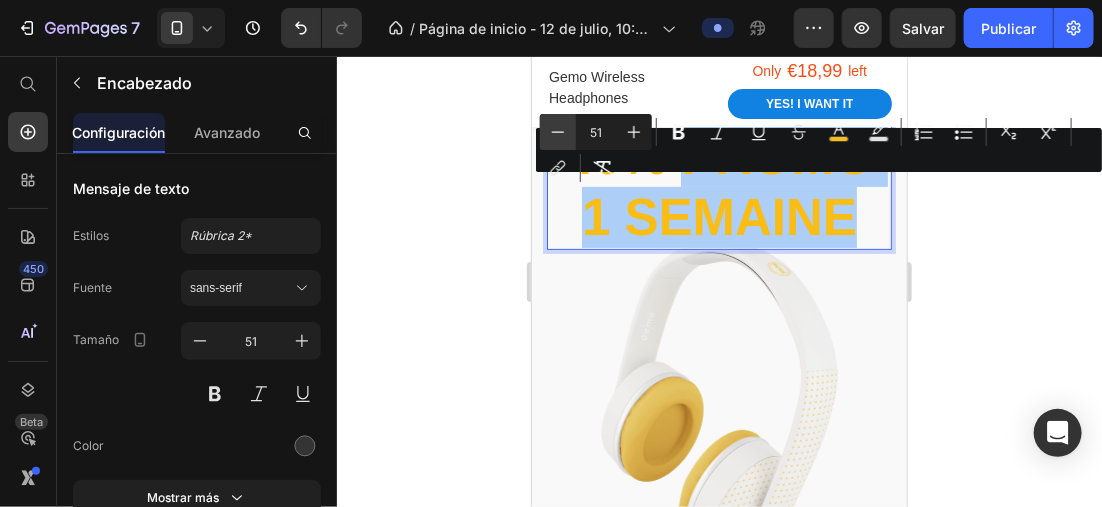 click on "Minus" at bounding box center (558, 132) 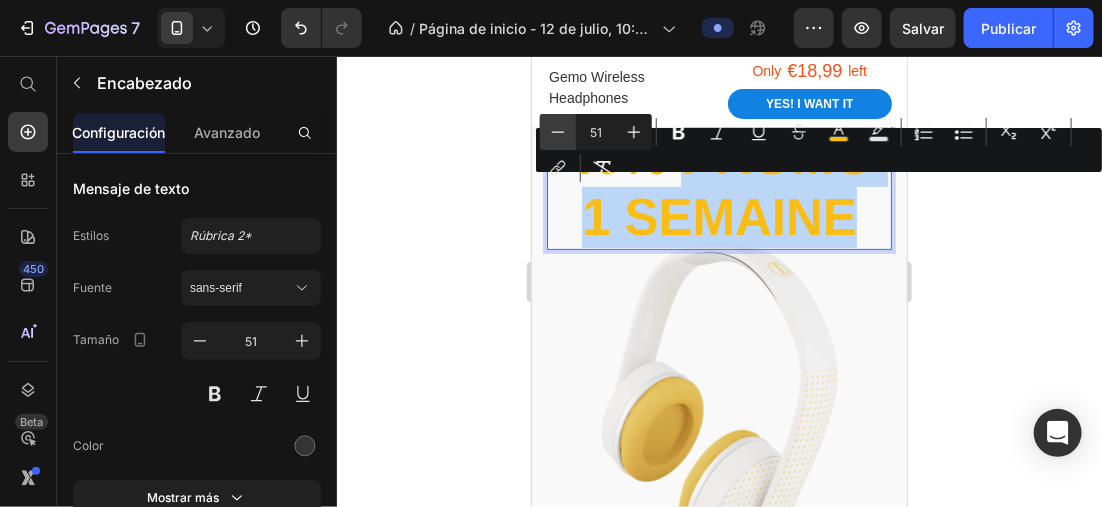 type on "50" 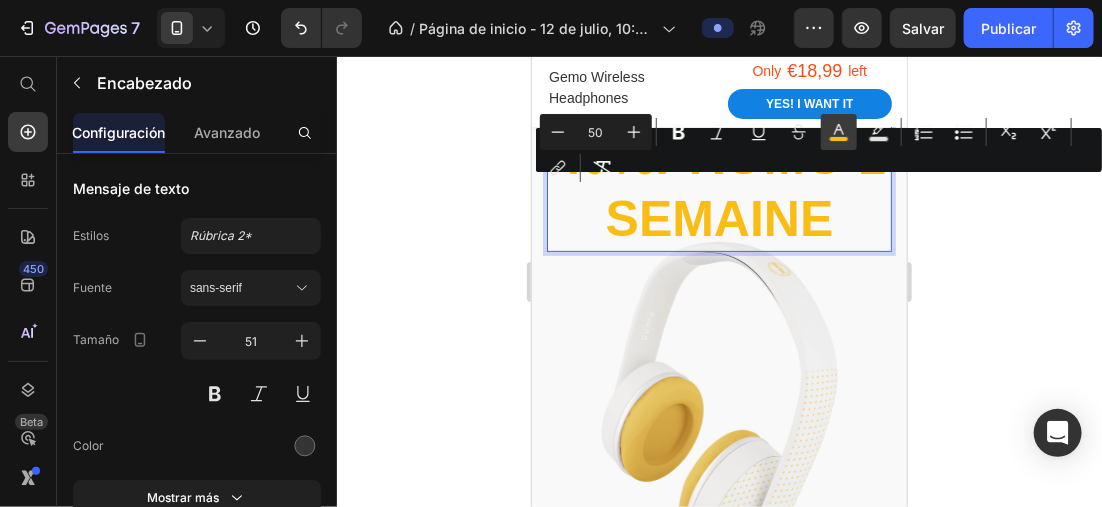 click on "color" at bounding box center [839, 132] 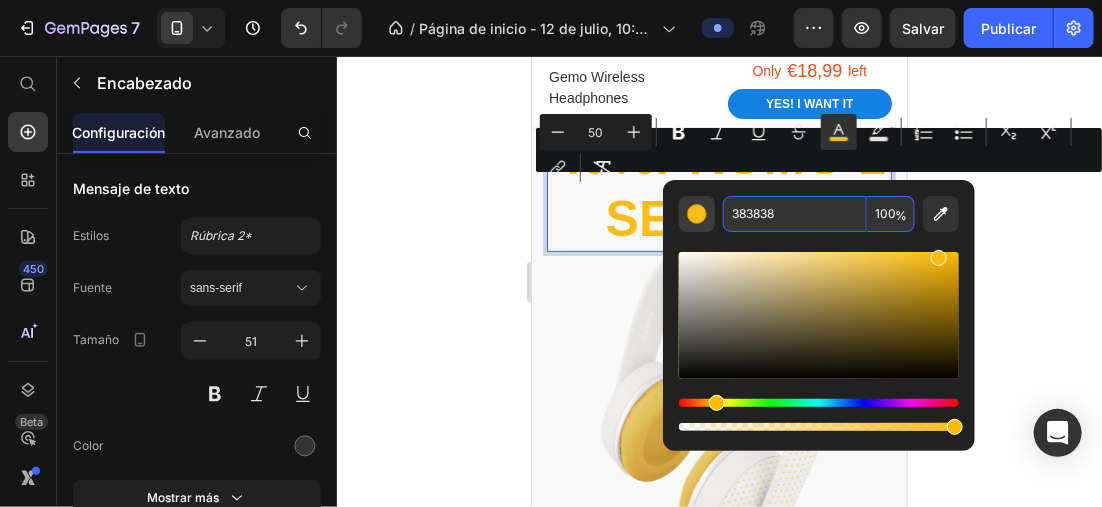 type on "383838" 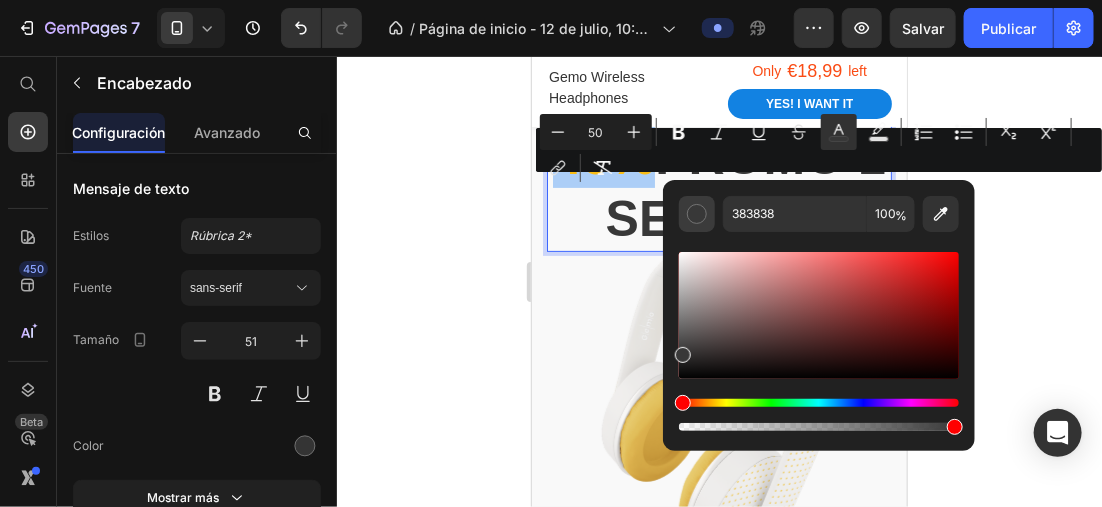 click at bounding box center (697, 214) 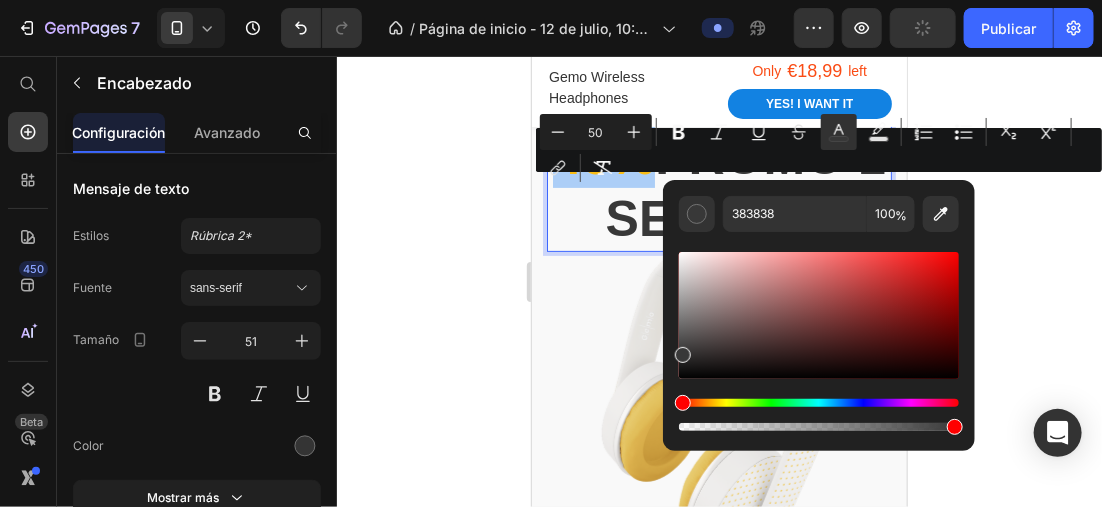 click 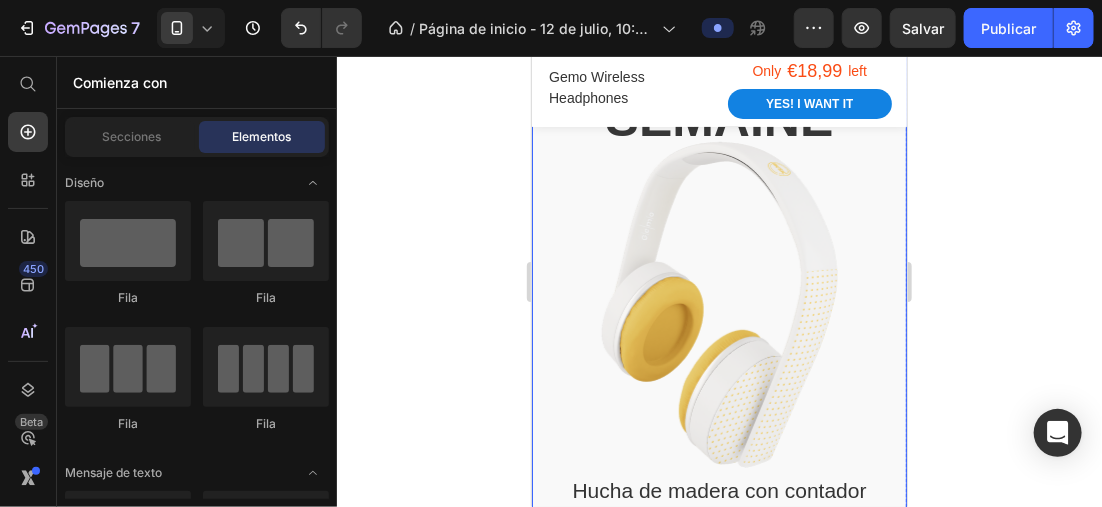 scroll, scrollTop: 100, scrollLeft: 0, axis: vertical 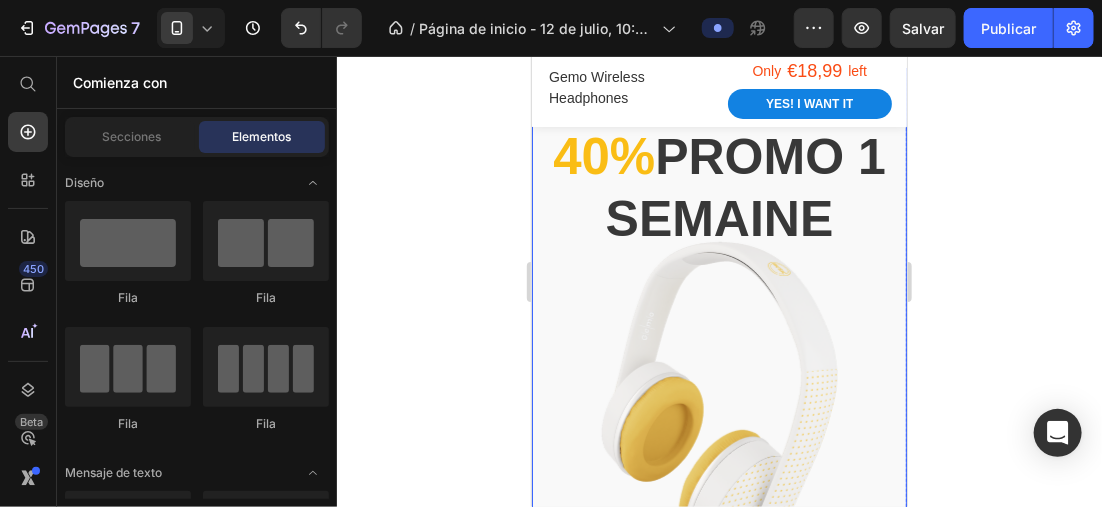 click on "40% Promo 1 semaine Heading Hucha de madera con contador Product Title €18,99 Product Price €25,99 Product Price Row Get deal now Product Cart Button 00 Days 23 Hours 20 Minutes 34 Seconds Countdown Timer Product" at bounding box center (718, 518) 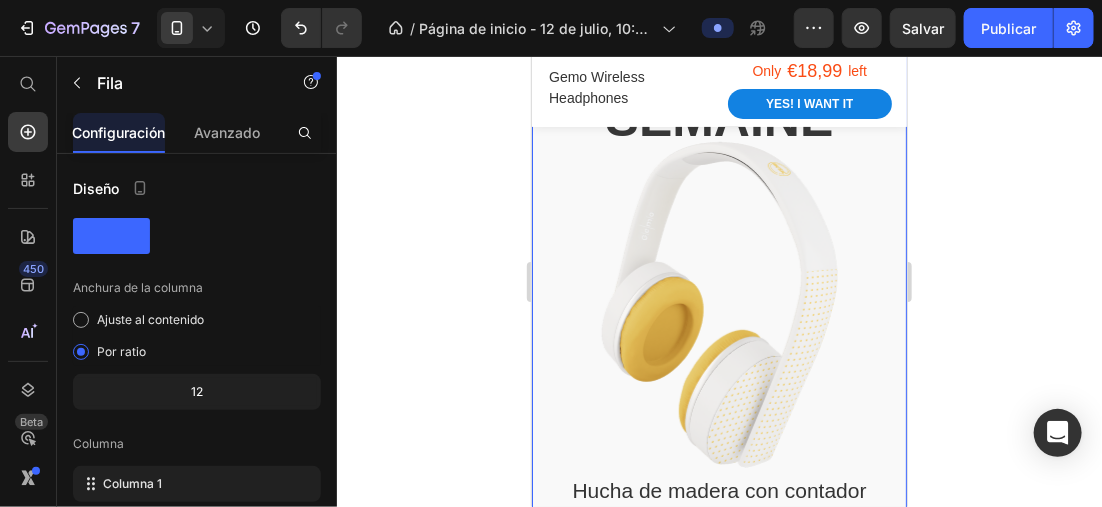 click 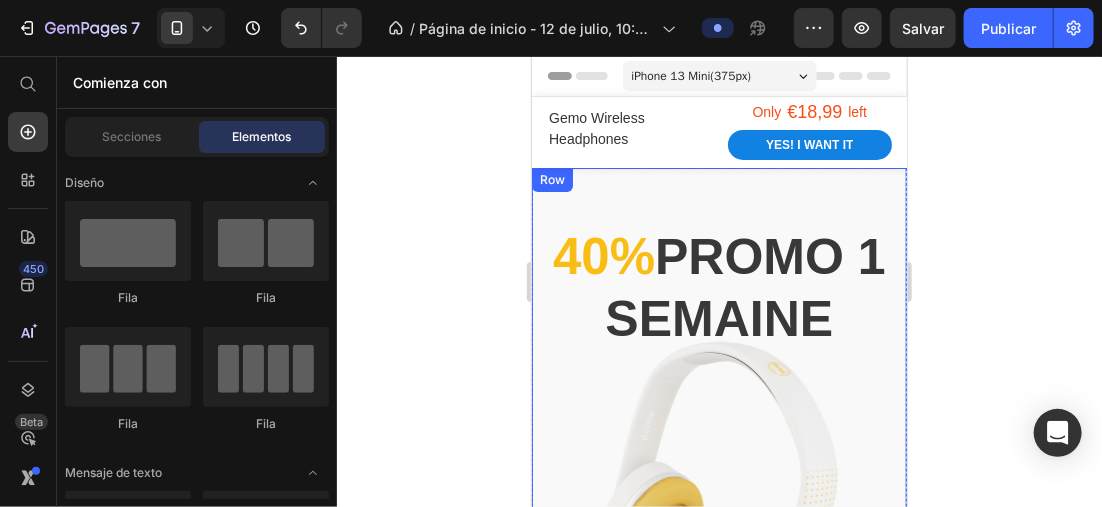 scroll, scrollTop: 0, scrollLeft: 0, axis: both 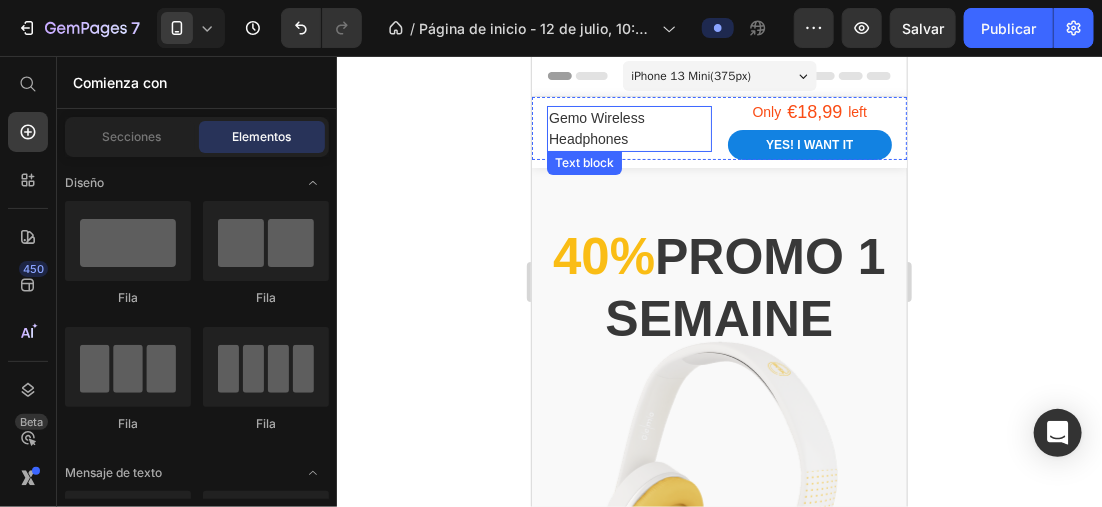 drag, startPoint x: 688, startPoint y: 114, endPoint x: 672, endPoint y: 114, distance: 16 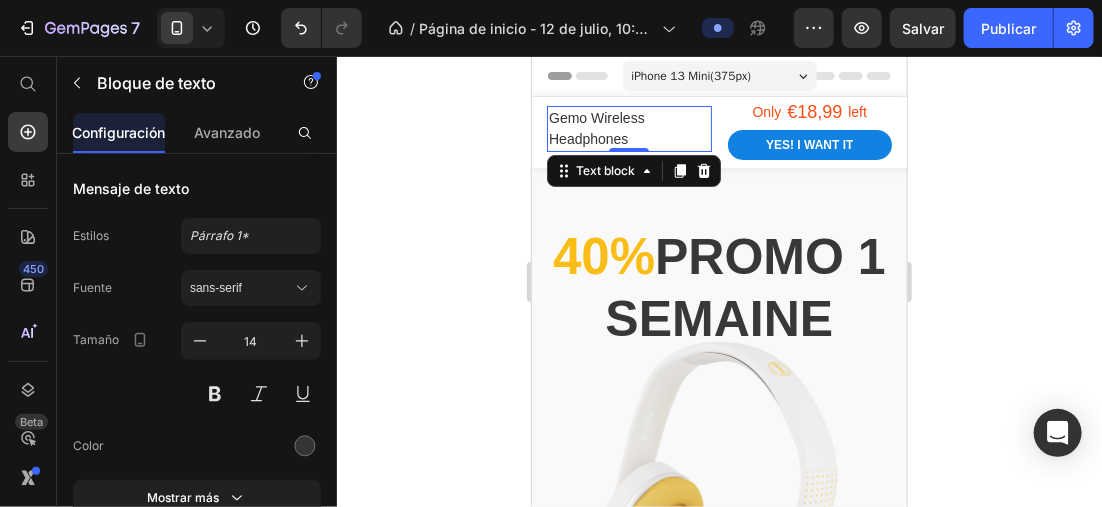 click on "Gemo Wireless Headphones" at bounding box center [628, 128] 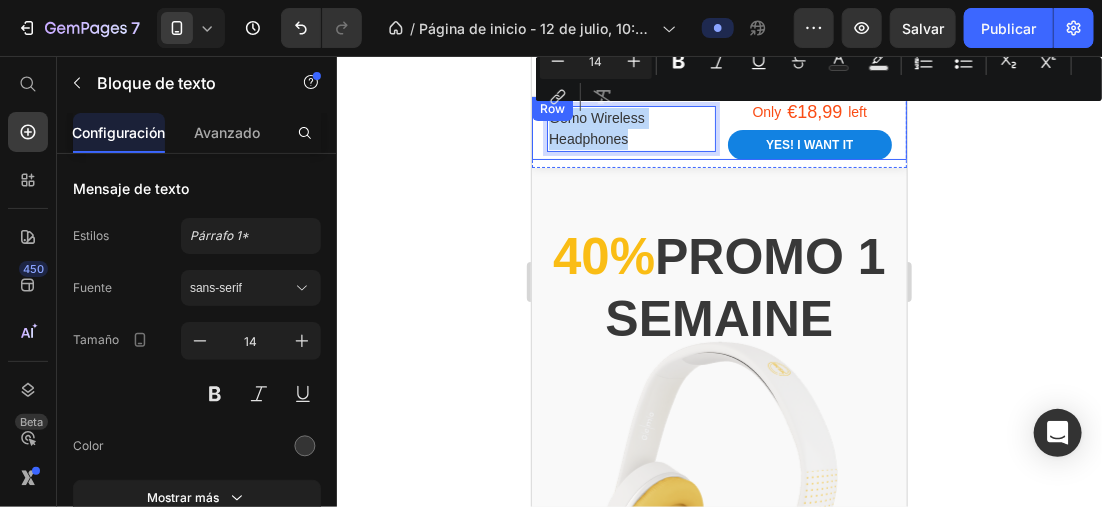 drag, startPoint x: 627, startPoint y: 136, endPoint x: 543, endPoint y: 109, distance: 88.23265 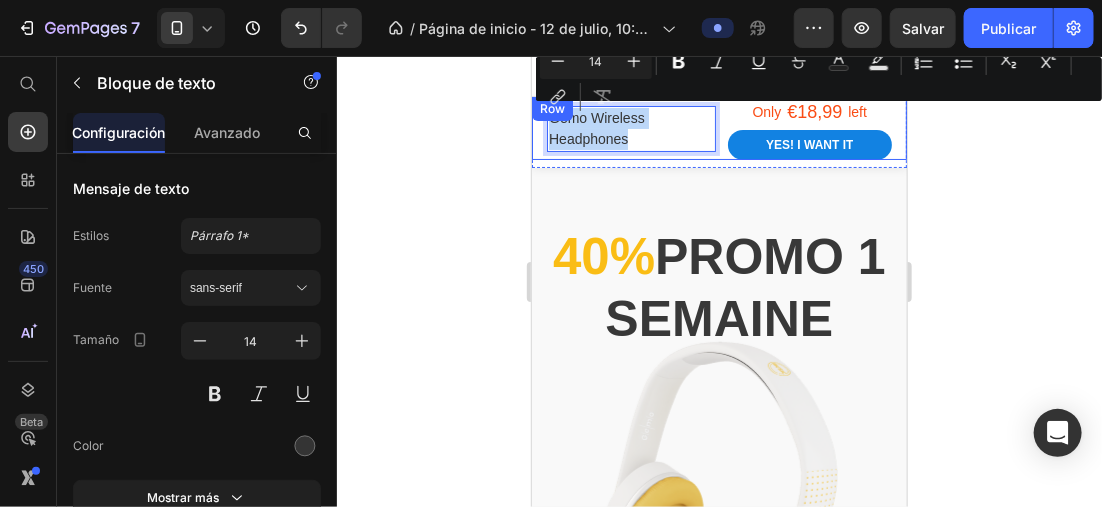 click on "Gemo Wireless Headphones Text block 0 Only Text block €18,99 Product Price left Text block Row Yes! i want it Product Cart Button Row" at bounding box center (718, 127) 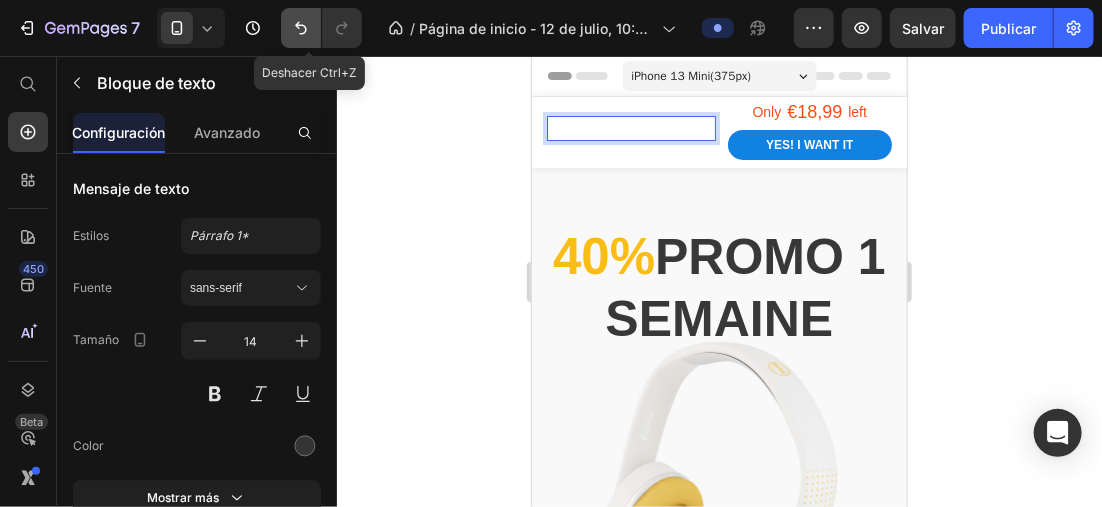 click 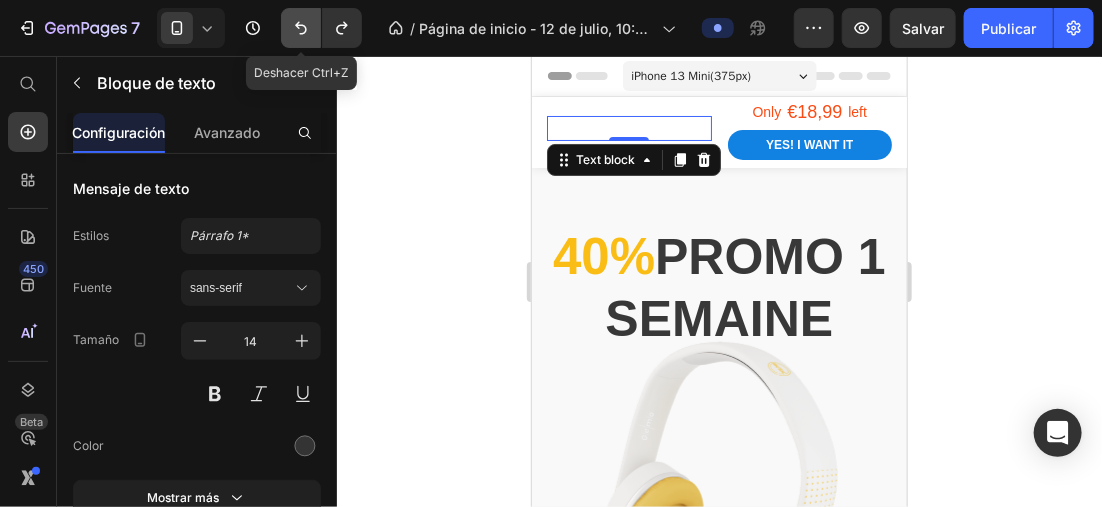 click 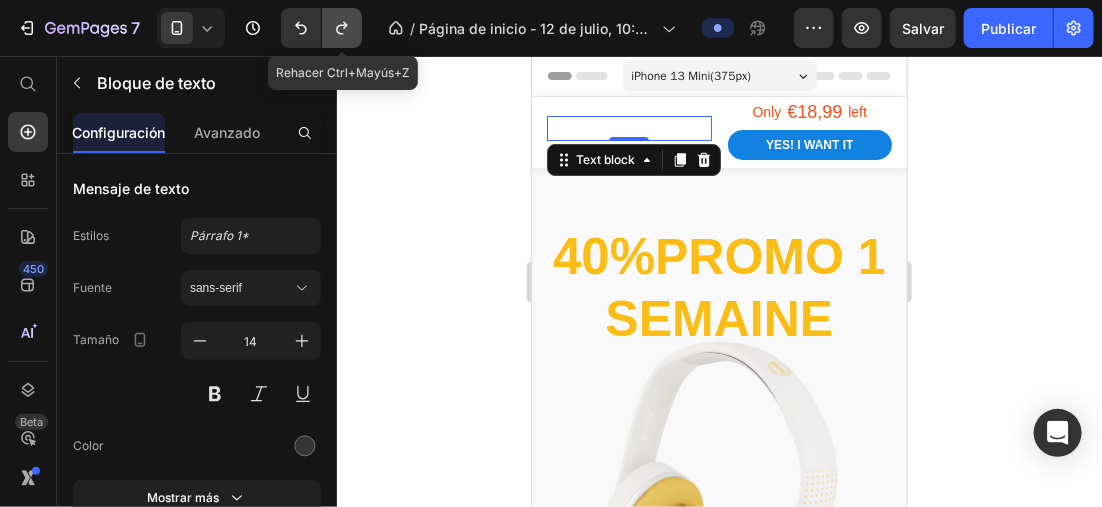 click 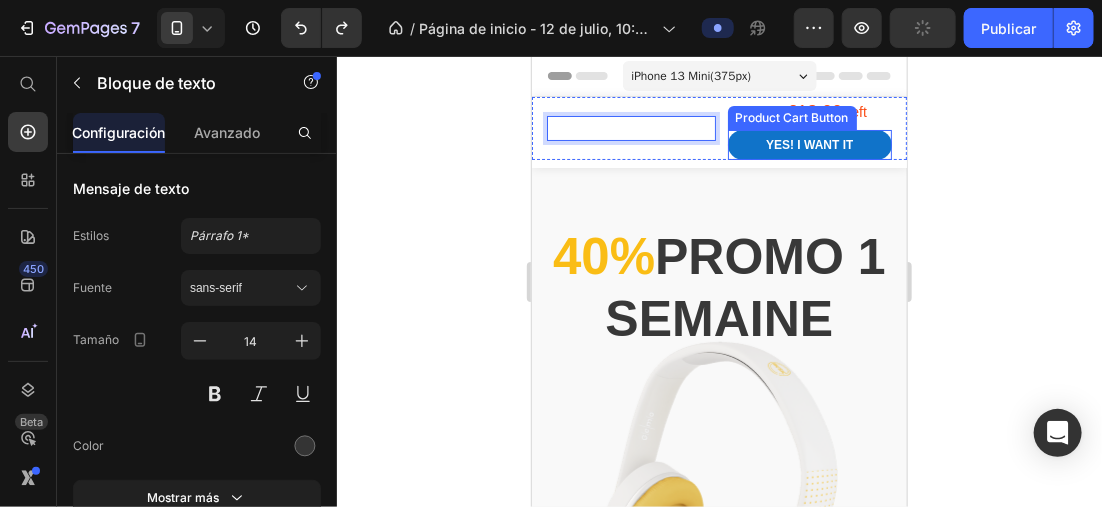 click on "Yes! i want it" at bounding box center [809, 144] 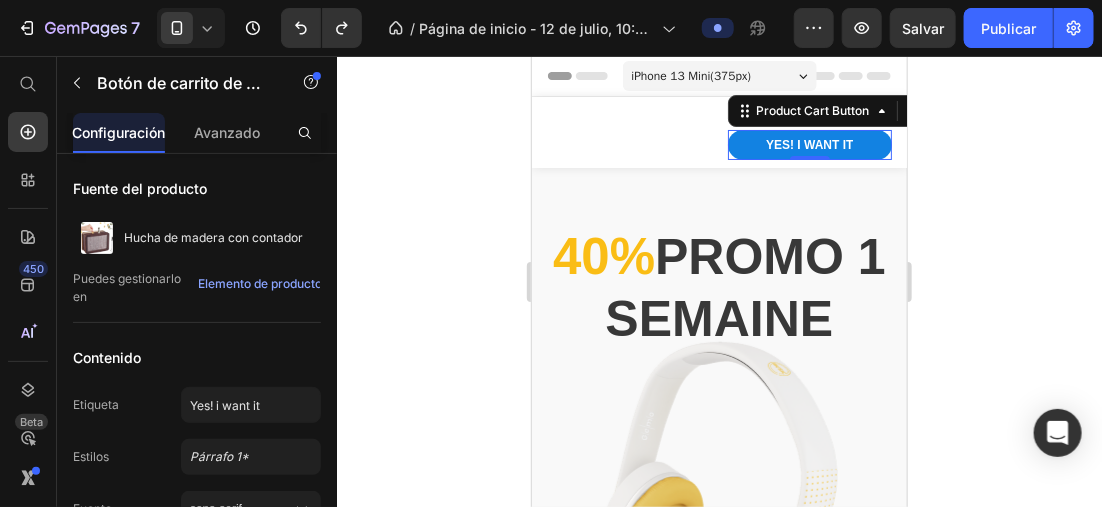 click 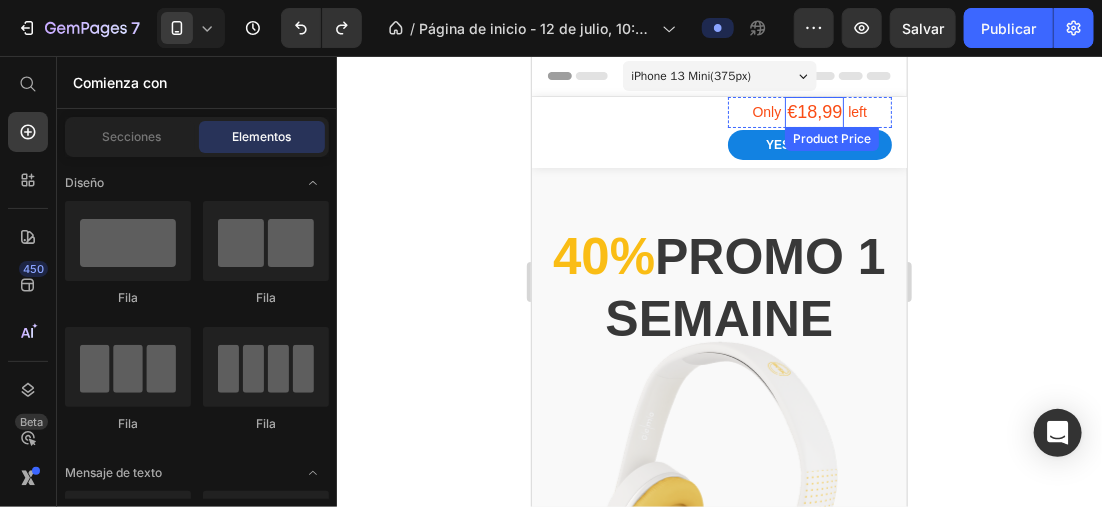 click on "€18,99" at bounding box center [813, 111] 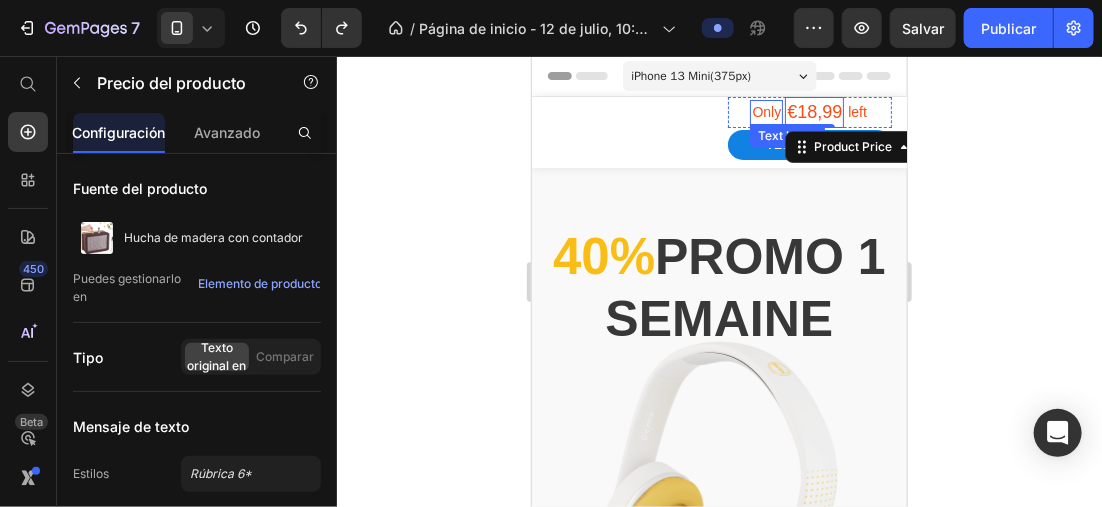 click on "Only" at bounding box center (765, 111) 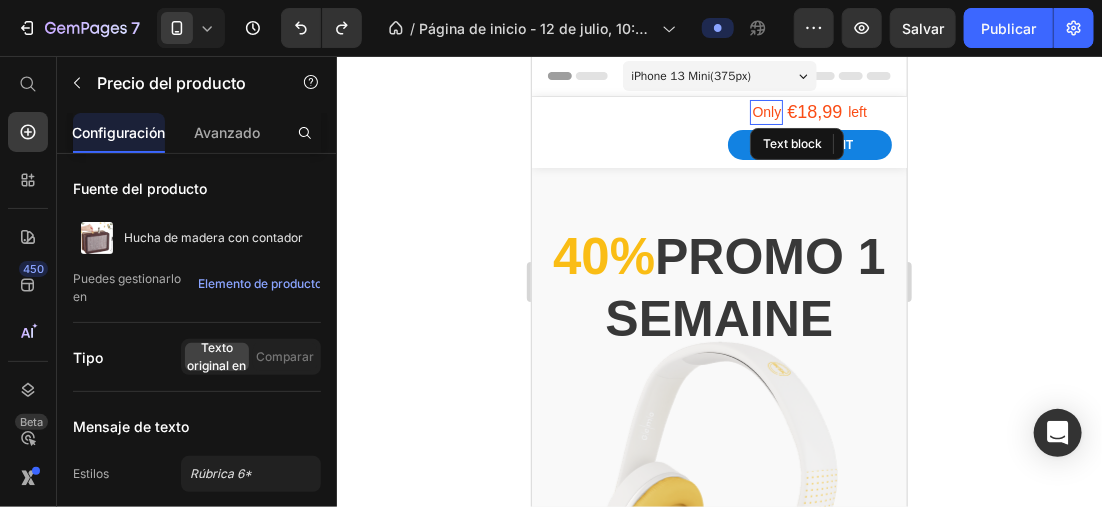 click on "Only" at bounding box center (765, 111) 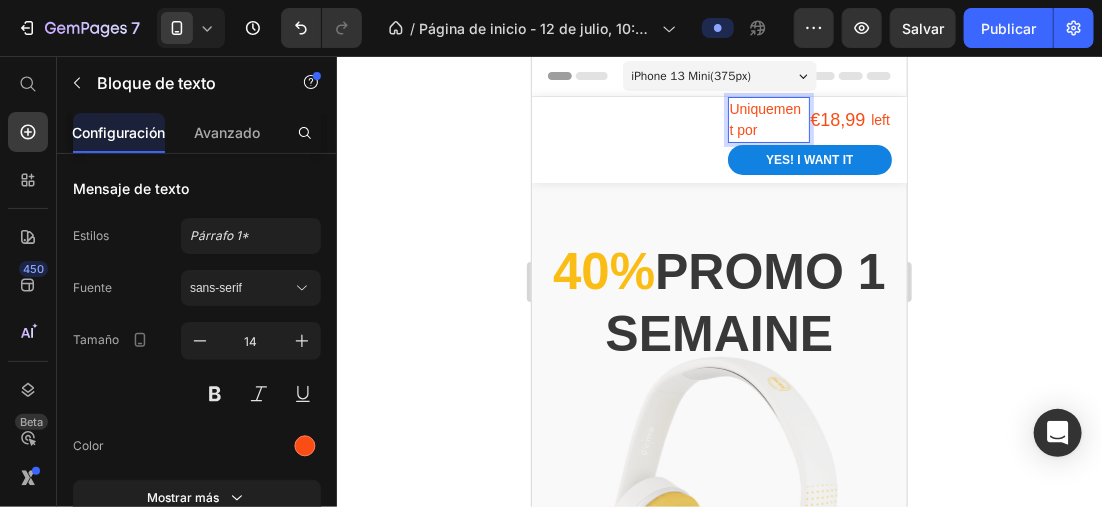 click on "Uniquement por" at bounding box center (766, 119) 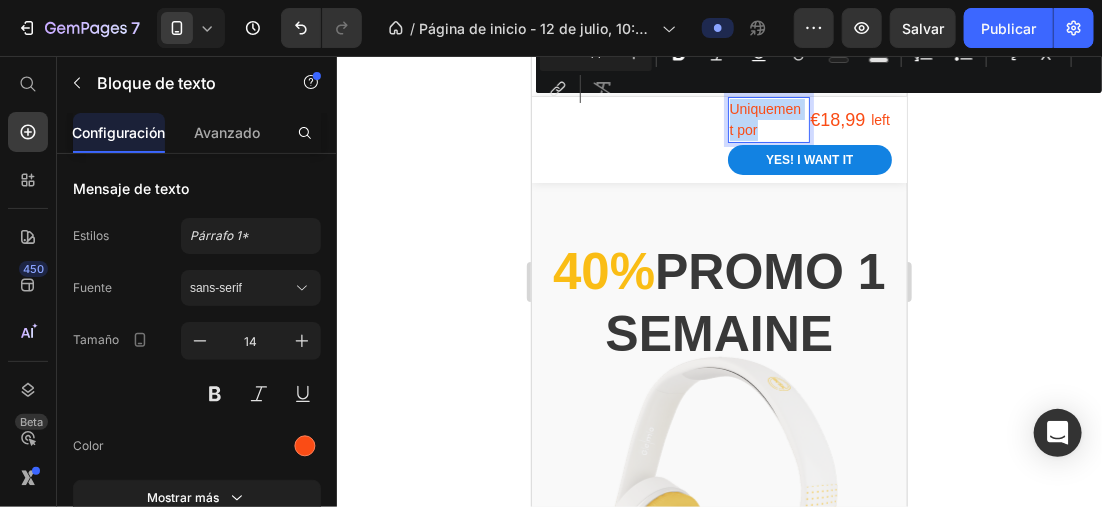 drag, startPoint x: 722, startPoint y: 105, endPoint x: 756, endPoint y: 125, distance: 39.446167 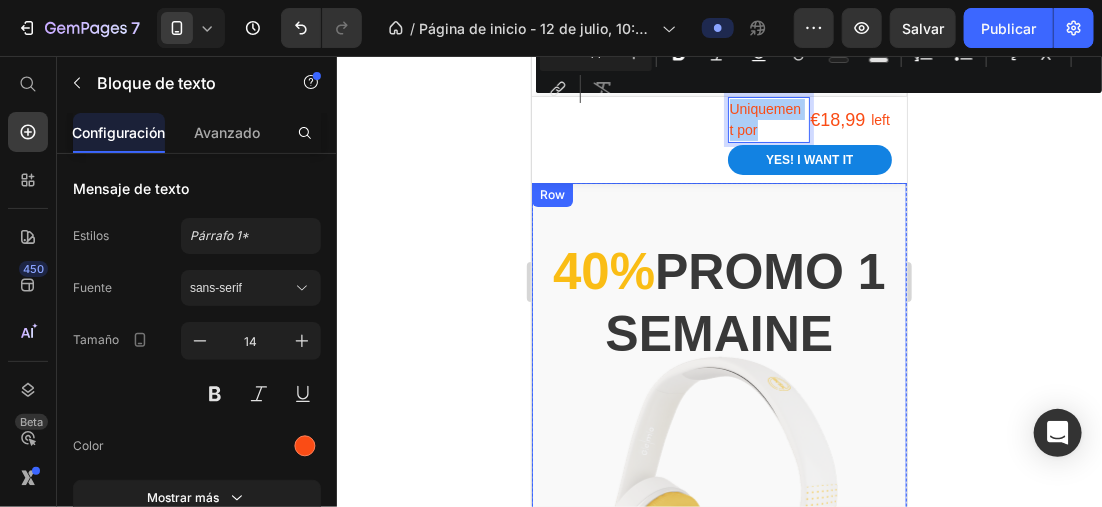 click 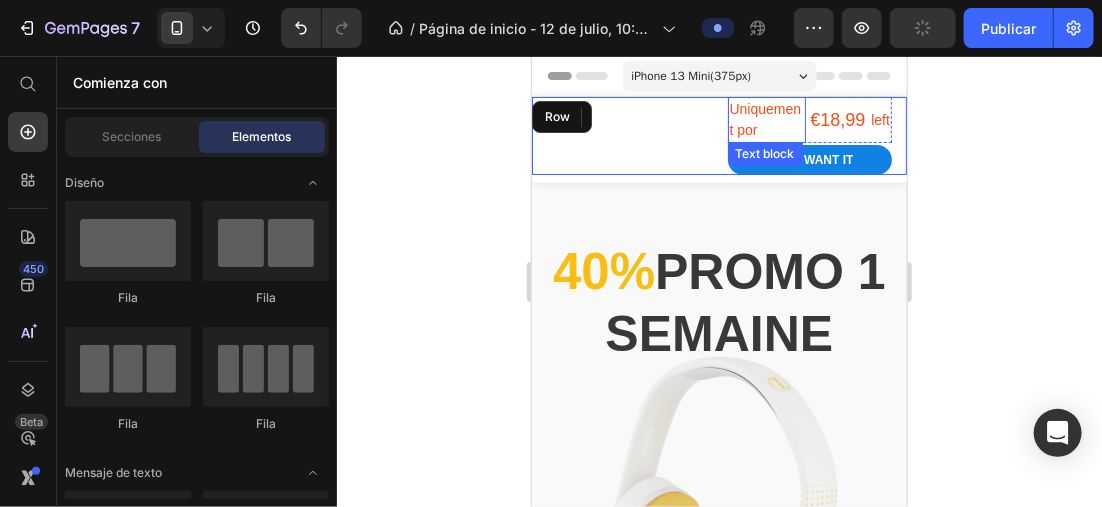 click on "Text block Uniquement por Text block €18,99 Product Price left Text block Row Yes! i want it Product Cart Button Row" at bounding box center (718, 135) 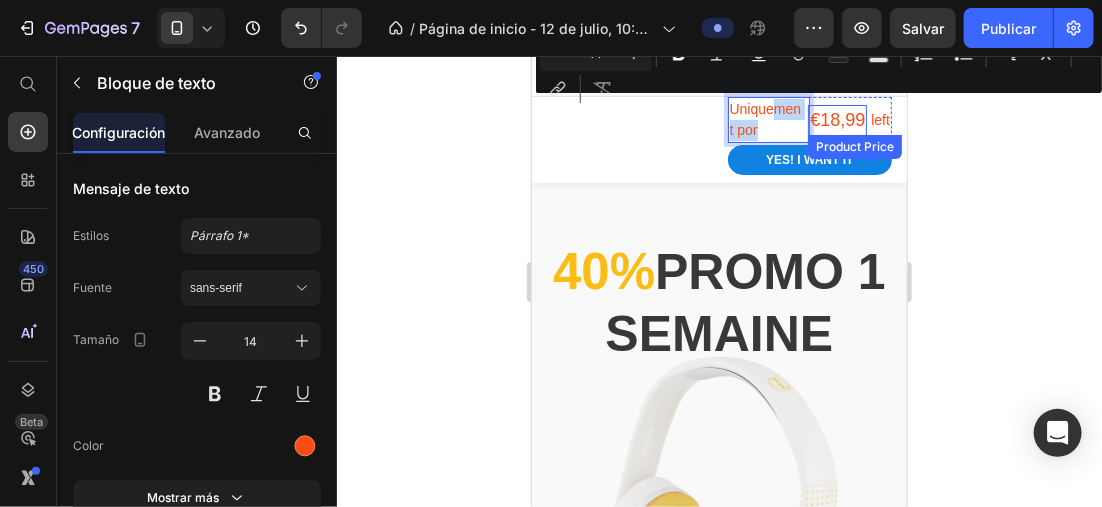drag, startPoint x: 768, startPoint y: 118, endPoint x: 820, endPoint y: 130, distance: 53.366657 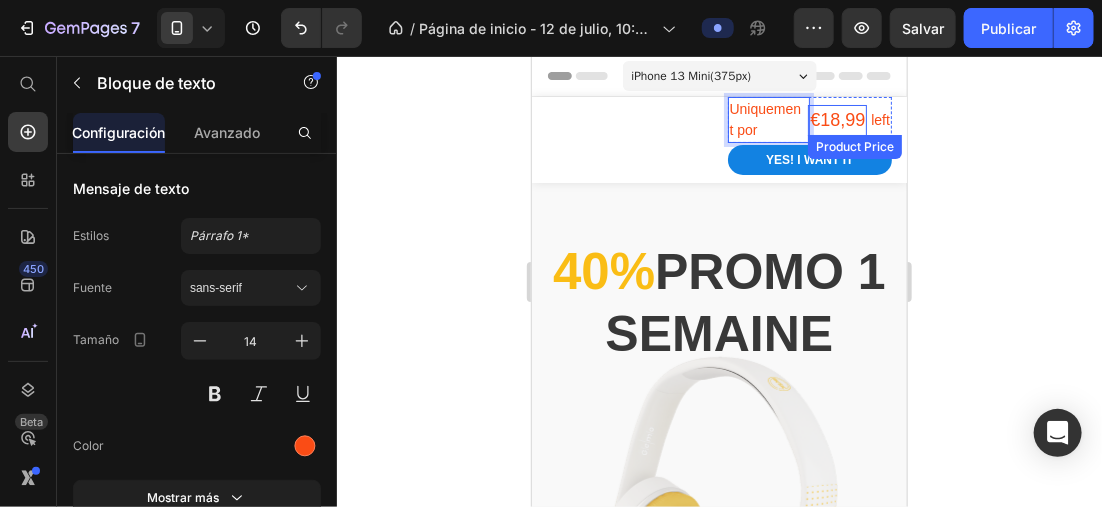 drag, startPoint x: 782, startPoint y: 129, endPoint x: 806, endPoint y: 129, distance: 24 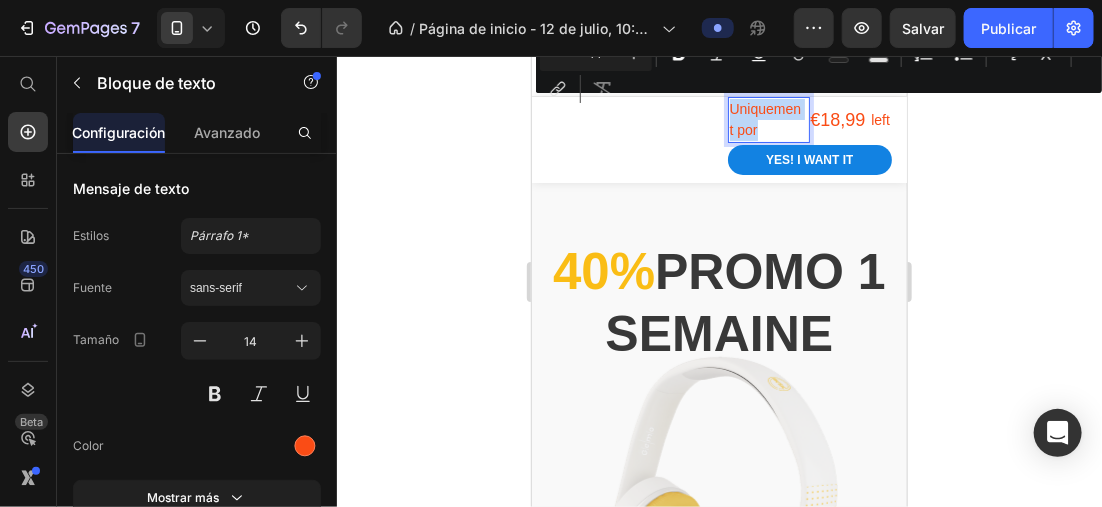 drag, startPoint x: 720, startPoint y: 106, endPoint x: 760, endPoint y: 127, distance: 45.17743 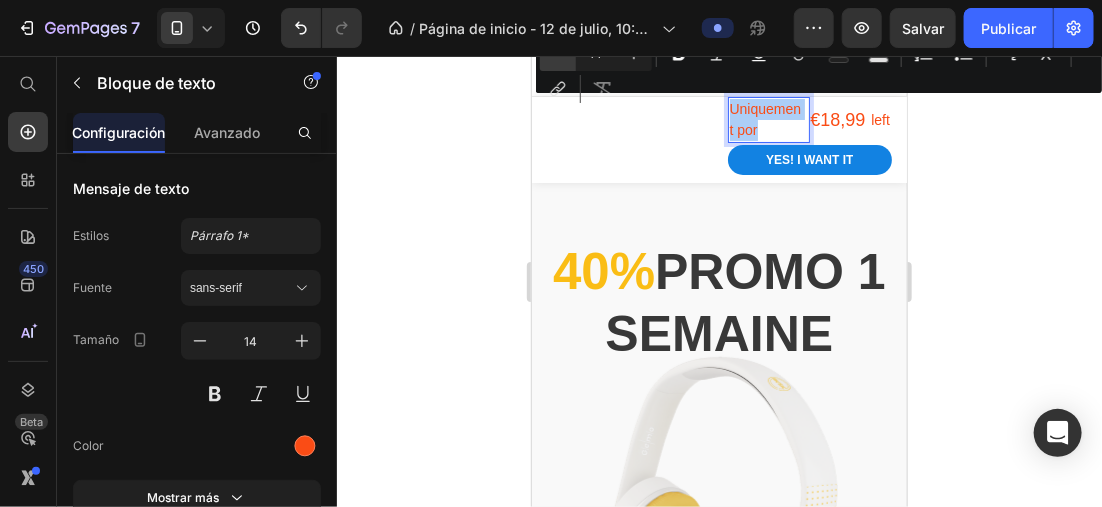 click 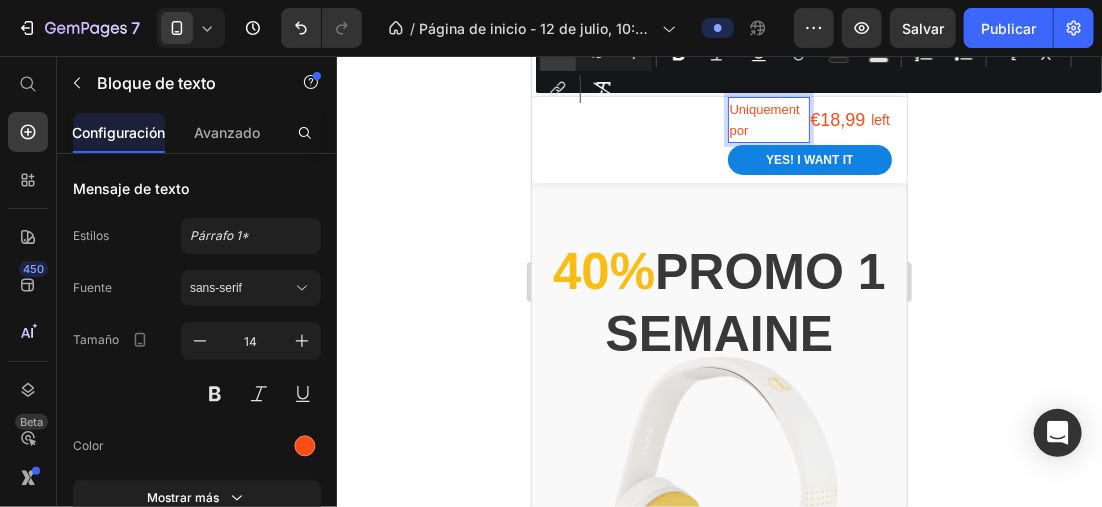 click 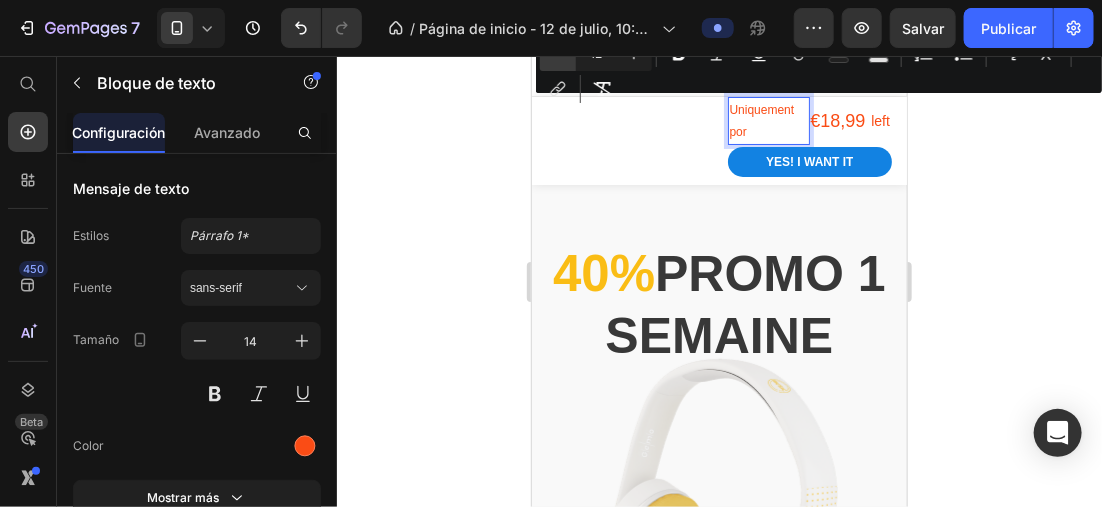 click 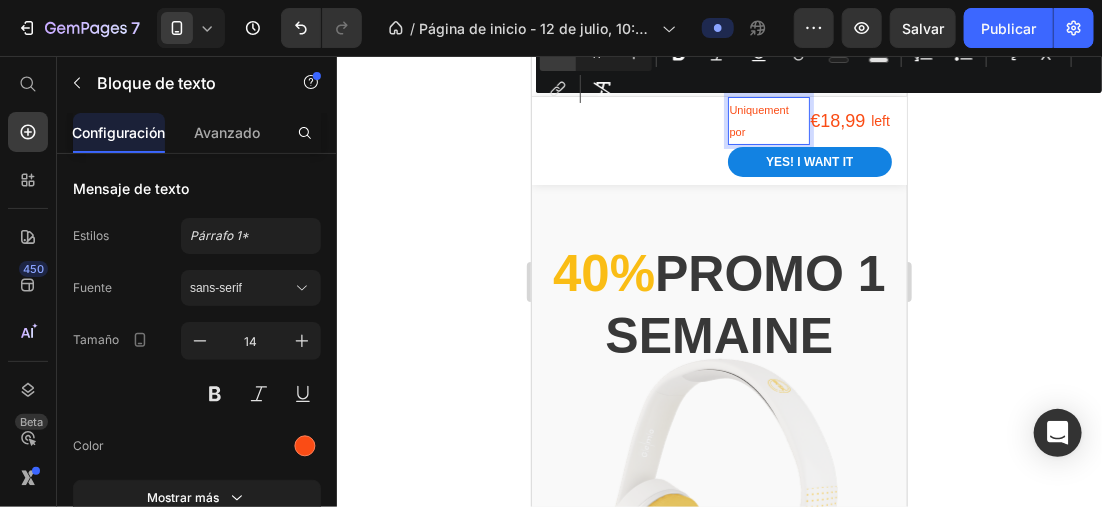 click 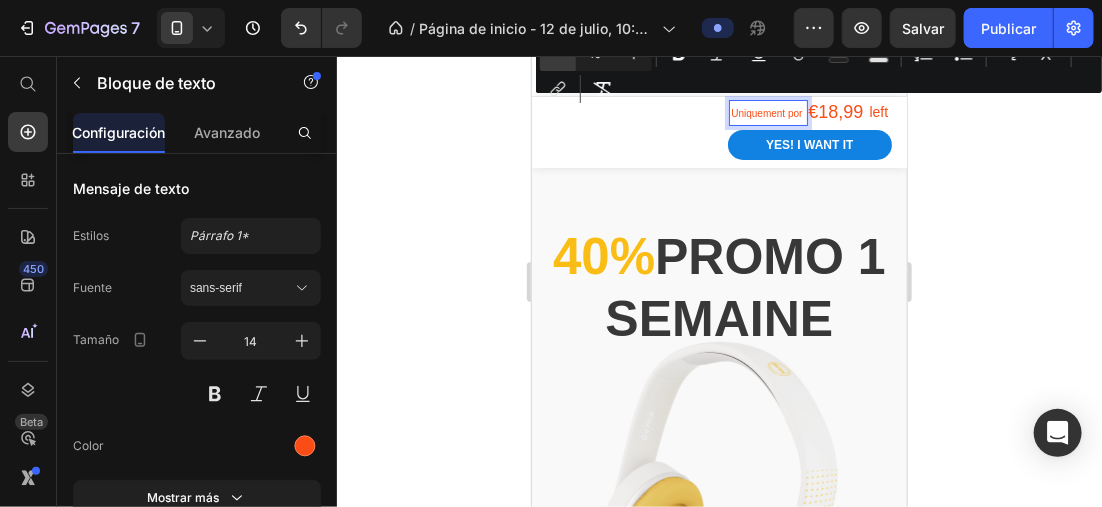 click 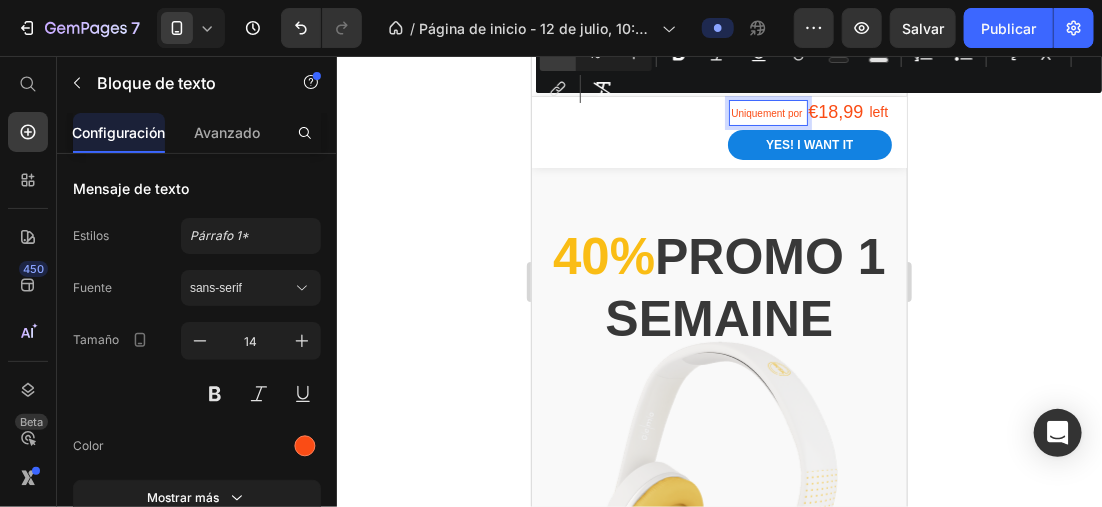 type on "9" 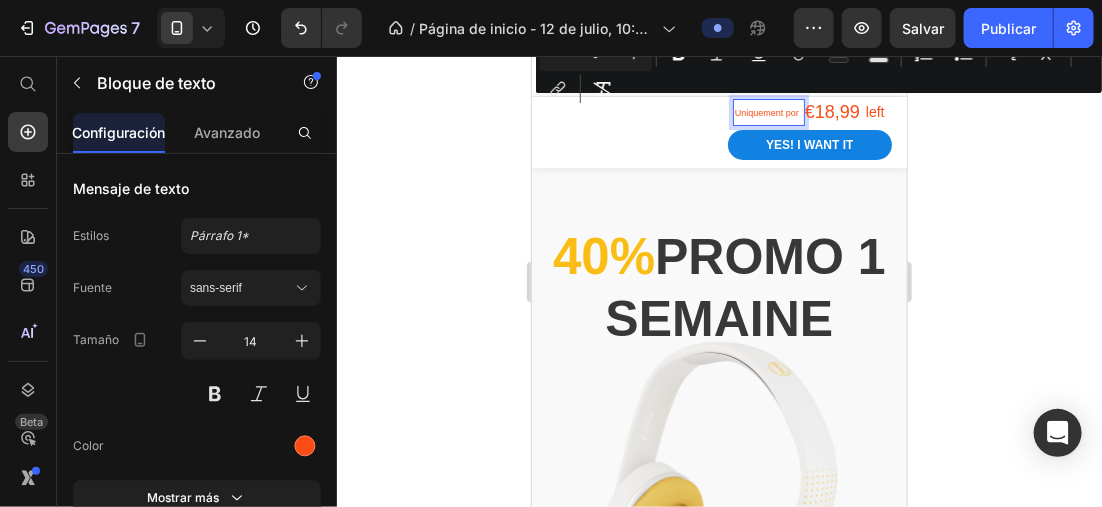 click on "7 Version history / Página de inicio - 12 de julio, 10:59:22 Preview Salvar Publicar" 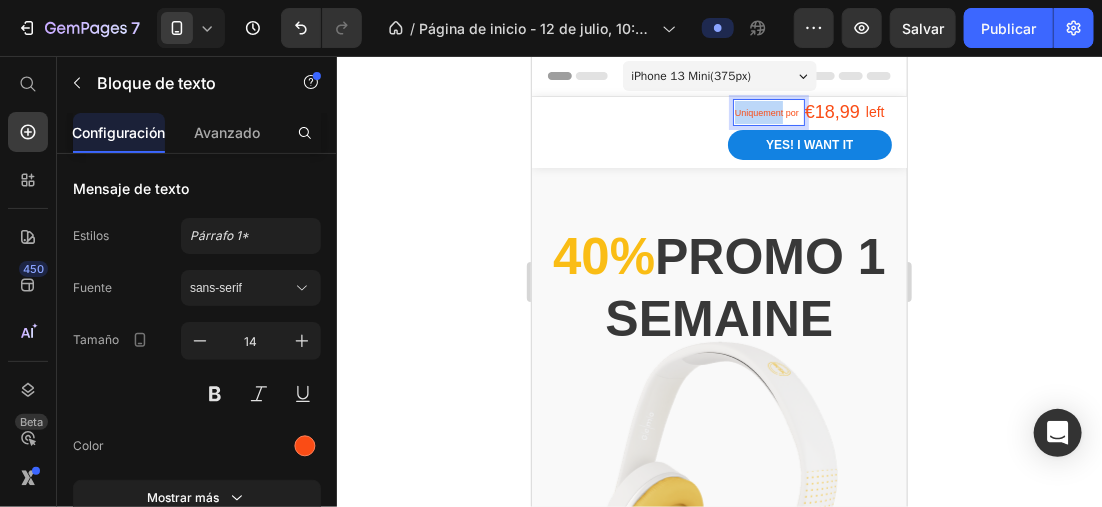 drag, startPoint x: 722, startPoint y: 110, endPoint x: 877, endPoint y: 134, distance: 156.84706 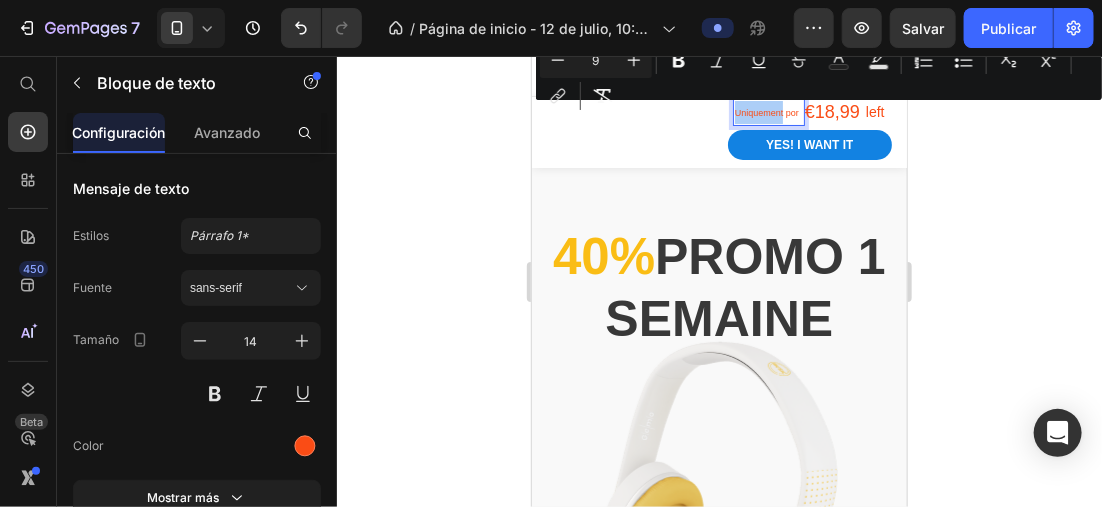 drag, startPoint x: 953, startPoint y: 160, endPoint x: 373, endPoint y: 87, distance: 584.5759 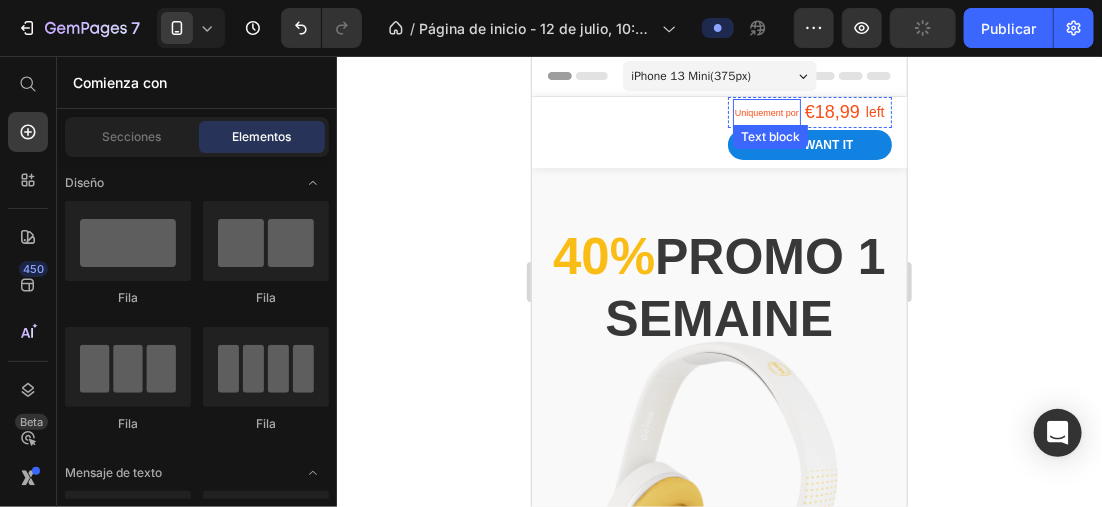 click on "Uniquement por" at bounding box center (766, 111) 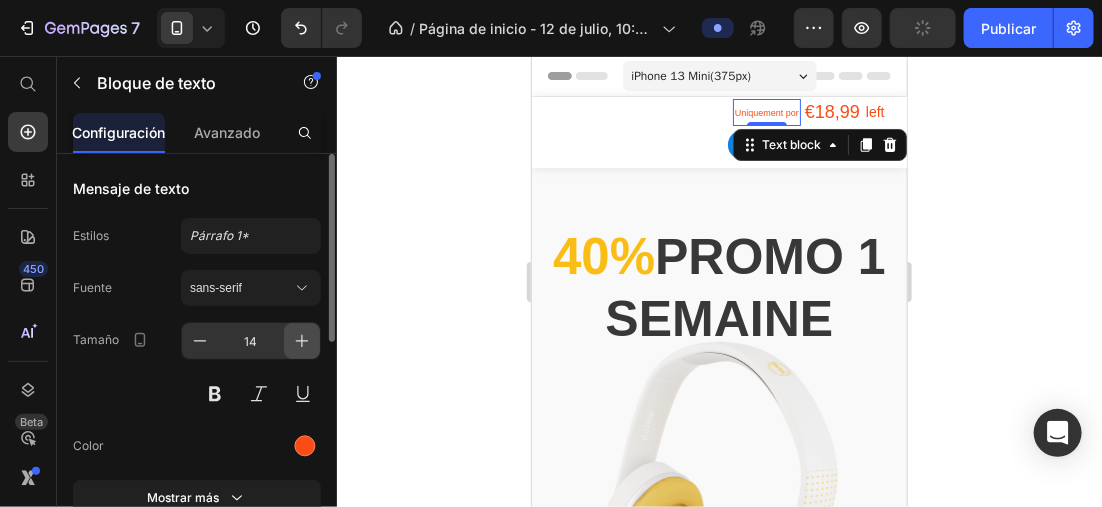 click 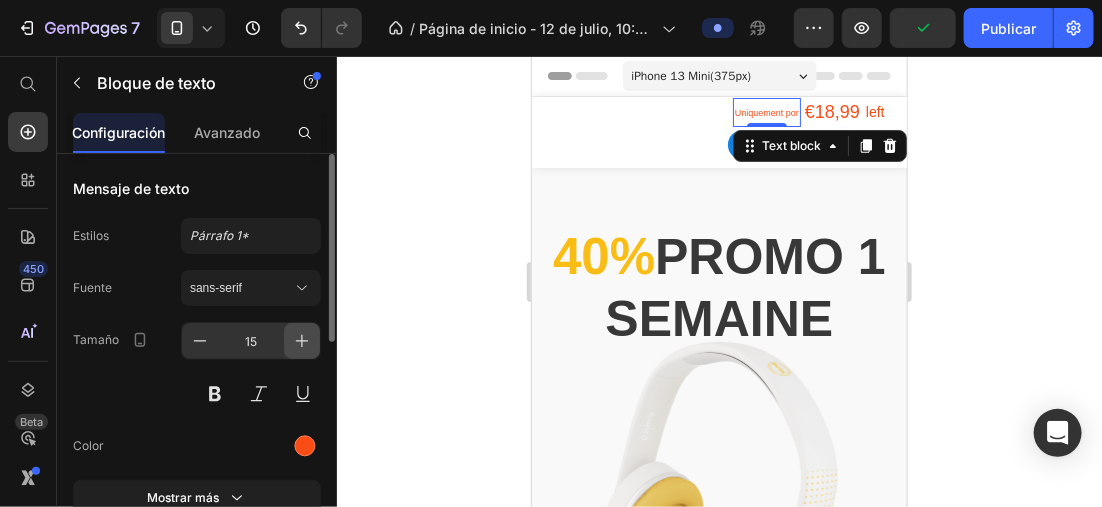 click at bounding box center (302, 341) 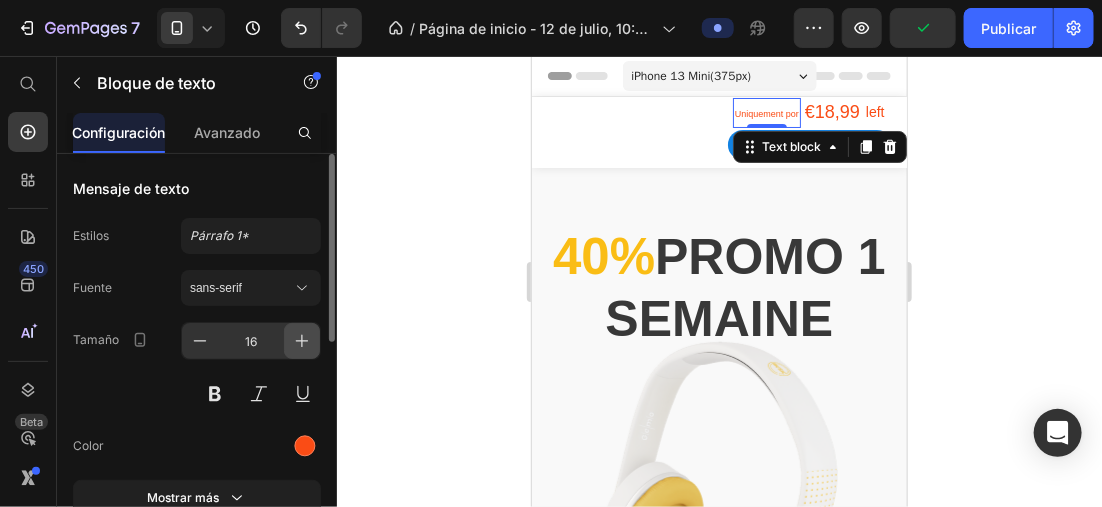 click 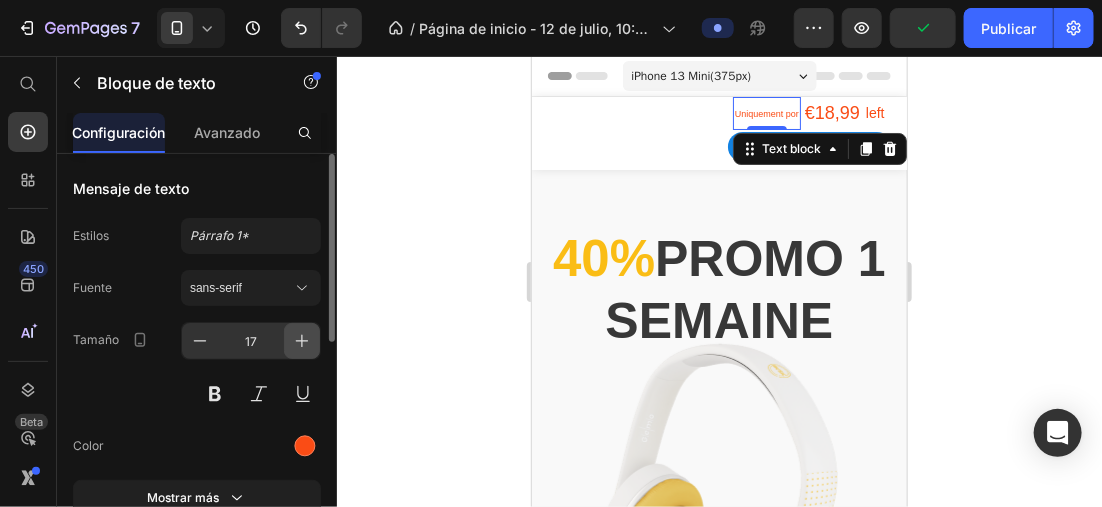 click 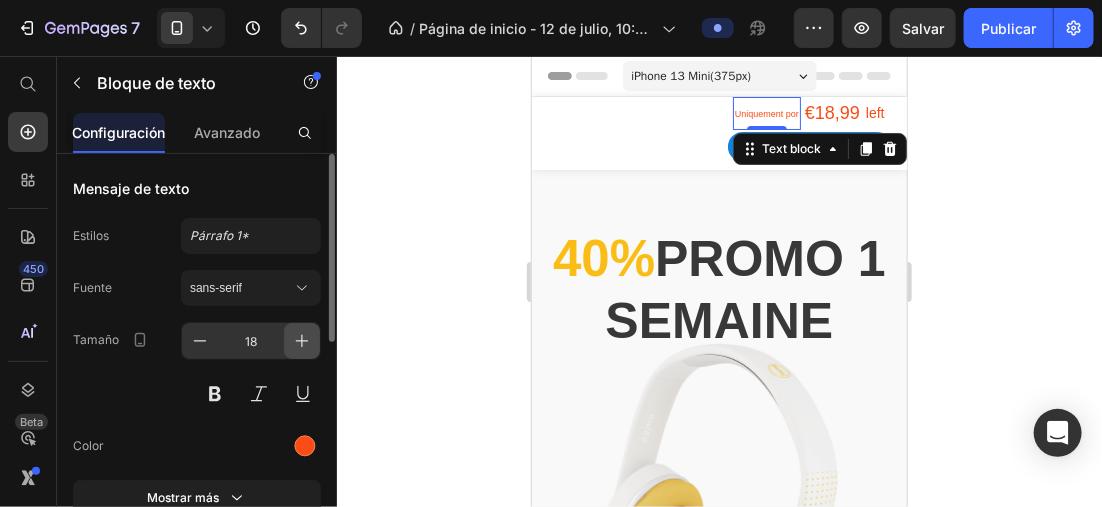 click 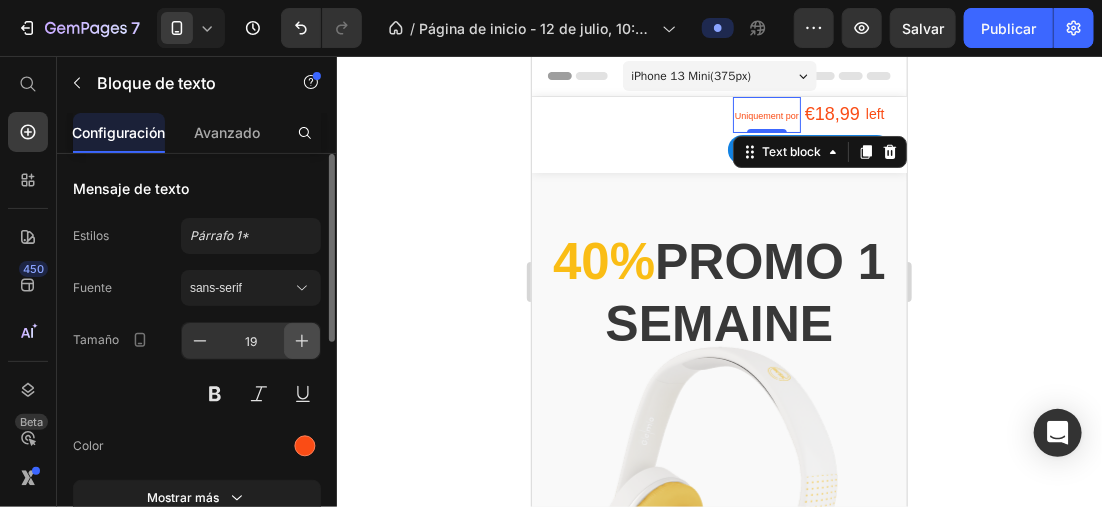 click 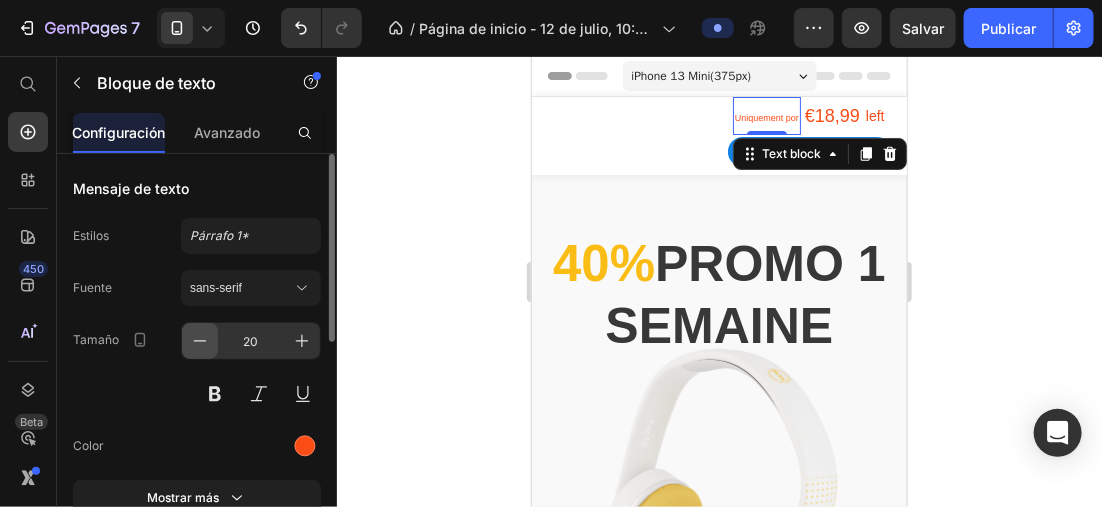 click 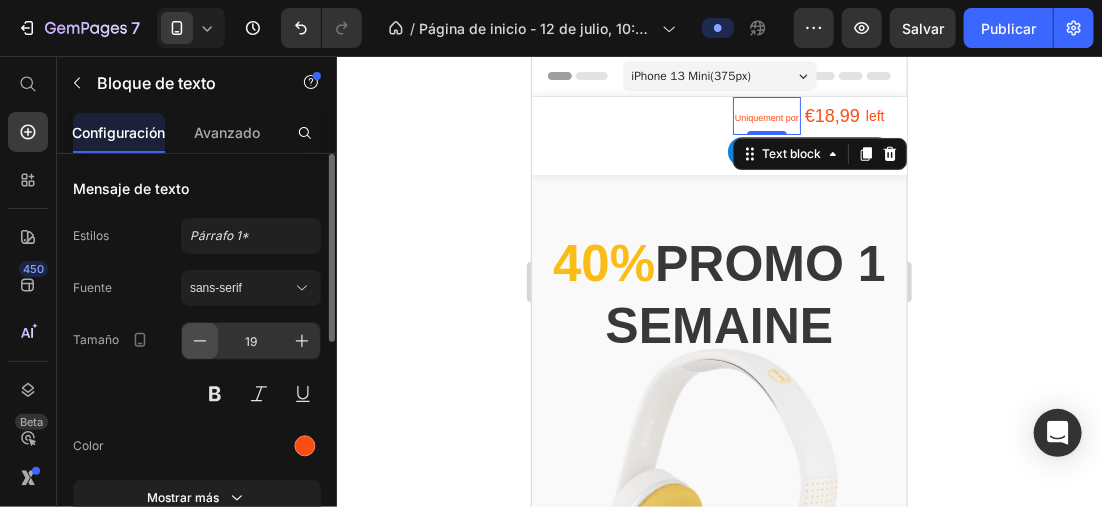 click 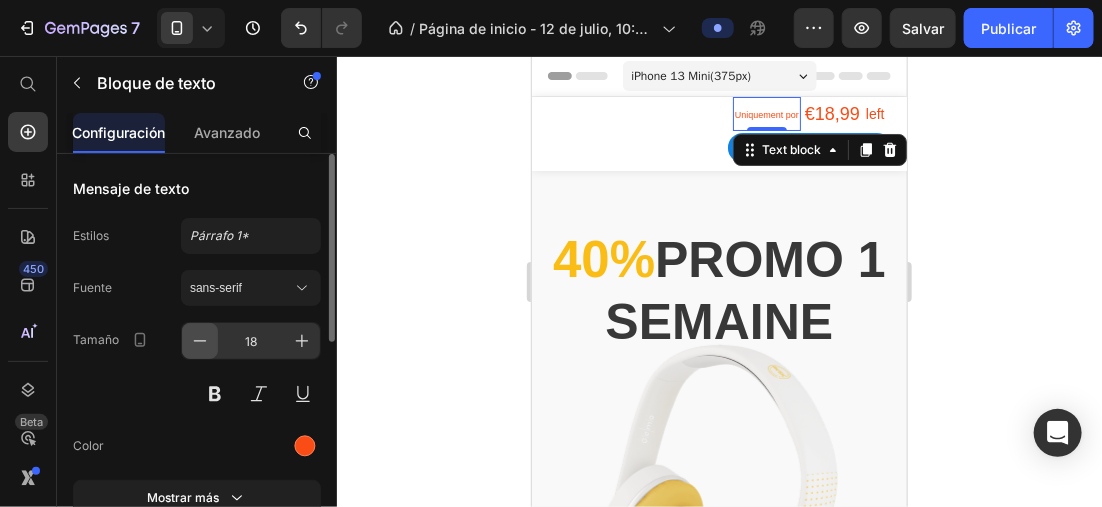 click 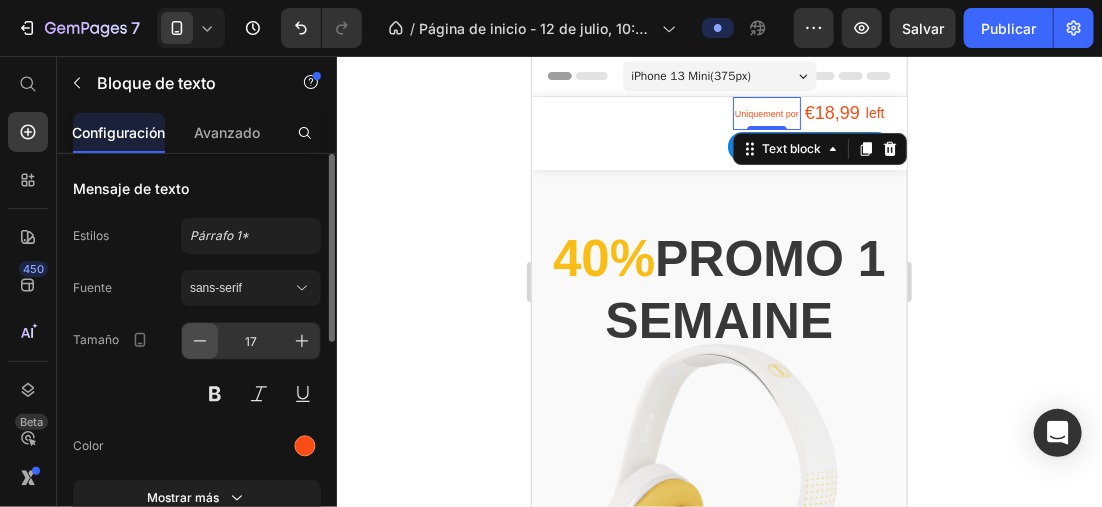 click 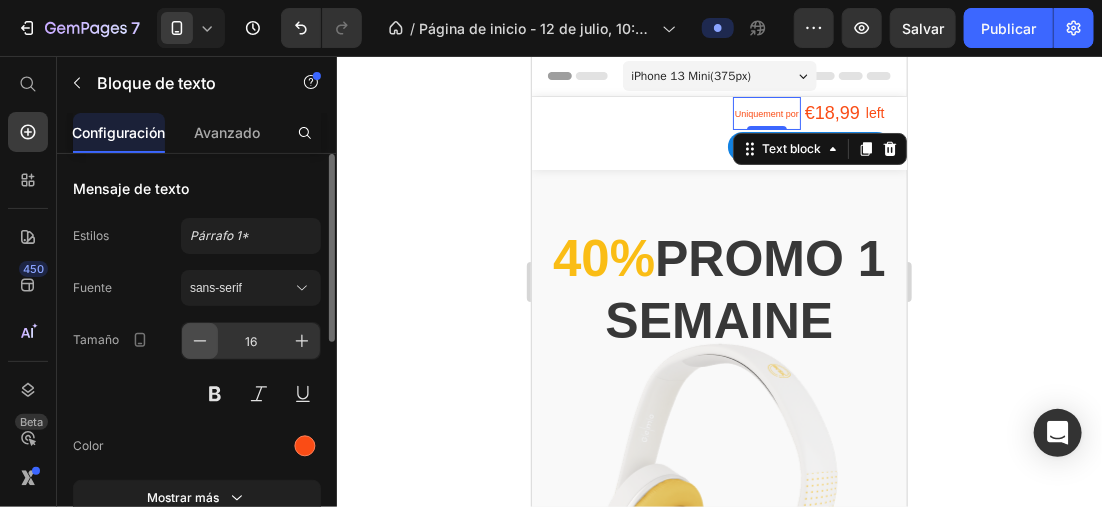 click 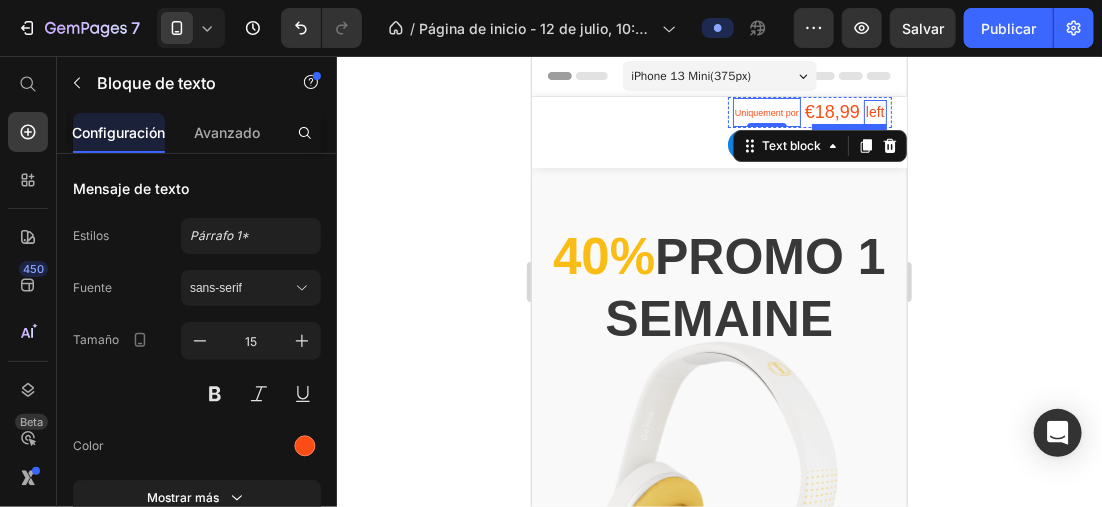 click on "left" at bounding box center (874, 111) 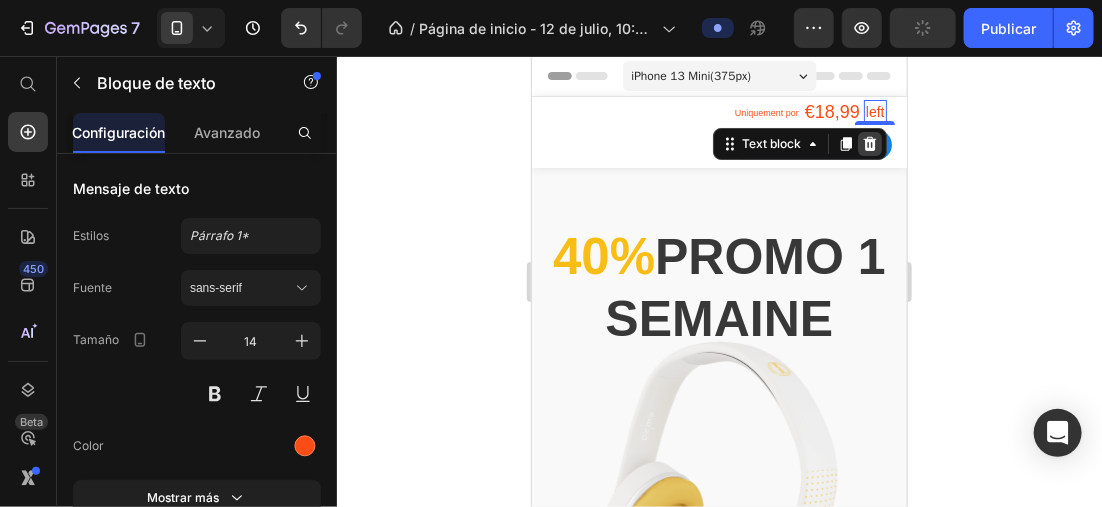 click 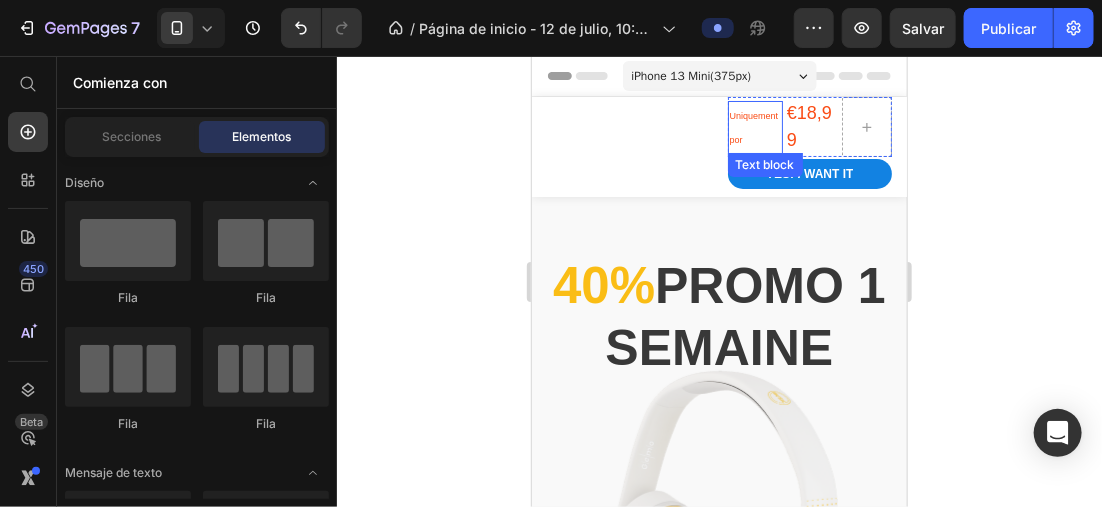 click on "Uniquement por" at bounding box center [754, 126] 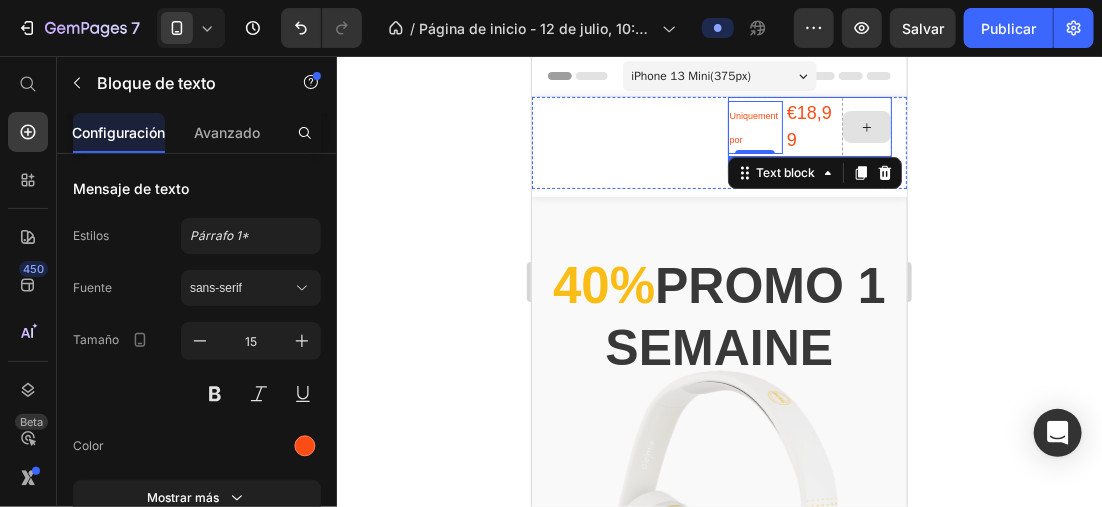 click at bounding box center (866, 126) 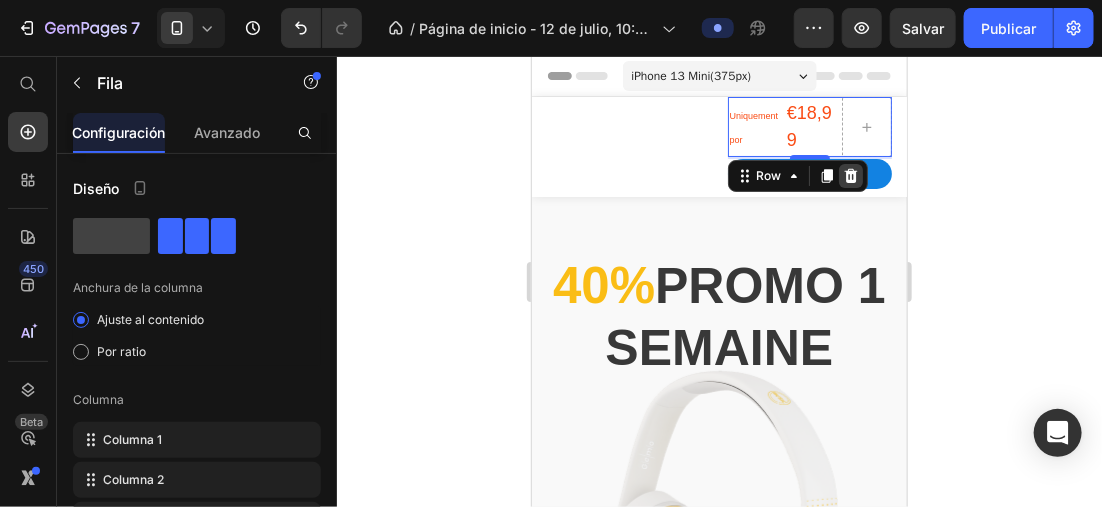 click 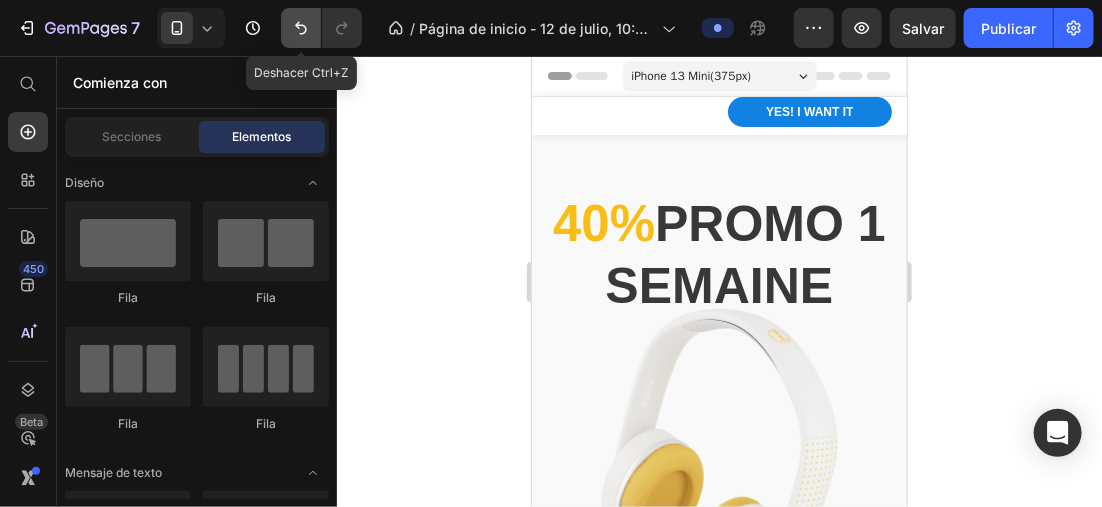 click 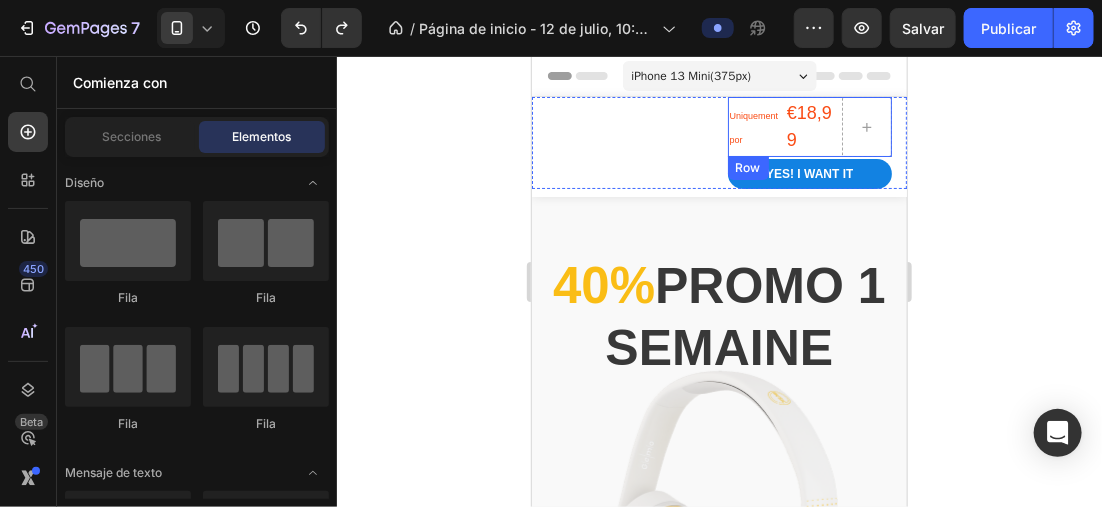 click on "€18,99" at bounding box center (811, 126) 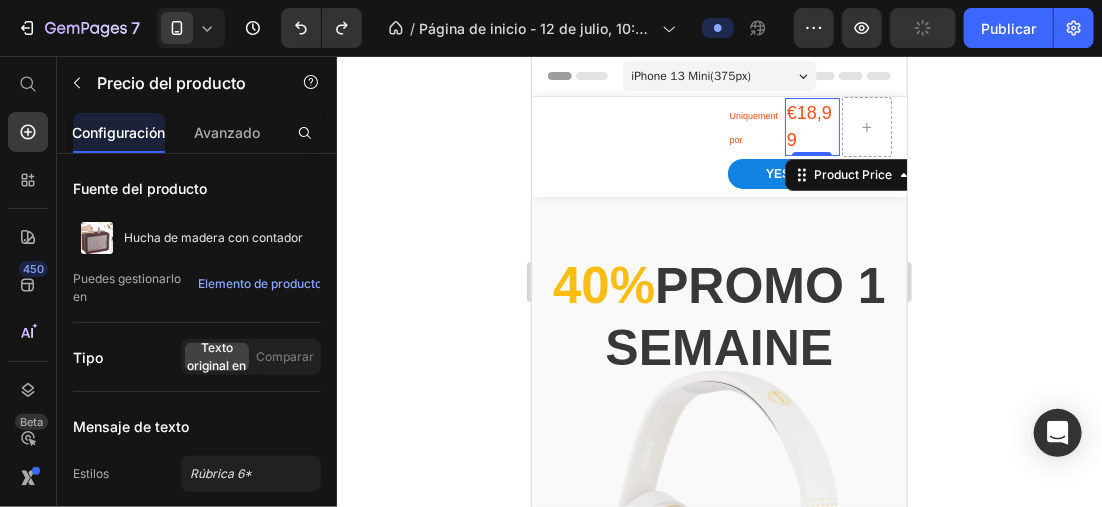 click on "€18,99" at bounding box center [811, 126] 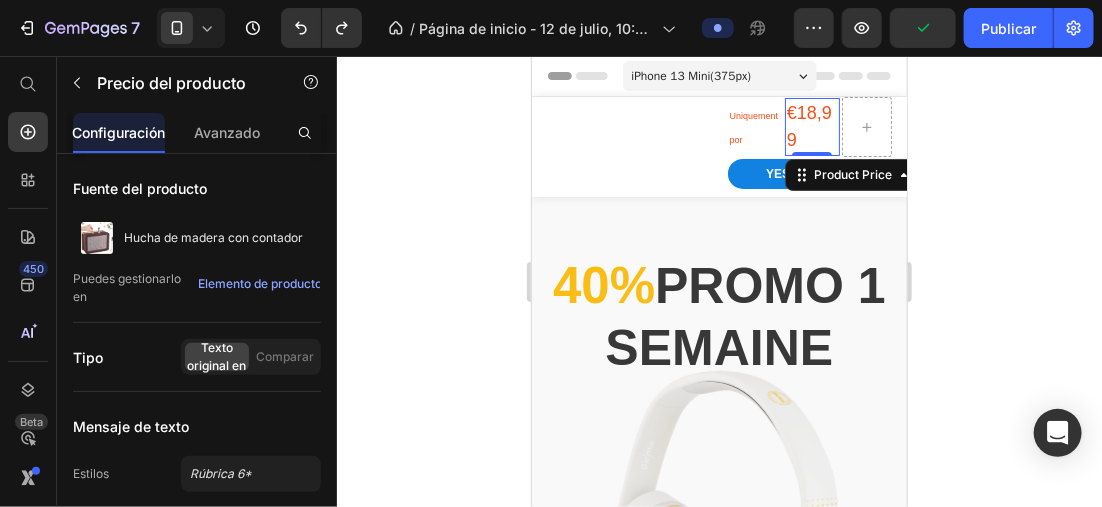 click on "€18,99" at bounding box center (811, 126) 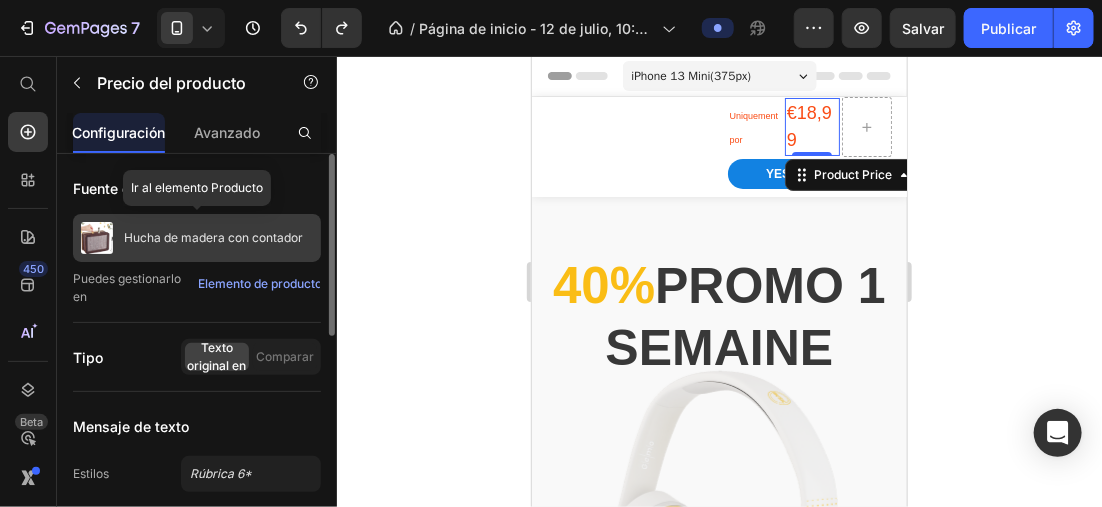 scroll, scrollTop: 400, scrollLeft: 0, axis: vertical 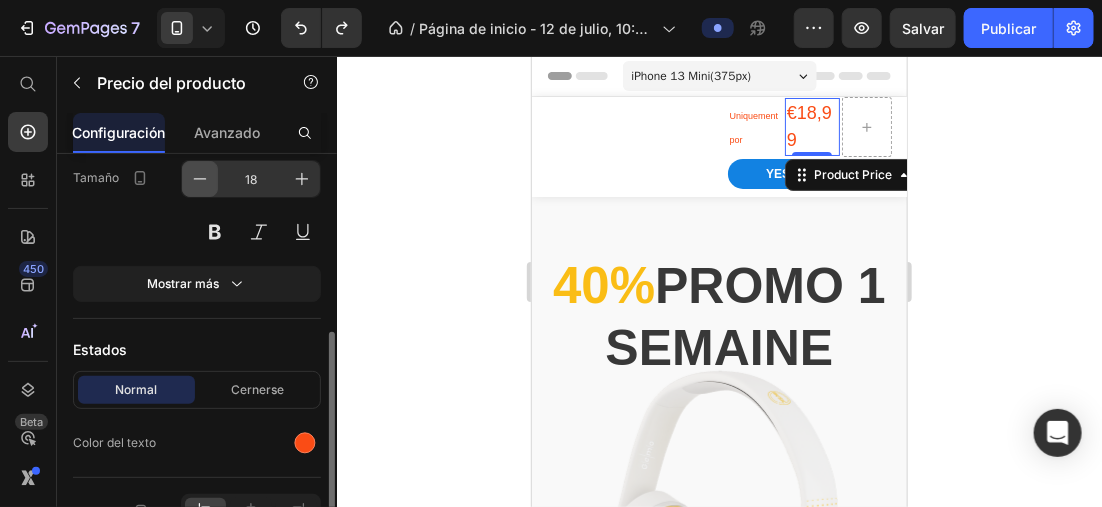 click at bounding box center [200, 179] 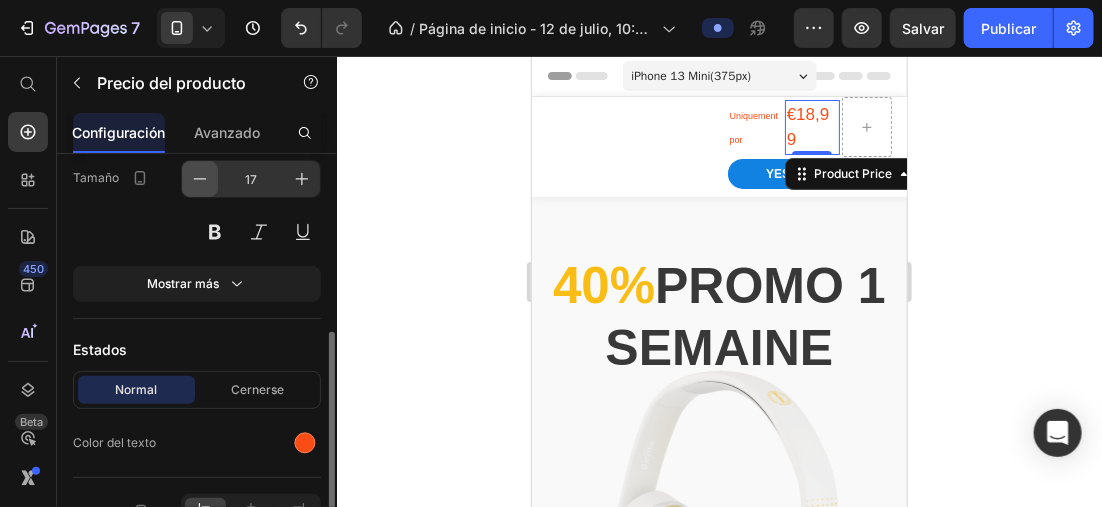 click 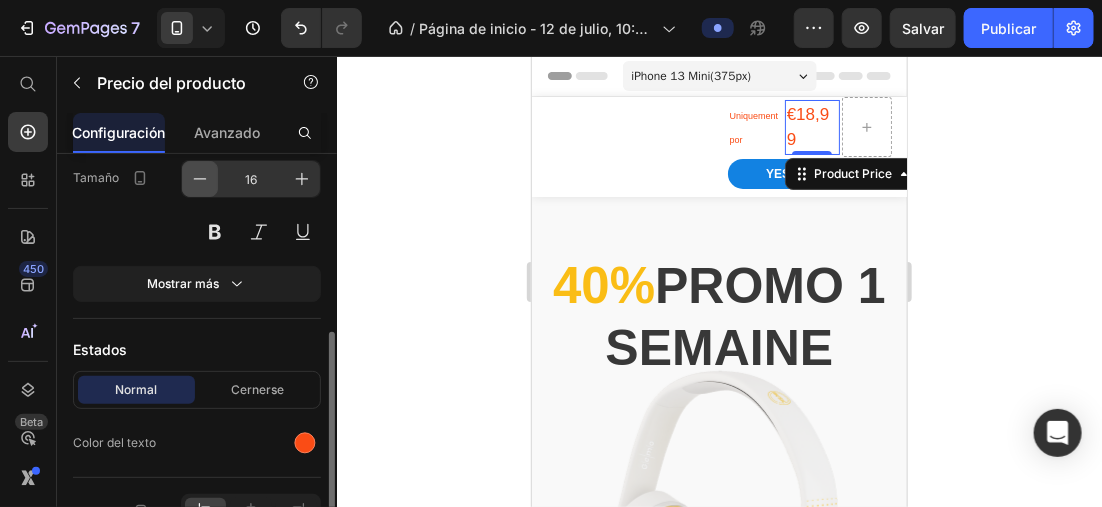 click 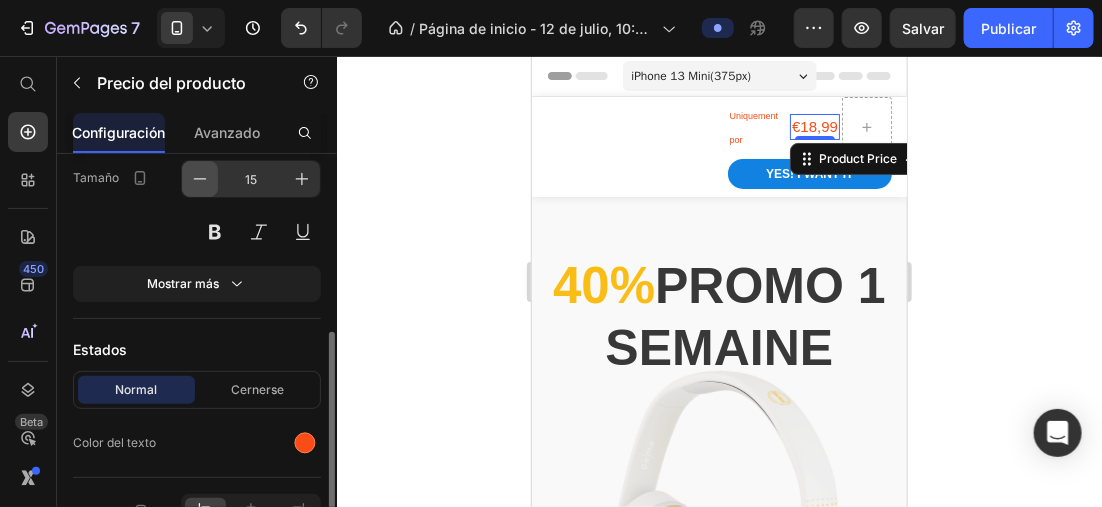 click 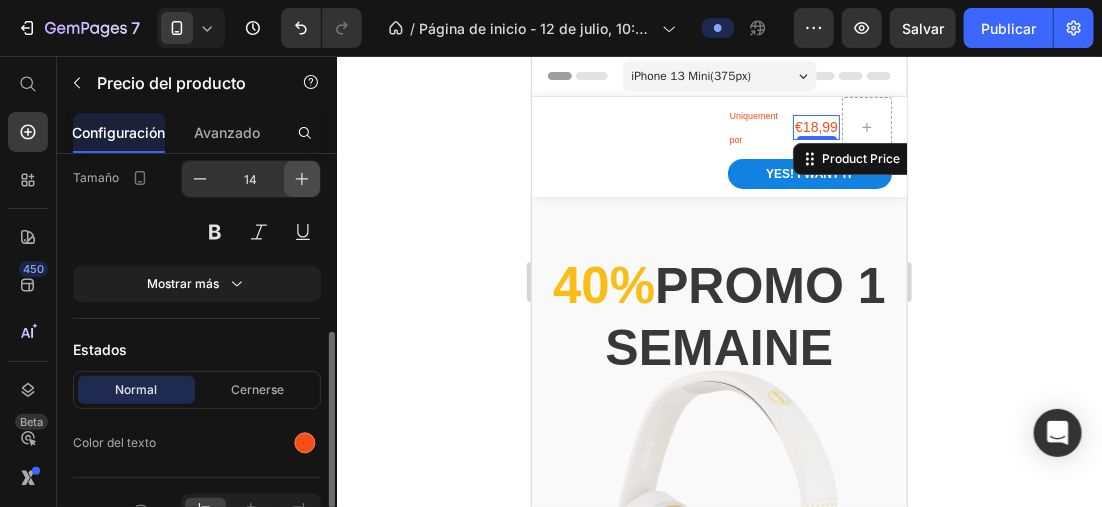 click 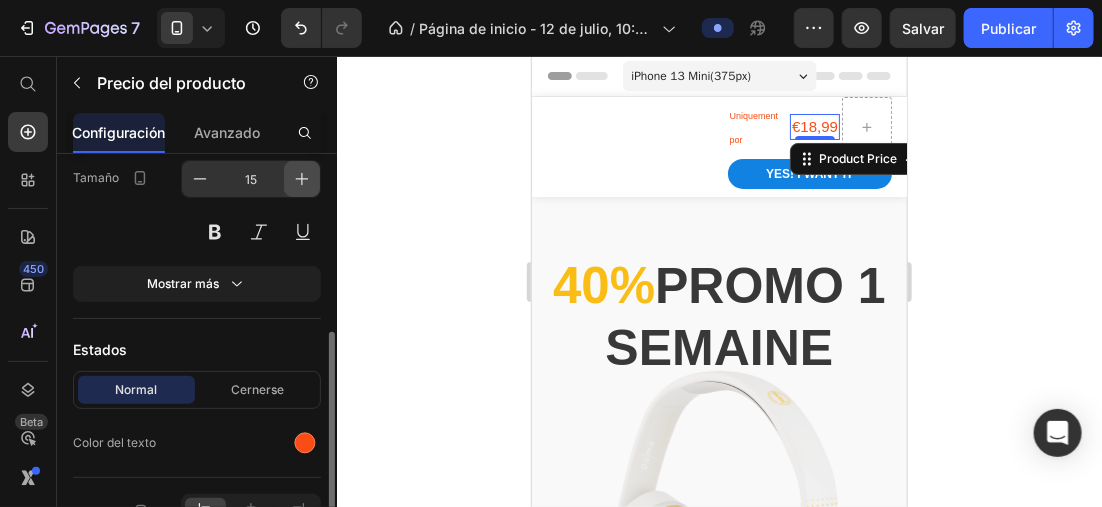click 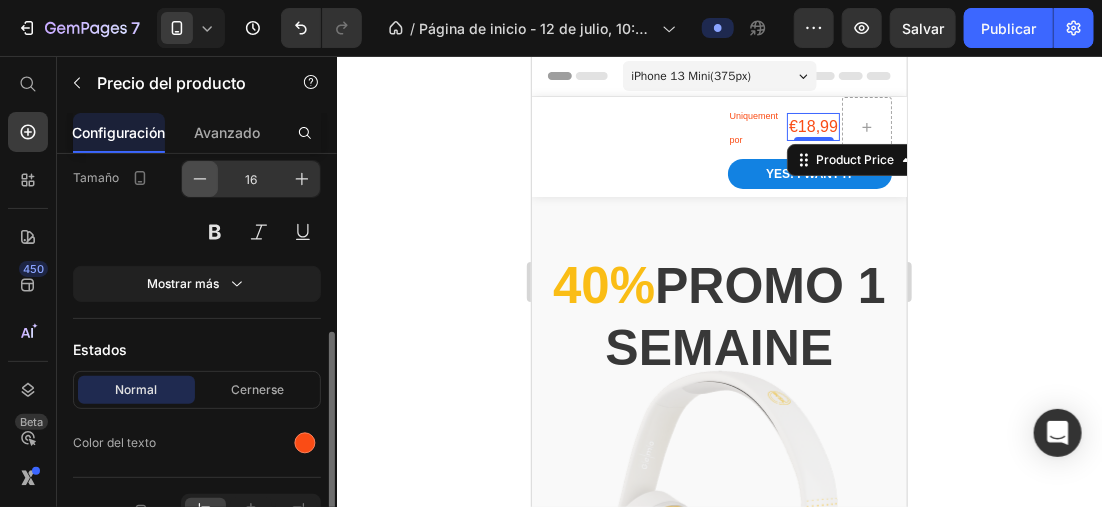click 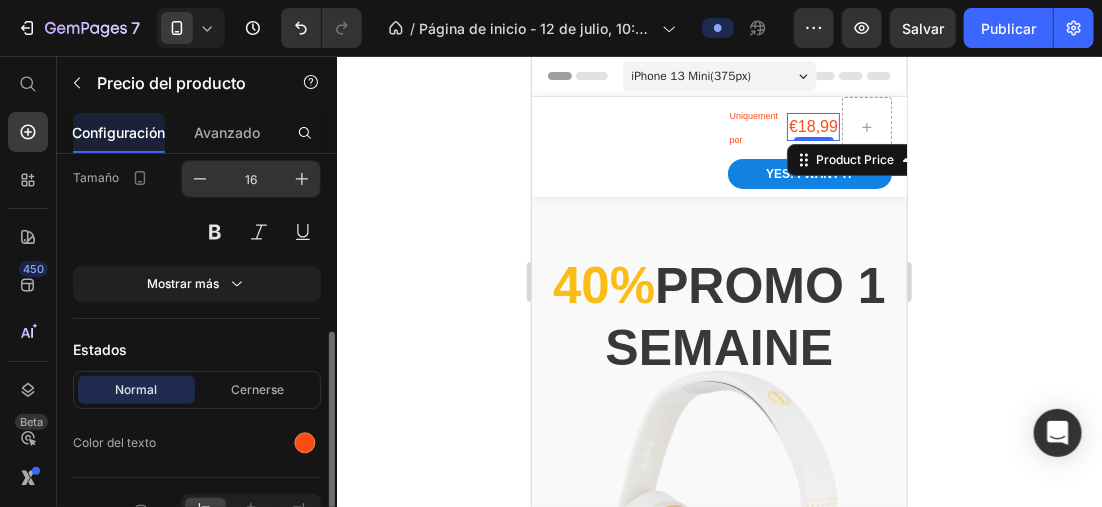 type on "15" 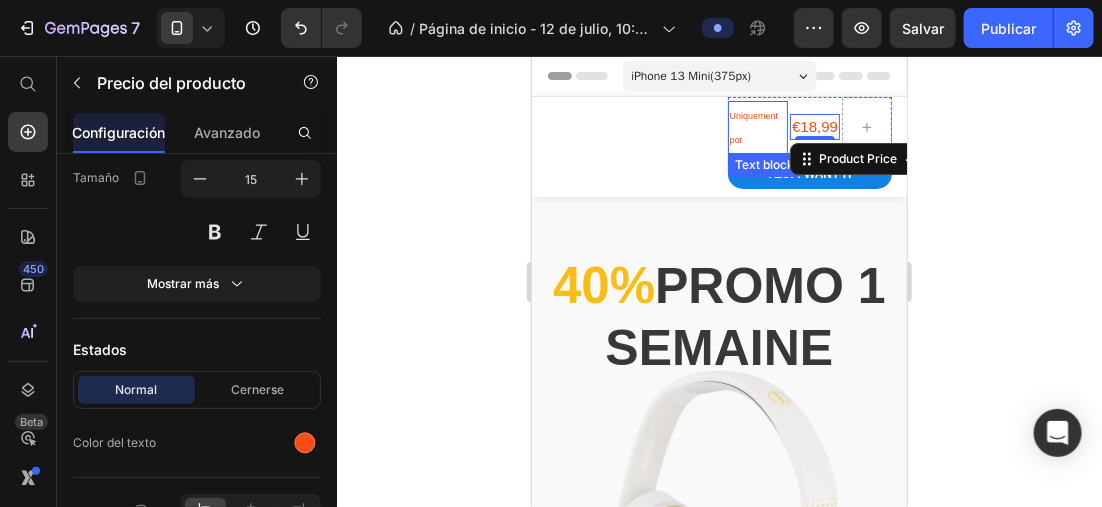 click on "Uniquement por" at bounding box center [757, 126] 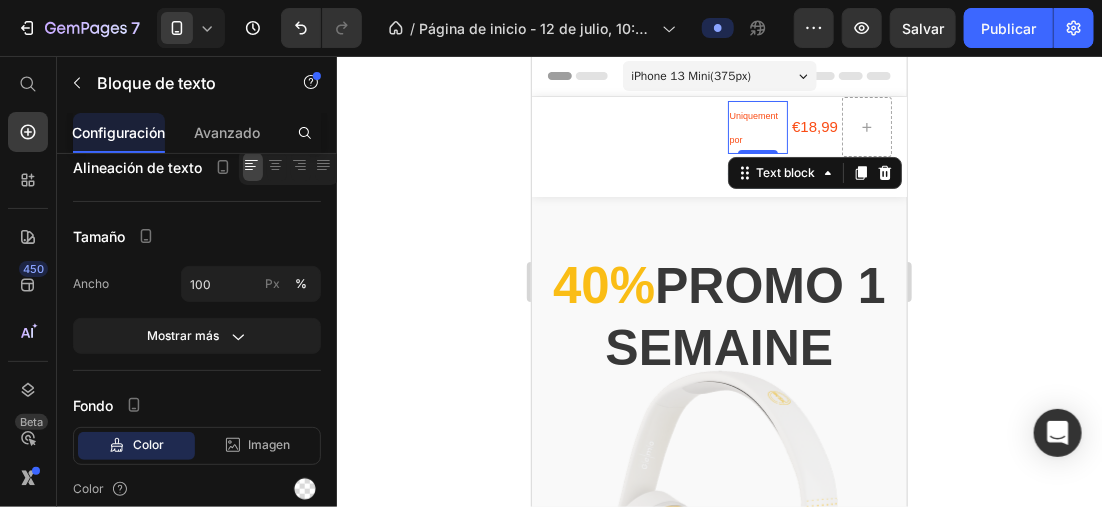 scroll, scrollTop: 0, scrollLeft: 0, axis: both 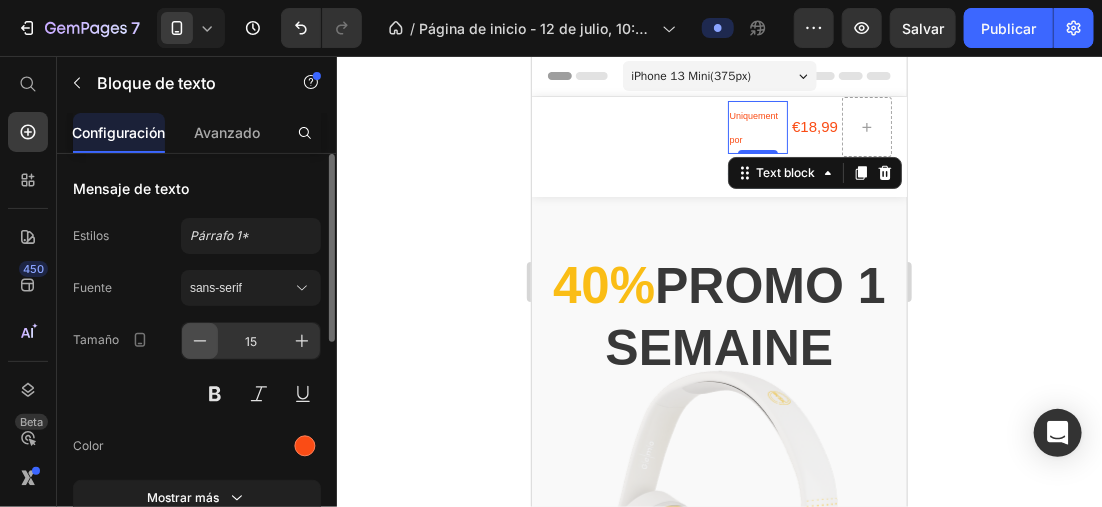 click 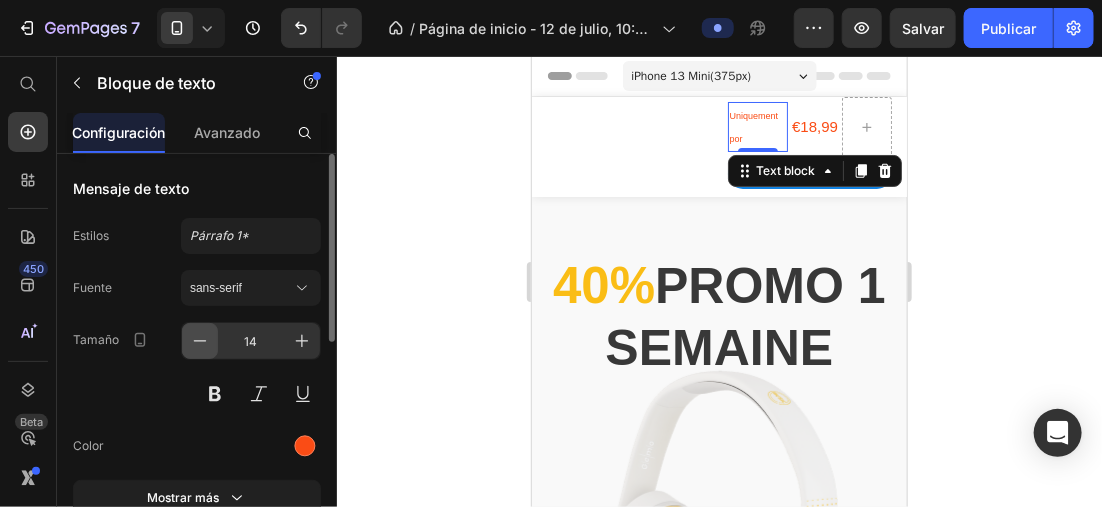 click 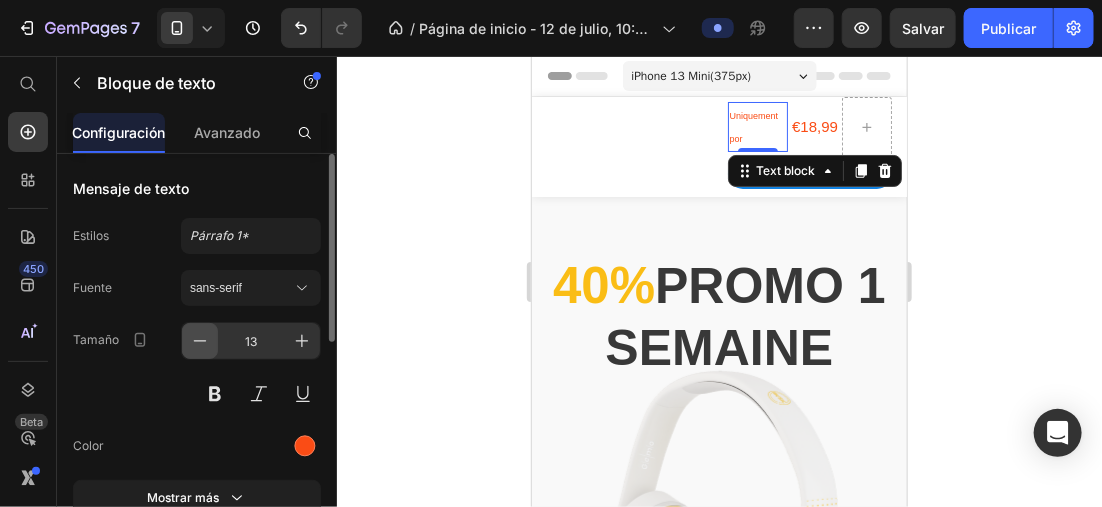 click 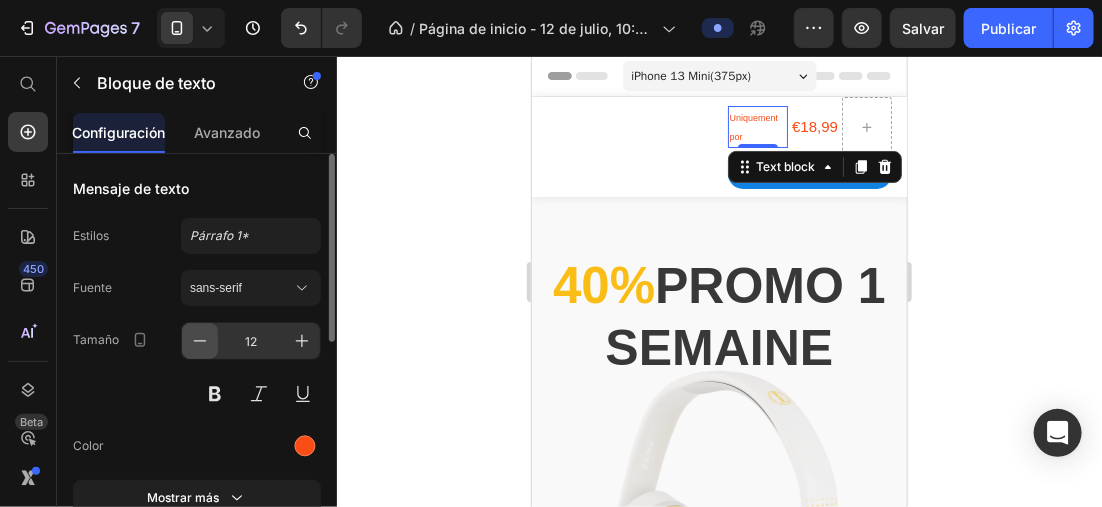 click 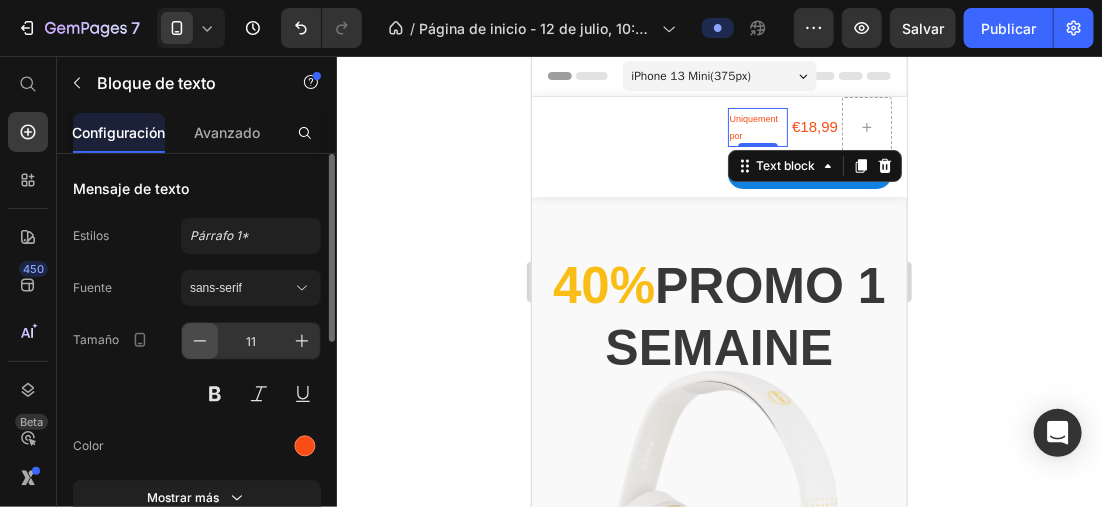 click 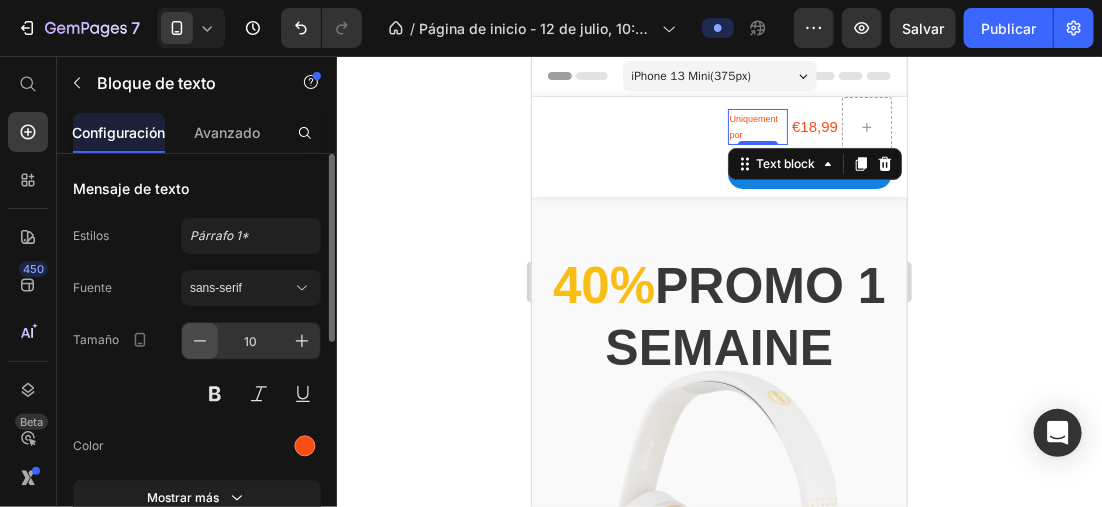 click 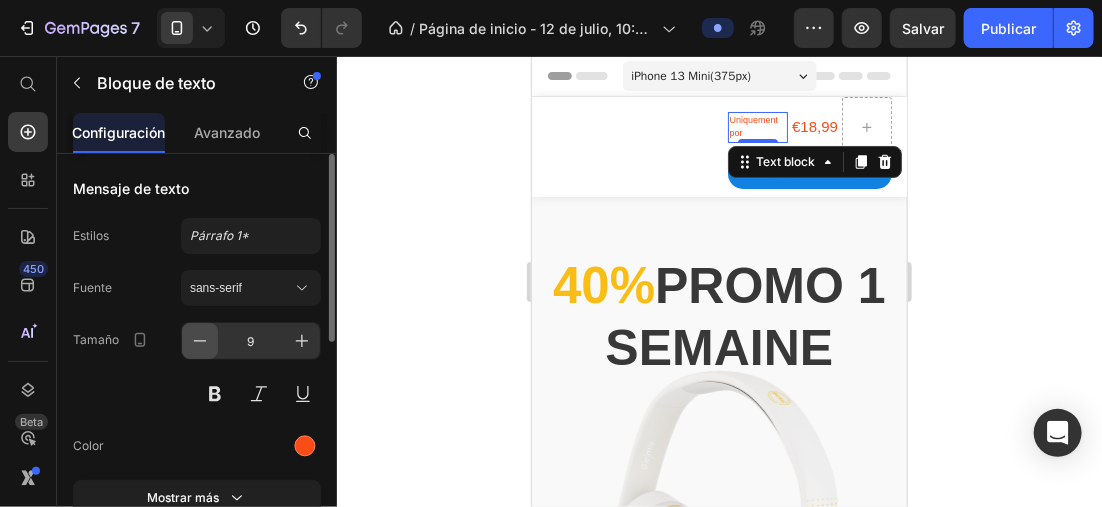 click 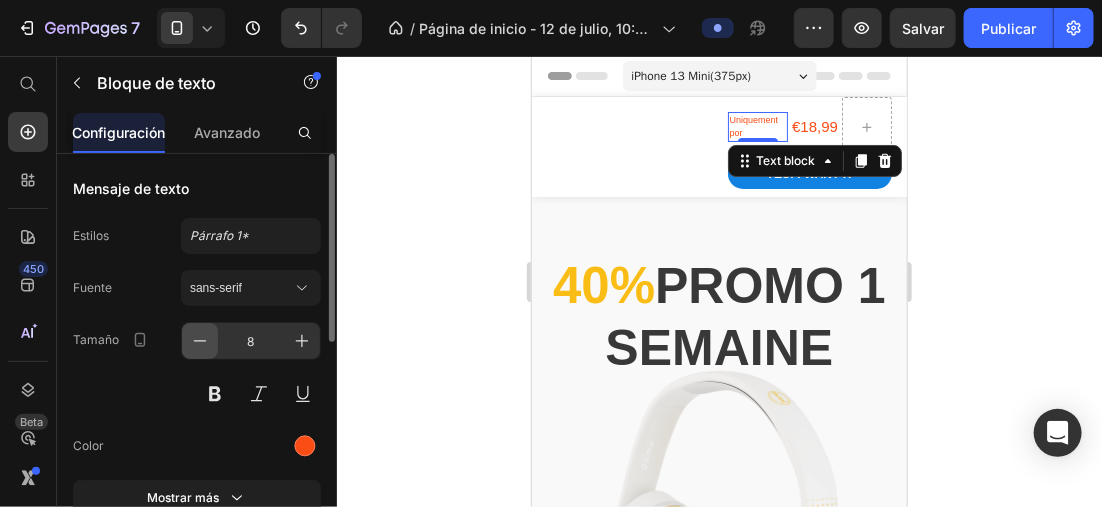 click 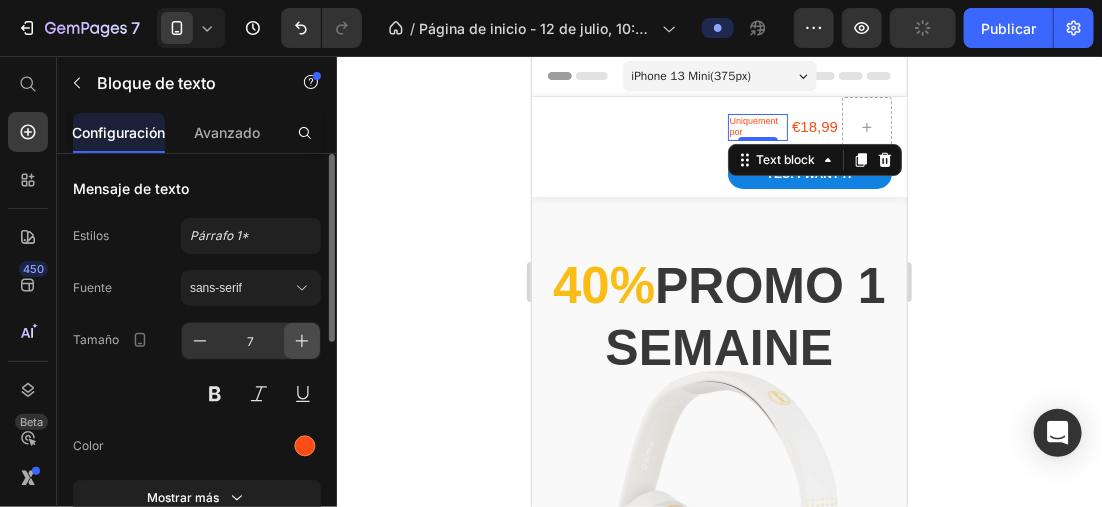 click 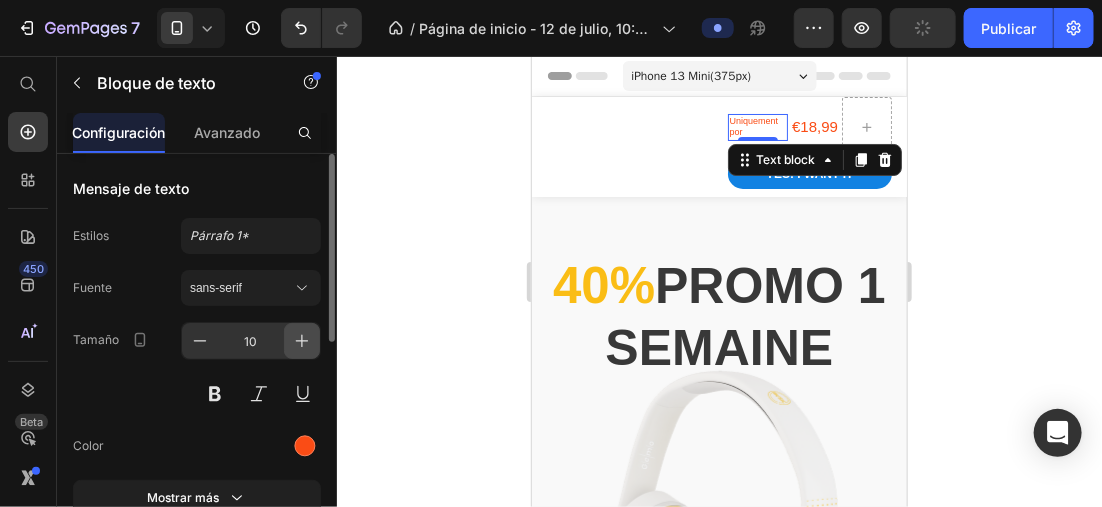 click 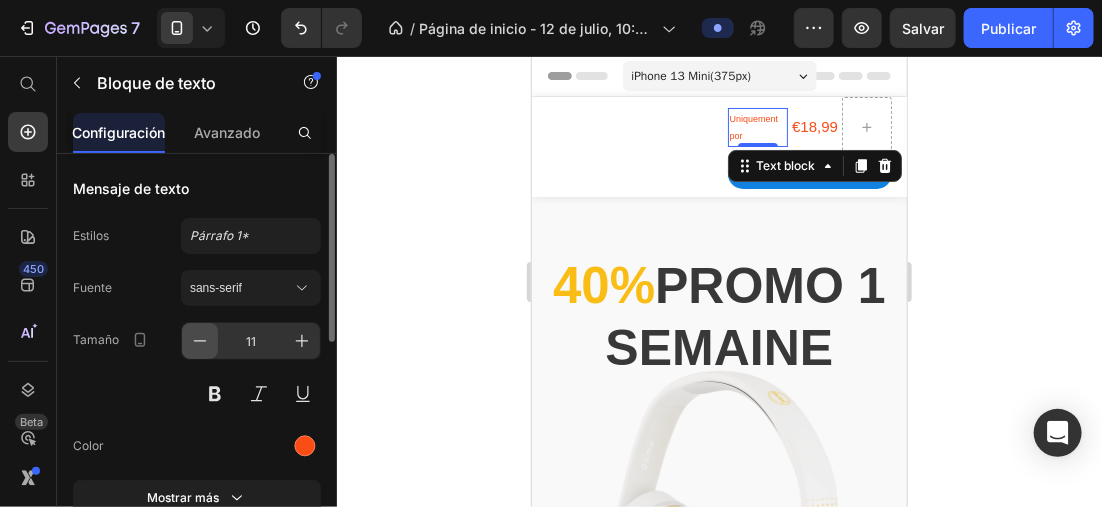 click 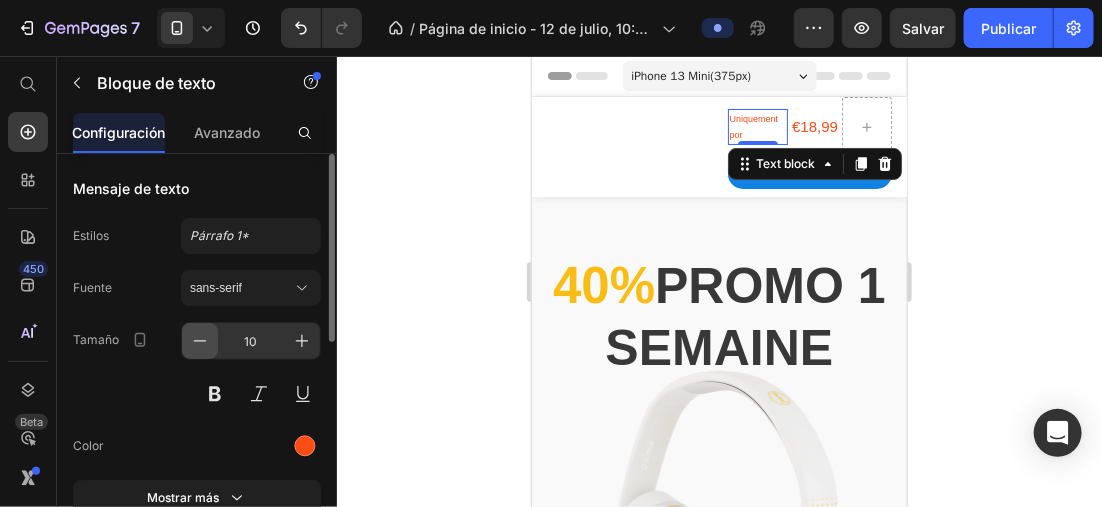 click 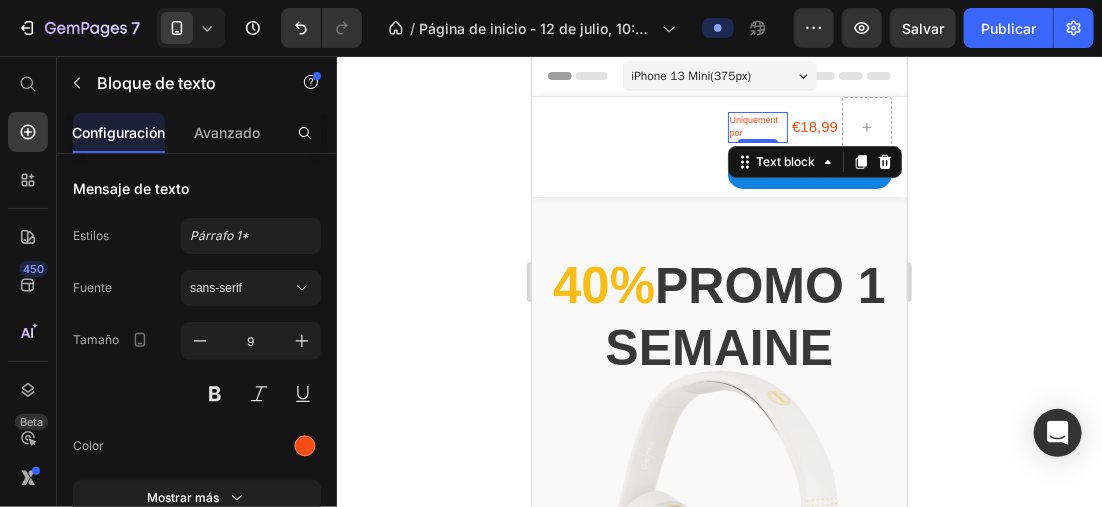 click on "Uniquement por" at bounding box center (753, 126) 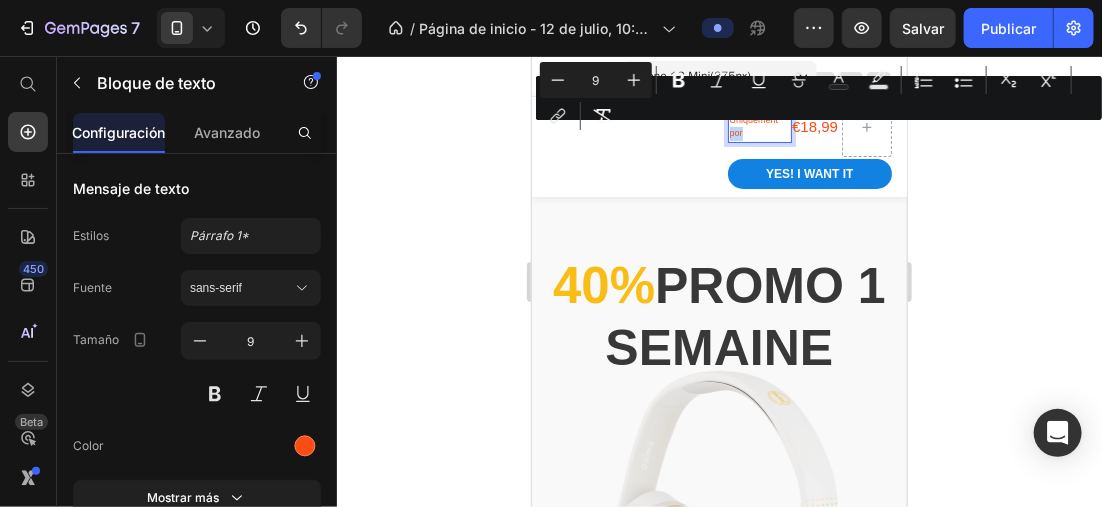 drag, startPoint x: 732, startPoint y: 131, endPoint x: 721, endPoint y: 130, distance: 11.045361 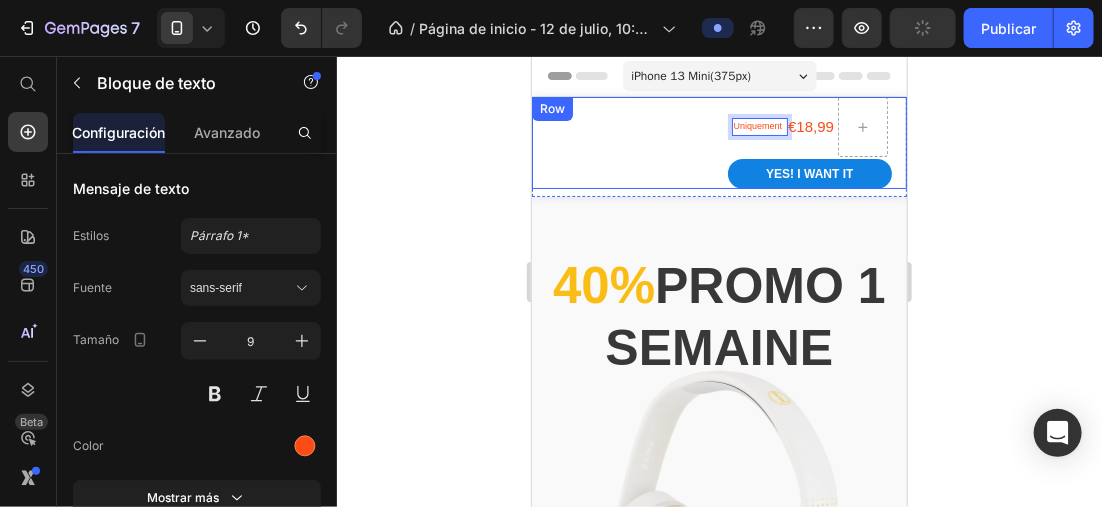 click on "Text block" at bounding box center [628, 142] 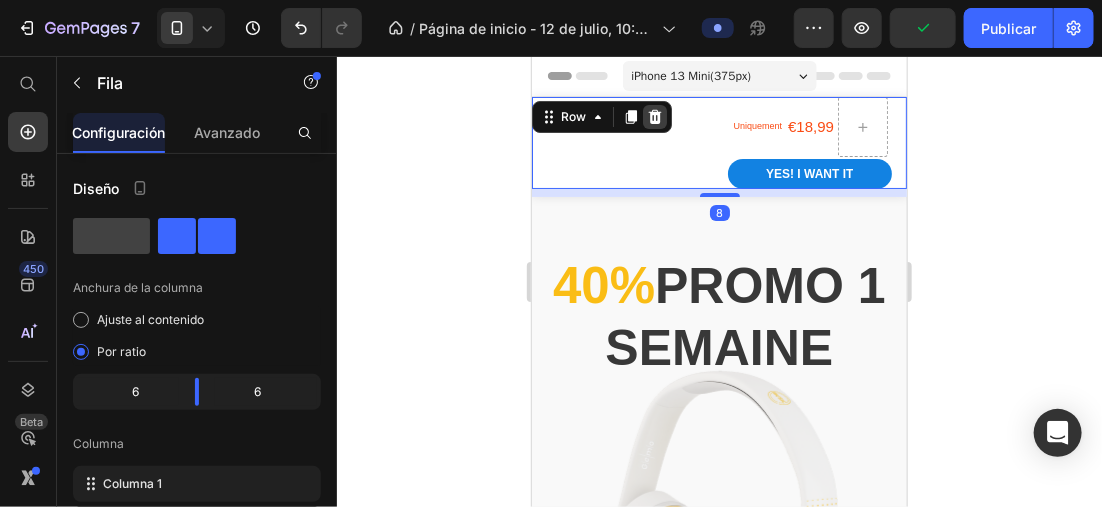 click at bounding box center [654, 116] 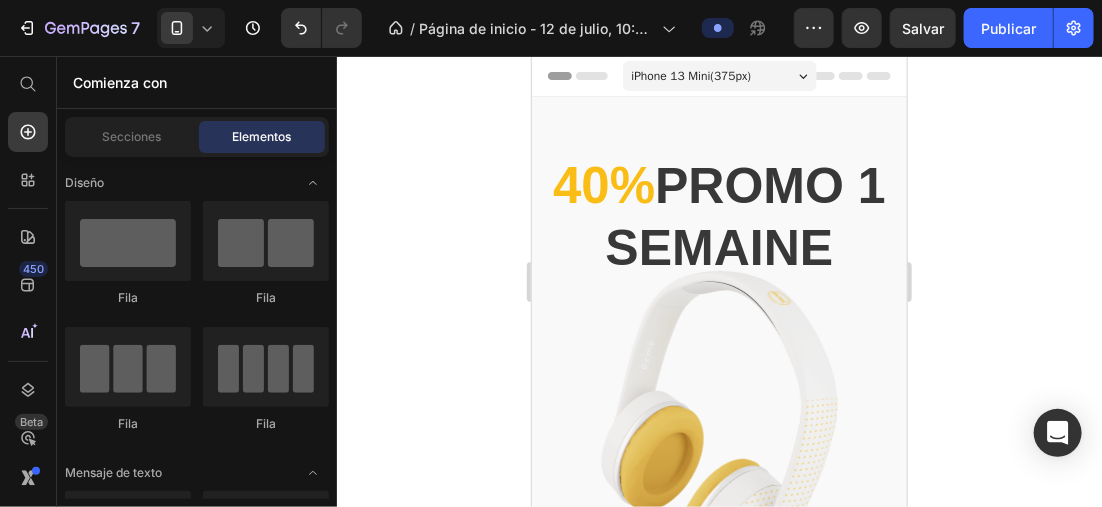 drag, startPoint x: 400, startPoint y: 218, endPoint x: 393, endPoint y: 183, distance: 35.69314 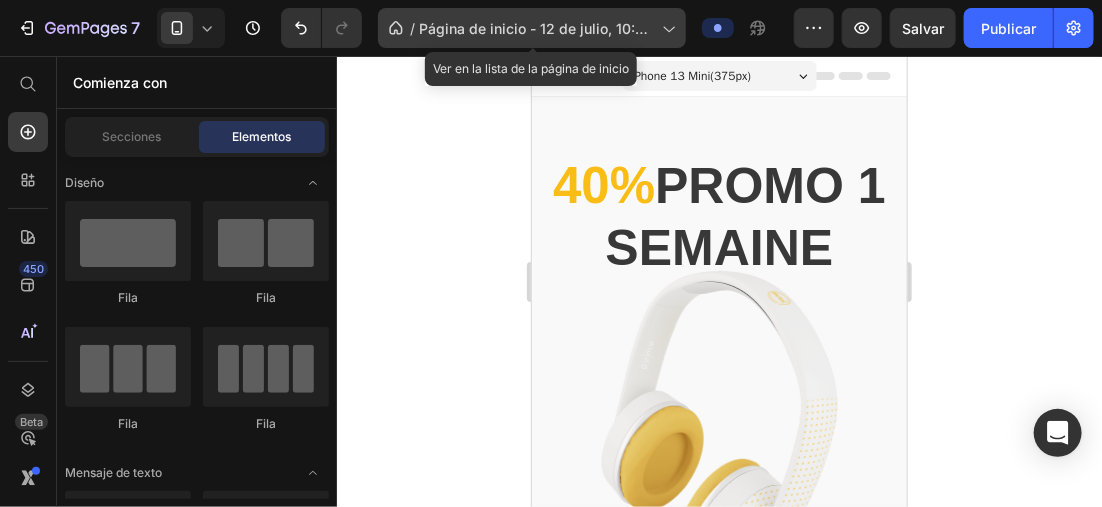 click on "Página de inicio - 12 de julio, 10:59:22" at bounding box center (536, 28) 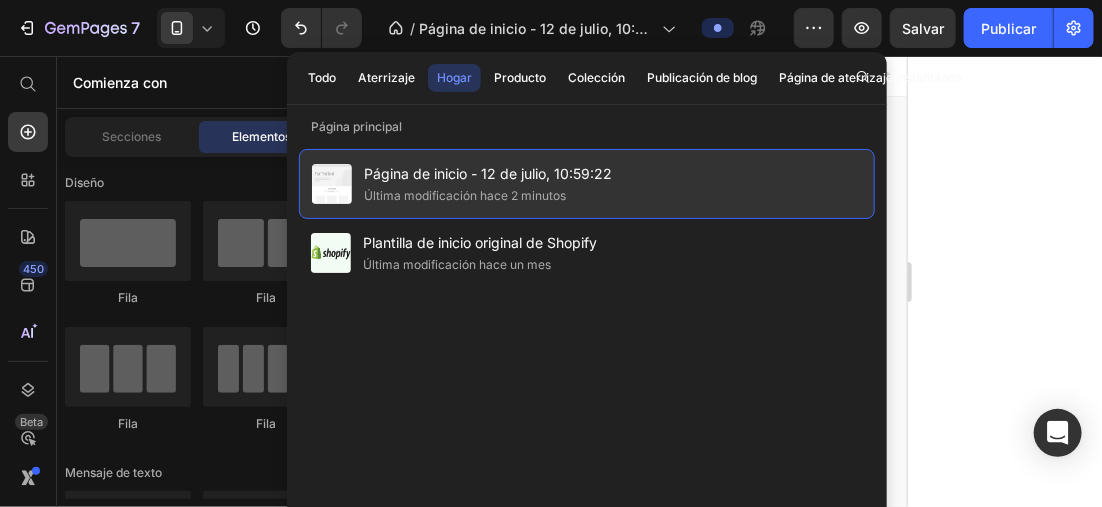 drag, startPoint x: 498, startPoint y: 240, endPoint x: 497, endPoint y: 226, distance: 14.035668 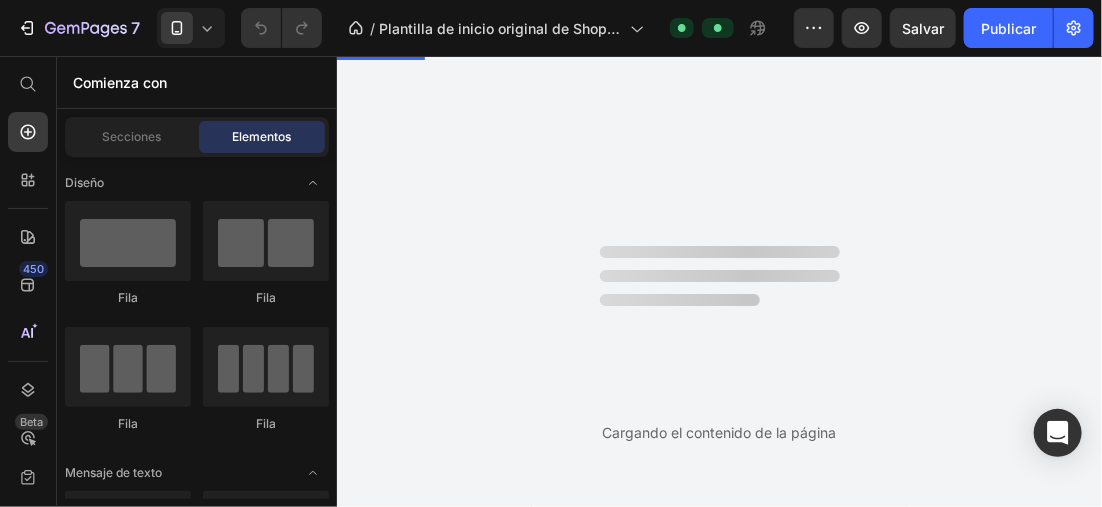 click on "Cargando el contenido de la página" at bounding box center [719, 281] 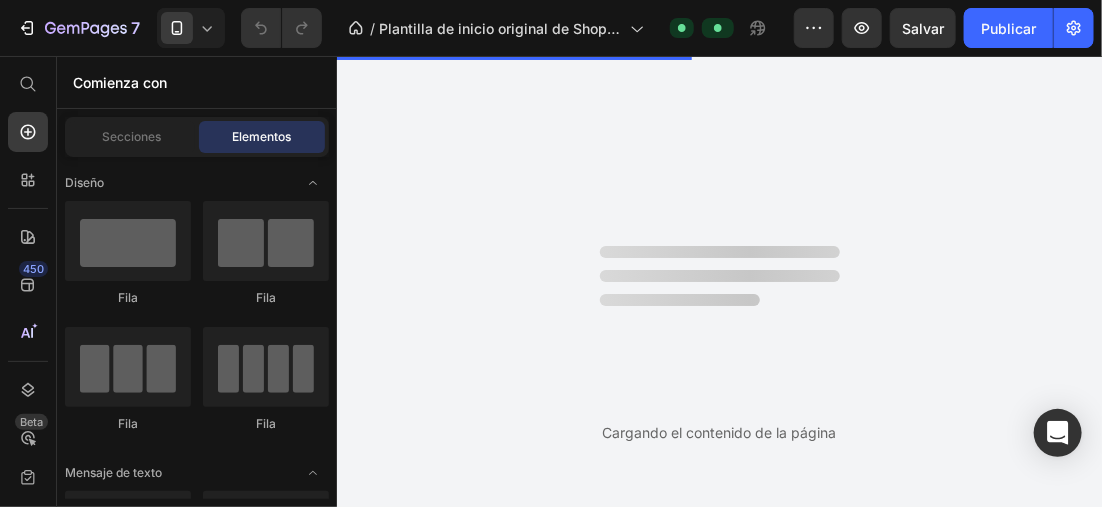 scroll, scrollTop: 0, scrollLeft: 0, axis: both 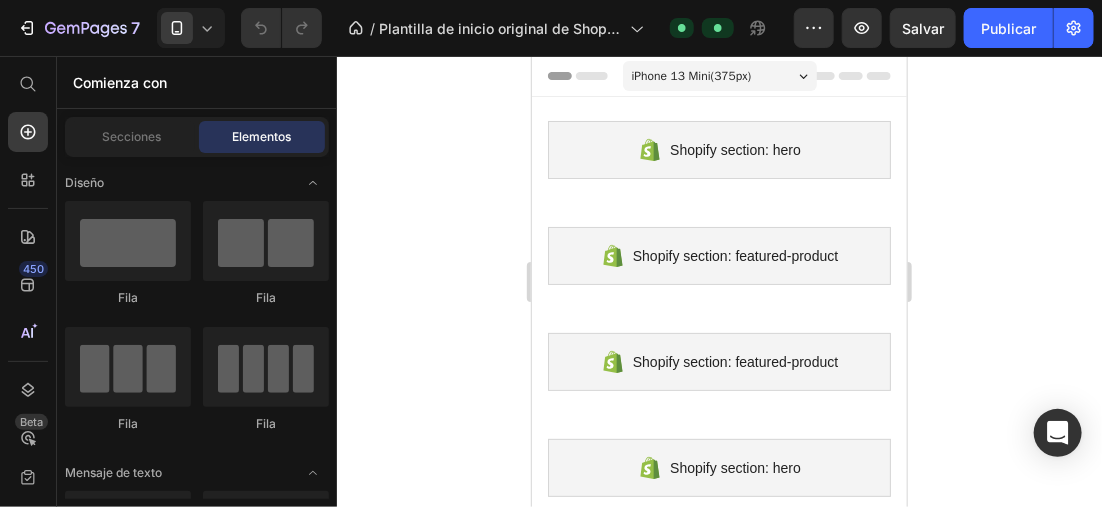 drag, startPoint x: 399, startPoint y: 135, endPoint x: 420, endPoint y: 126, distance: 22.847319 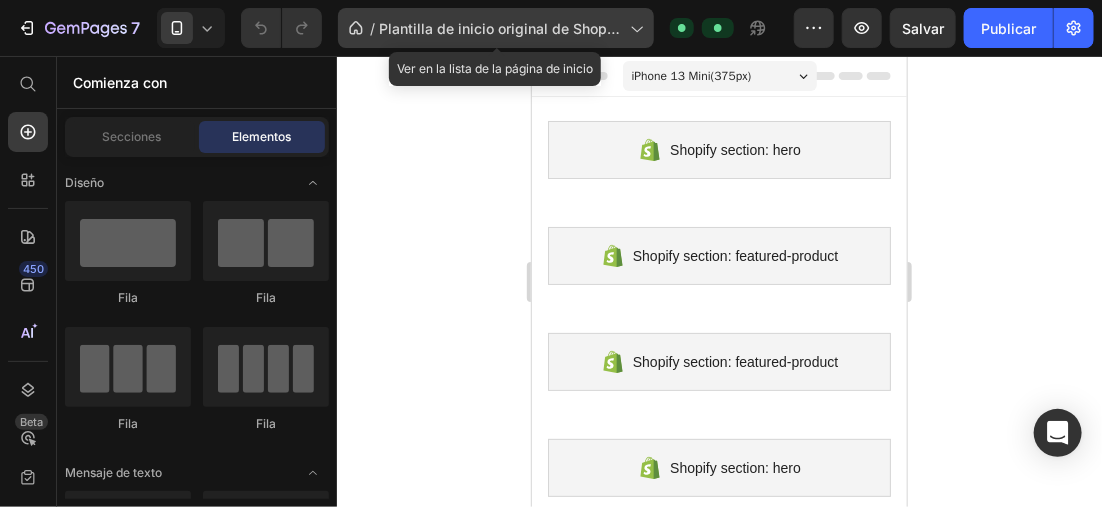 click on "Plantilla de inicio original de Shopify" at bounding box center (500, 28) 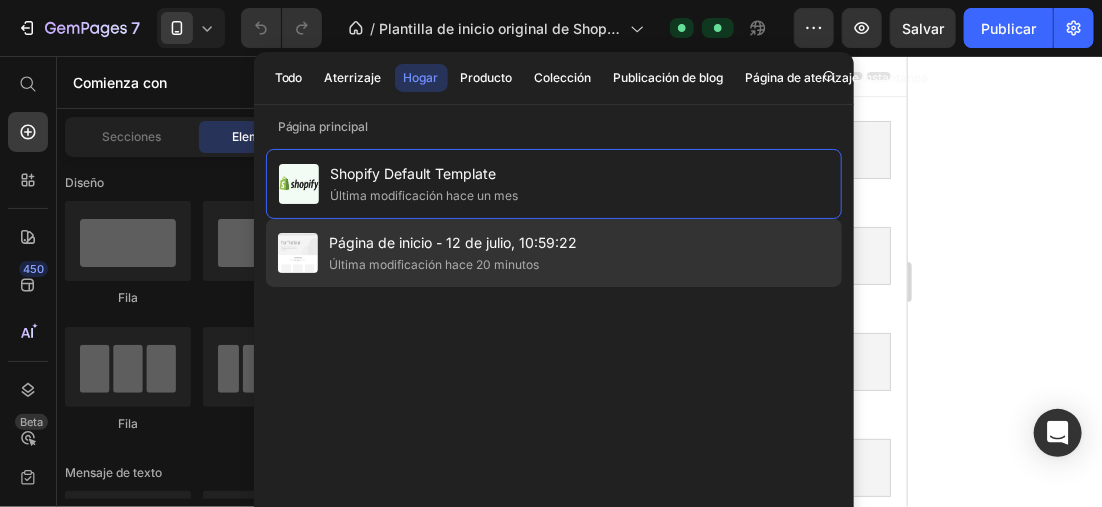 click on "Página de inicio - 12 de julio, 10:59:22" at bounding box center [454, 243] 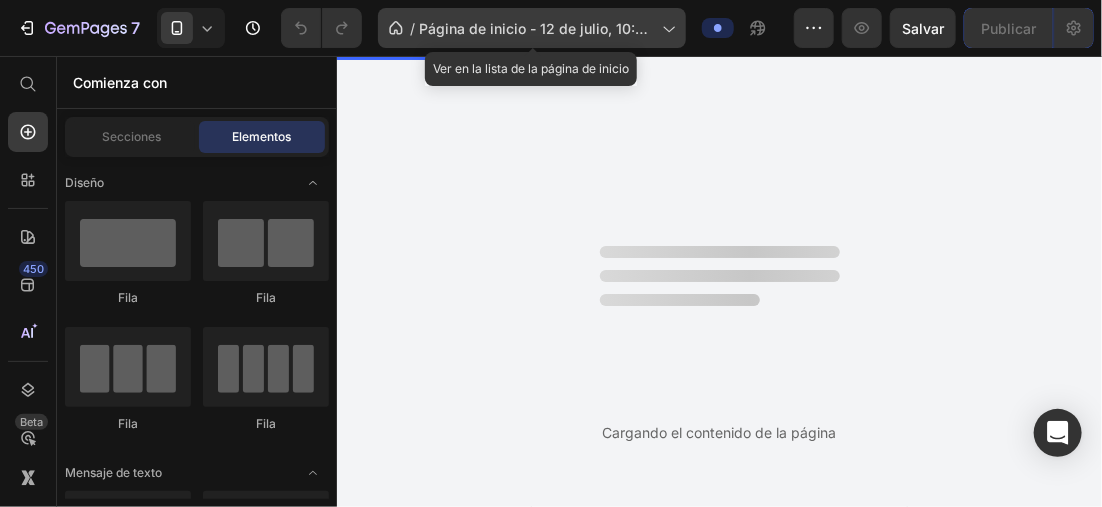 scroll, scrollTop: 0, scrollLeft: 0, axis: both 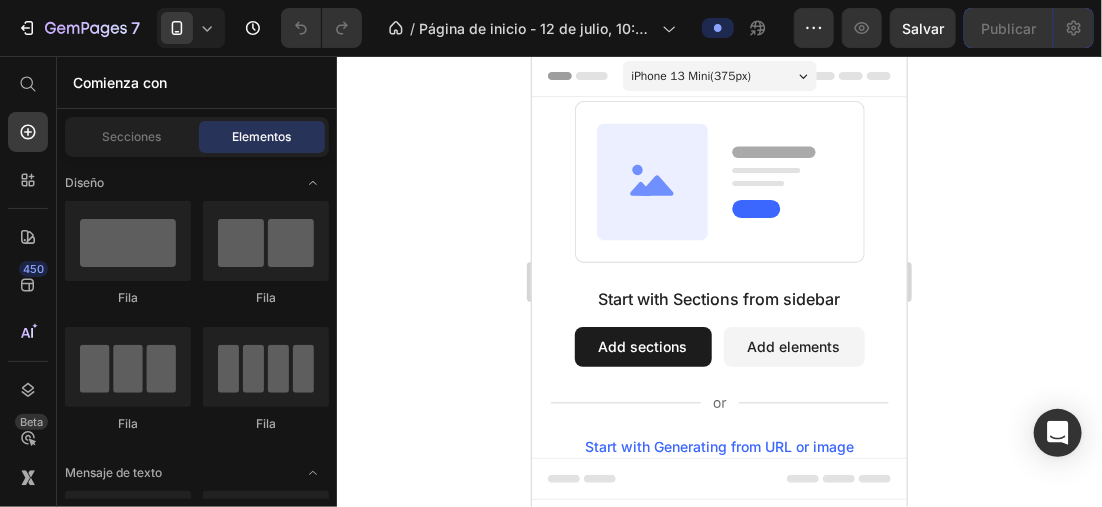 click 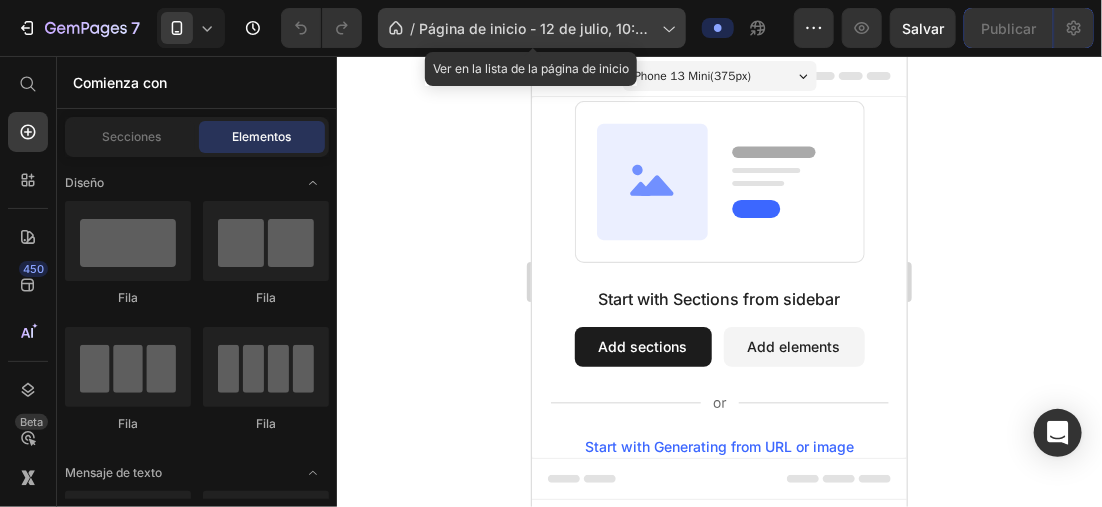 click on "Página de inicio - 12 de julio, 10:59:22" at bounding box center [536, 28] 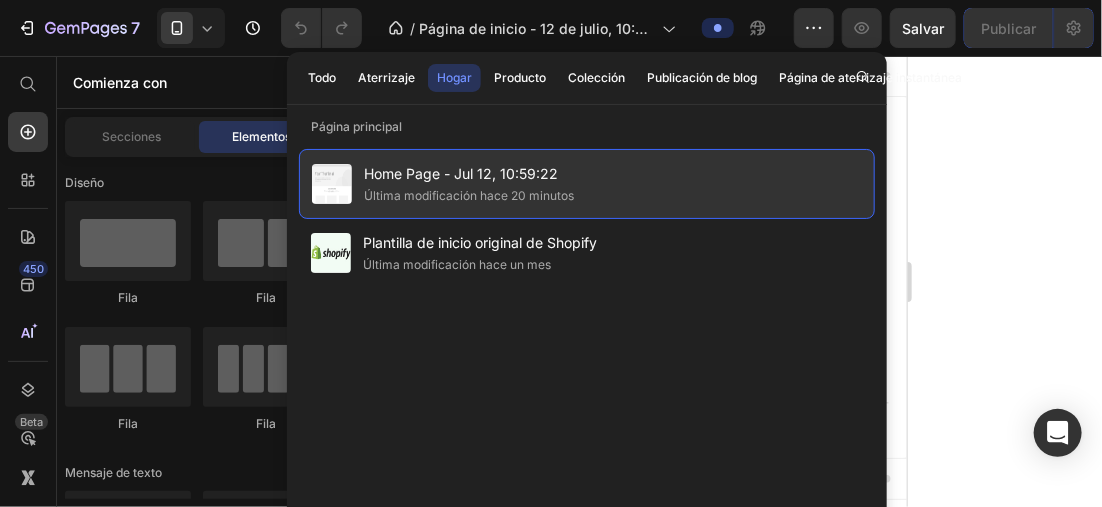 click on "Home Page - Jul 12, 10:59:22" at bounding box center [469, 174] 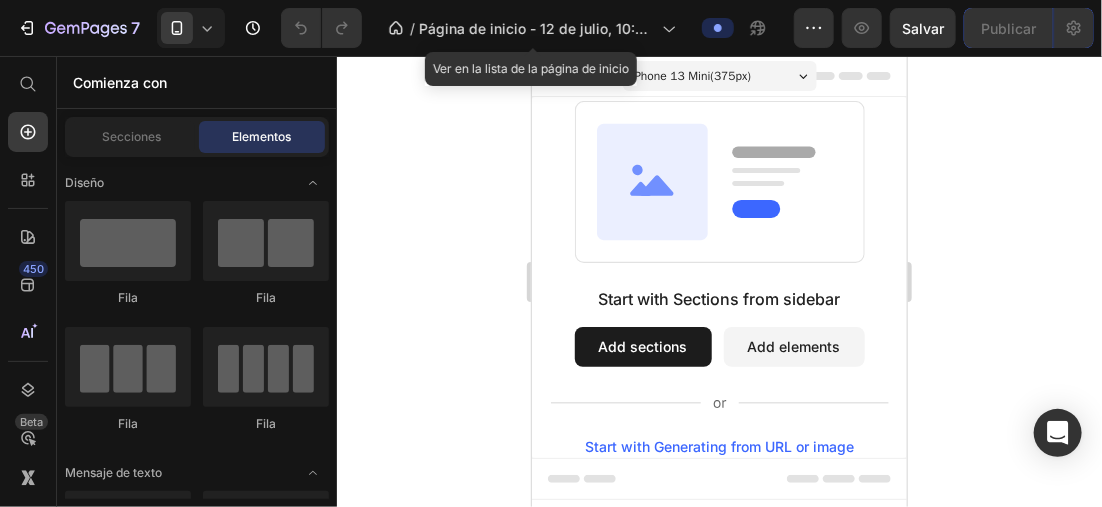 click 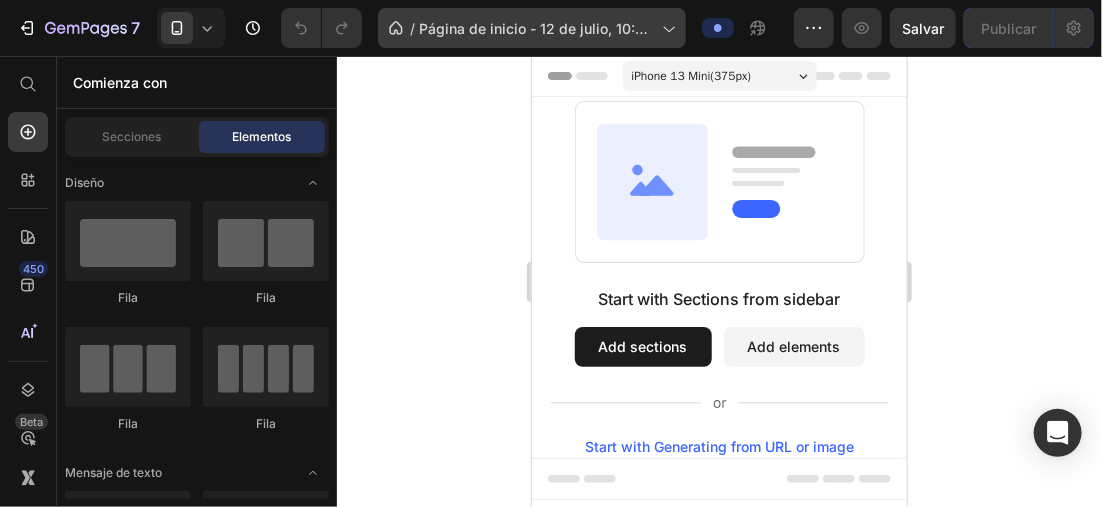 click on "Página de inicio - 12 de julio, 10:59:22" at bounding box center (536, 28) 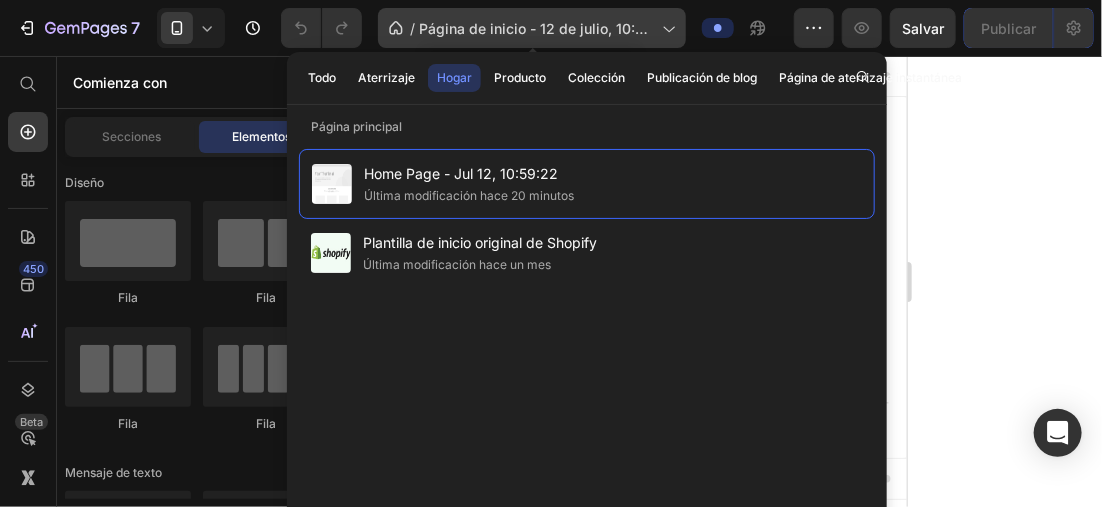 click on "Página de inicio - 12 de julio, 10:59:22" at bounding box center [536, 28] 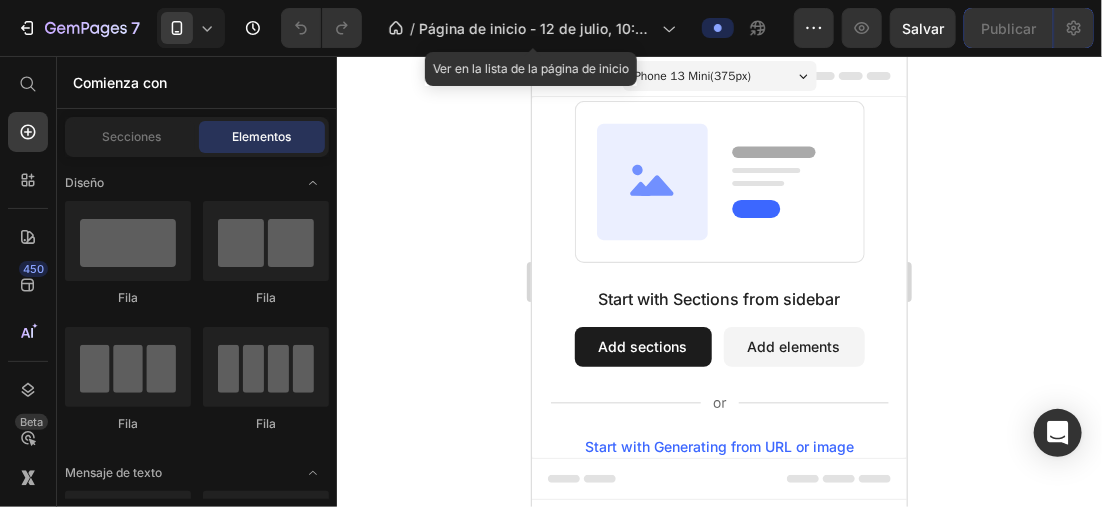click on "Página de inicio - 12 de julio, 10:59:22" at bounding box center [536, 28] 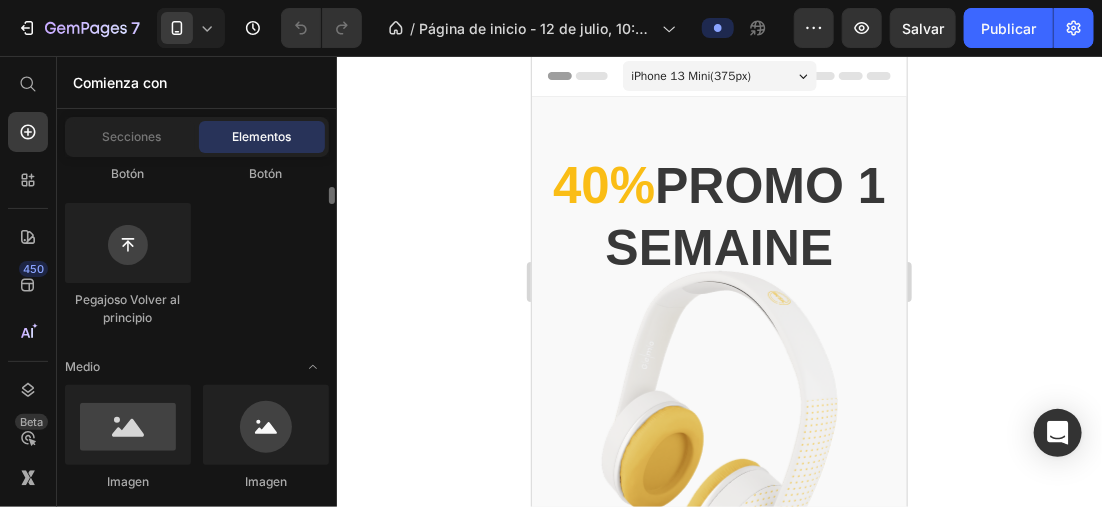 scroll, scrollTop: 378, scrollLeft: 0, axis: vertical 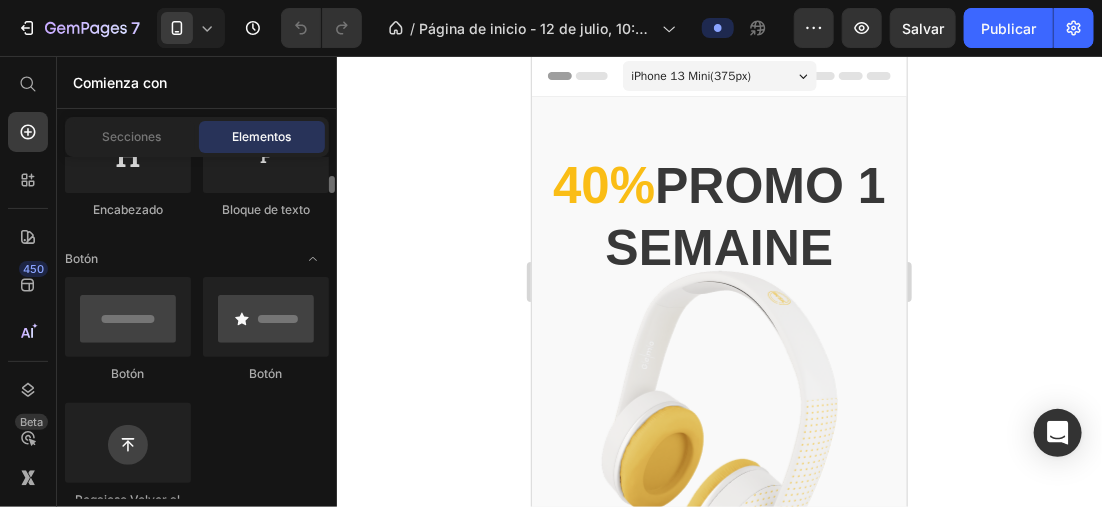 drag, startPoint x: 182, startPoint y: 227, endPoint x: 197, endPoint y: 229, distance: 15.132746 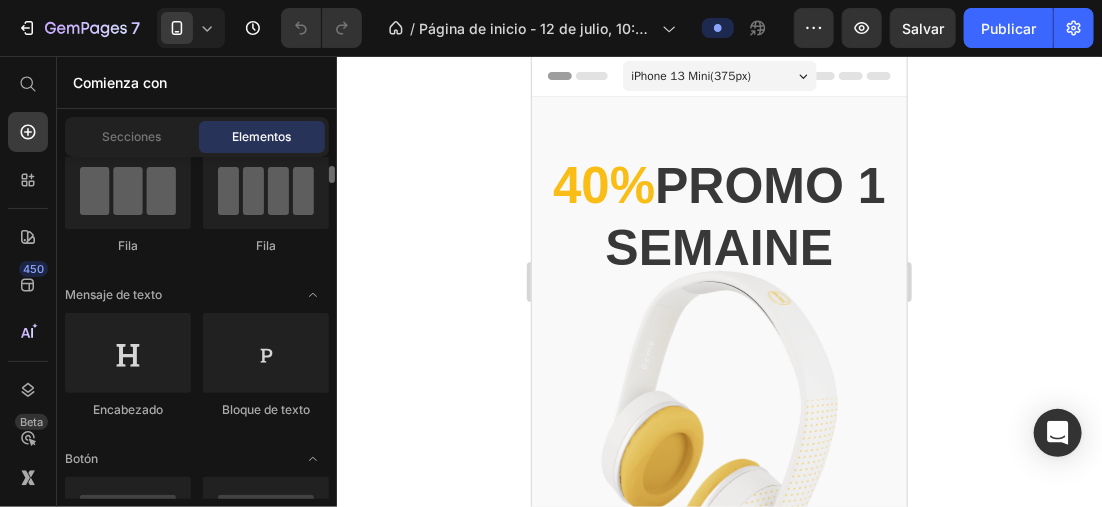 scroll, scrollTop: 78, scrollLeft: 0, axis: vertical 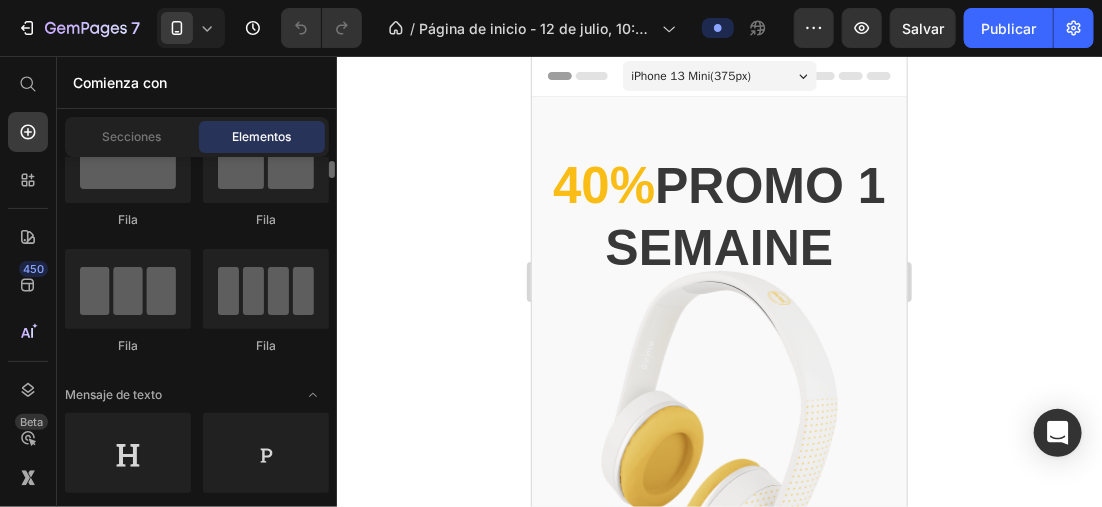 drag, startPoint x: 220, startPoint y: 388, endPoint x: 243, endPoint y: 378, distance: 25.079872 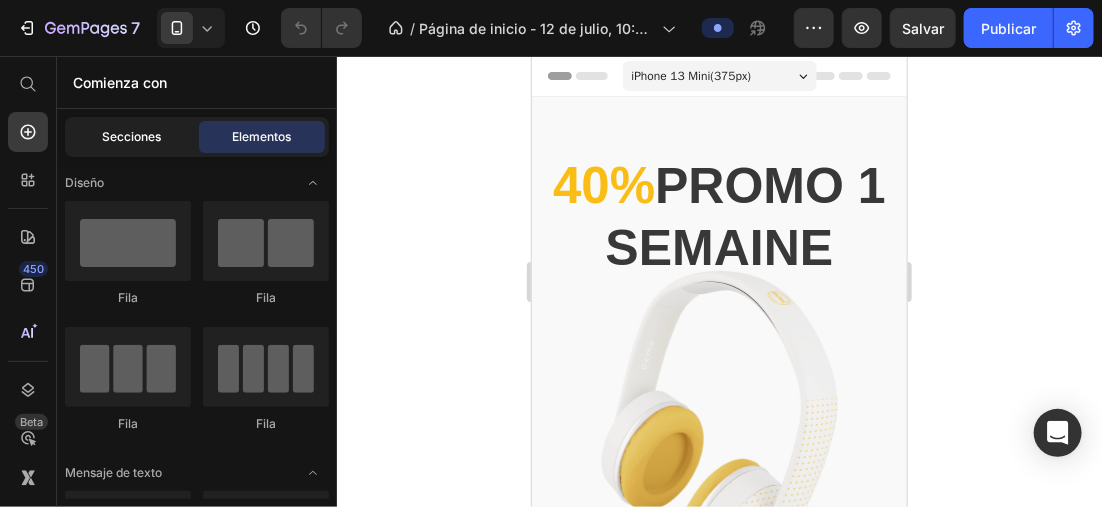 click on "Secciones" at bounding box center (132, 137) 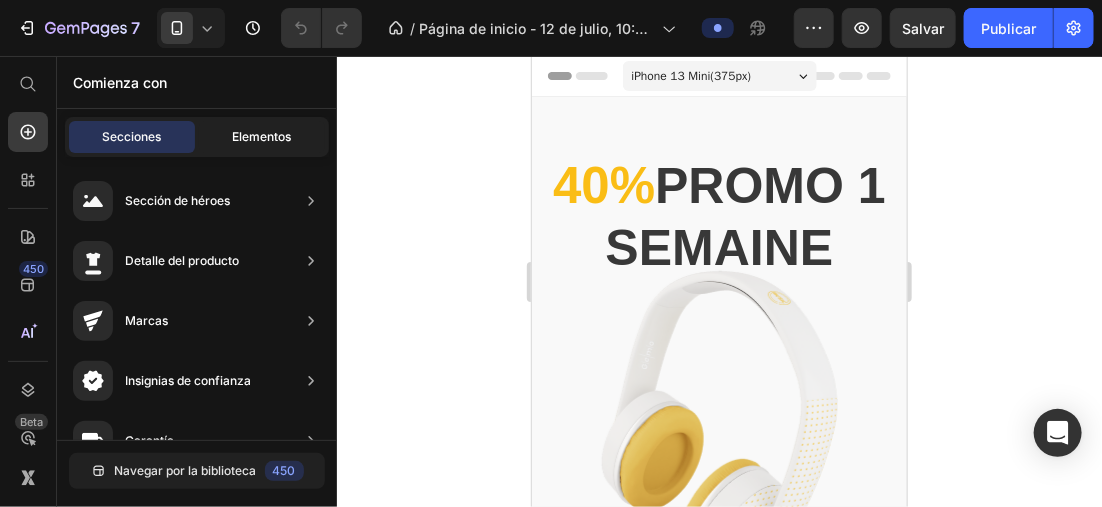 click on "Elementos" at bounding box center (262, 137) 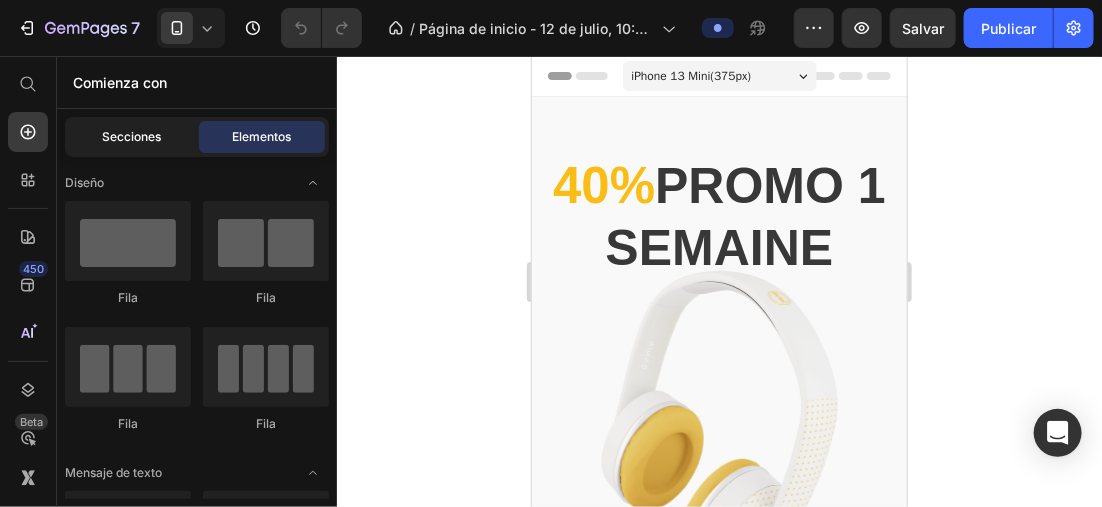 click on "Secciones" 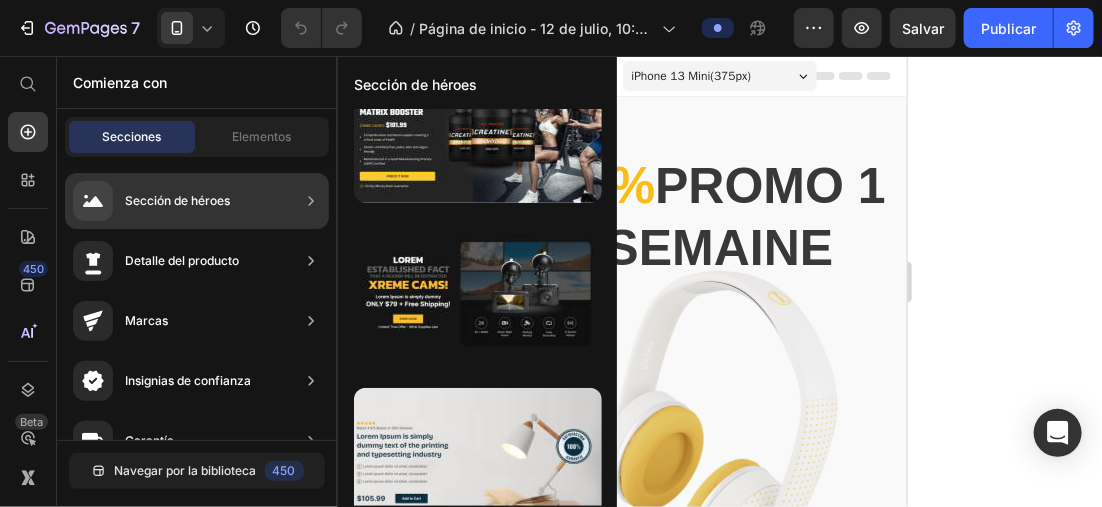 scroll, scrollTop: 0, scrollLeft: 0, axis: both 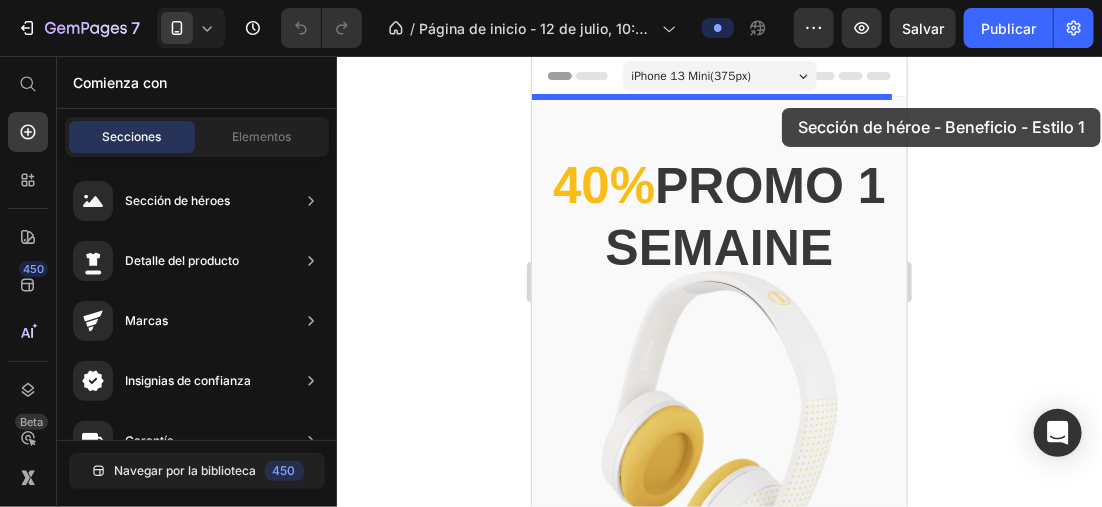 drag, startPoint x: 1001, startPoint y: 398, endPoint x: 781, endPoint y: 107, distance: 364.80267 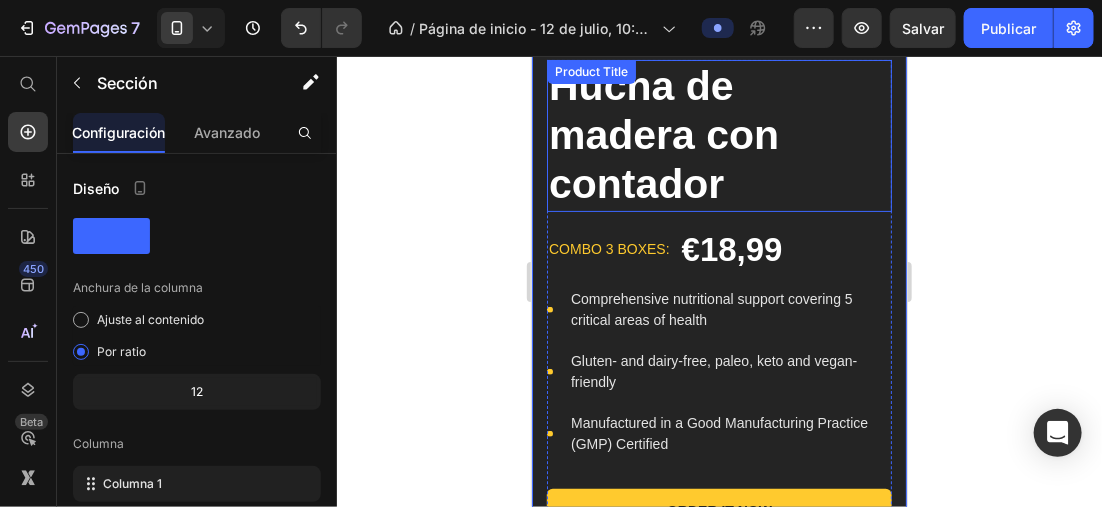 scroll, scrollTop: 0, scrollLeft: 0, axis: both 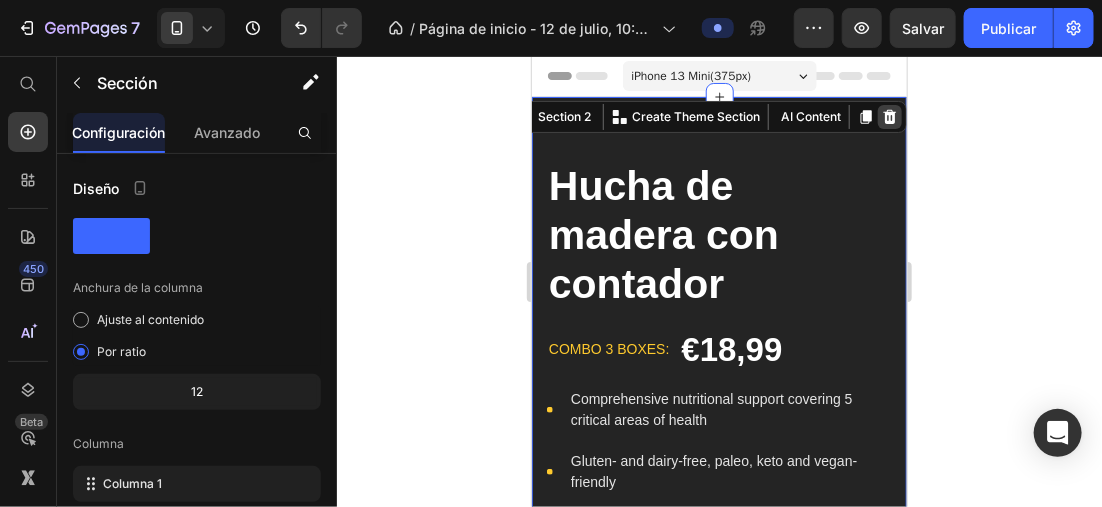 click 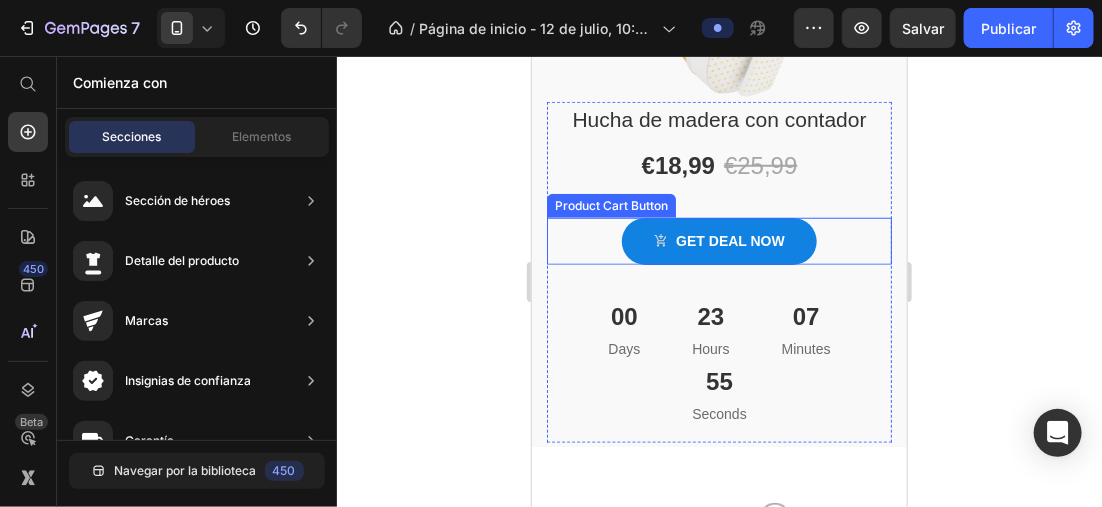 scroll, scrollTop: 400, scrollLeft: 0, axis: vertical 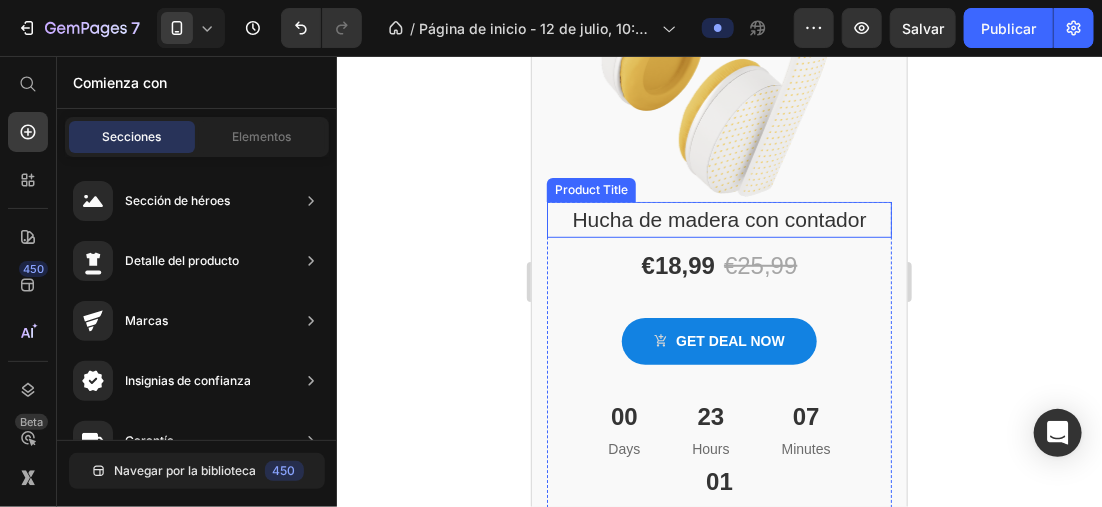 click on "Hucha de madera con contador" at bounding box center [718, 219] 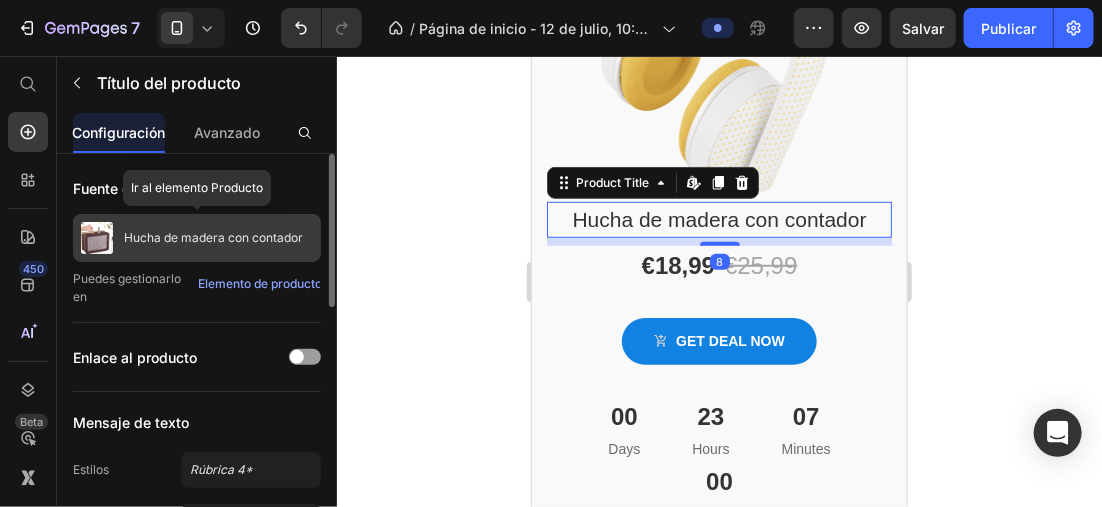 click at bounding box center [97, 238] 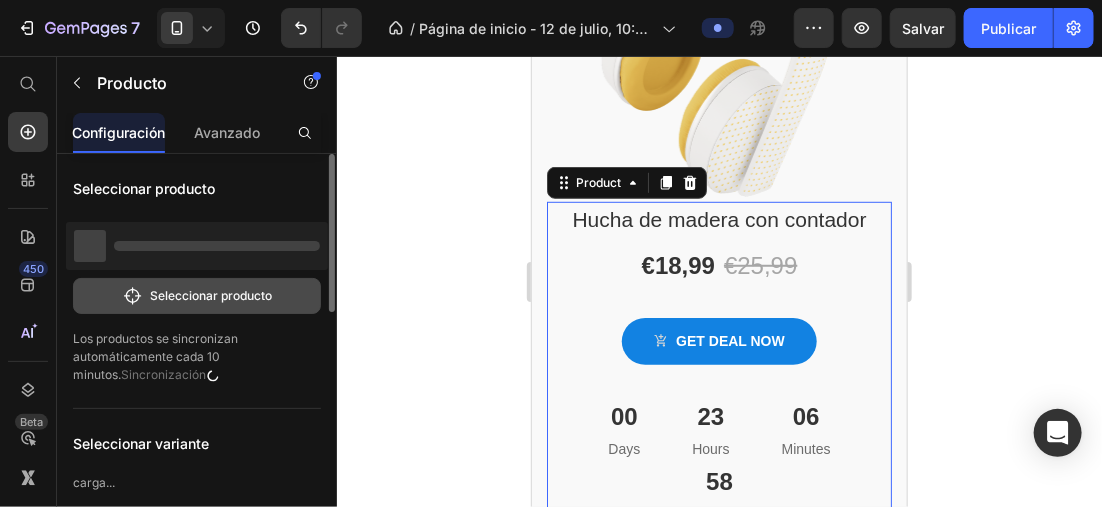 click on "Seleccionar producto" 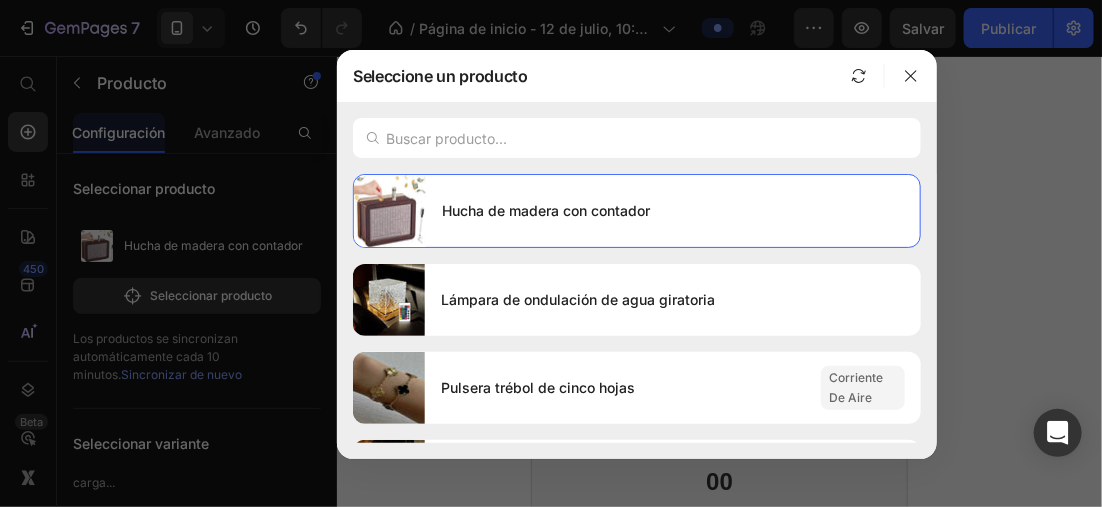 click at bounding box center [551, 253] 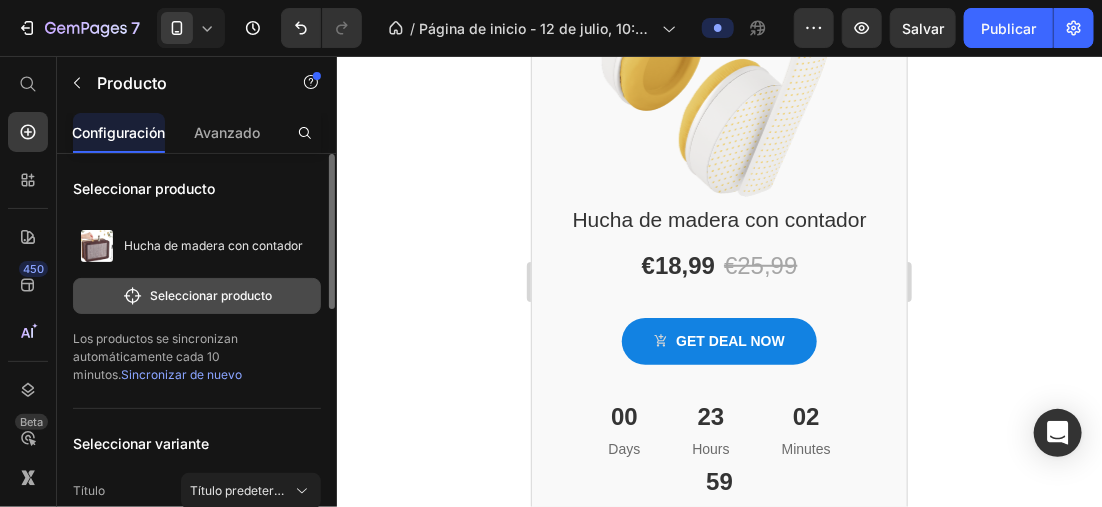 click on "Seleccionar producto" 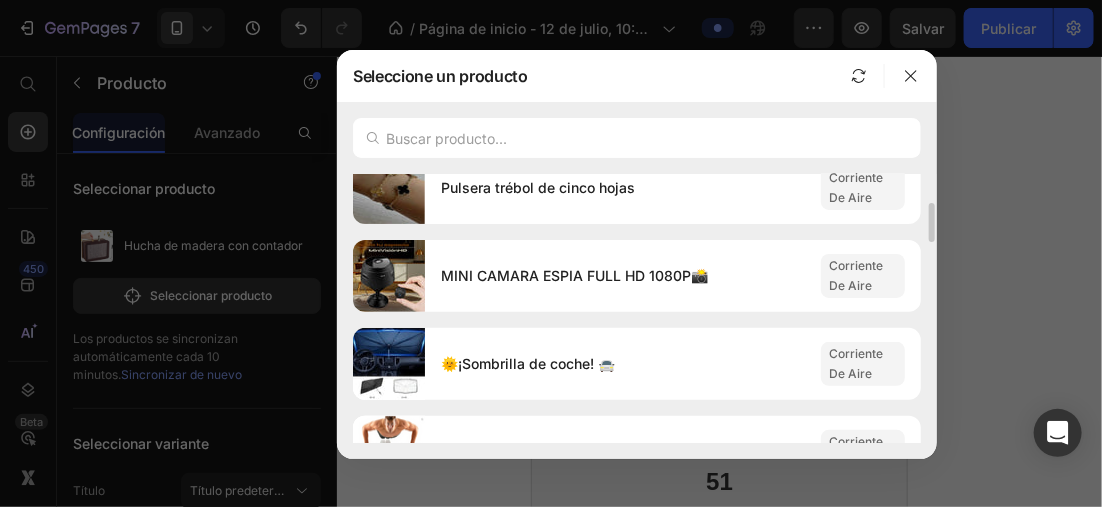 scroll, scrollTop: 0, scrollLeft: 0, axis: both 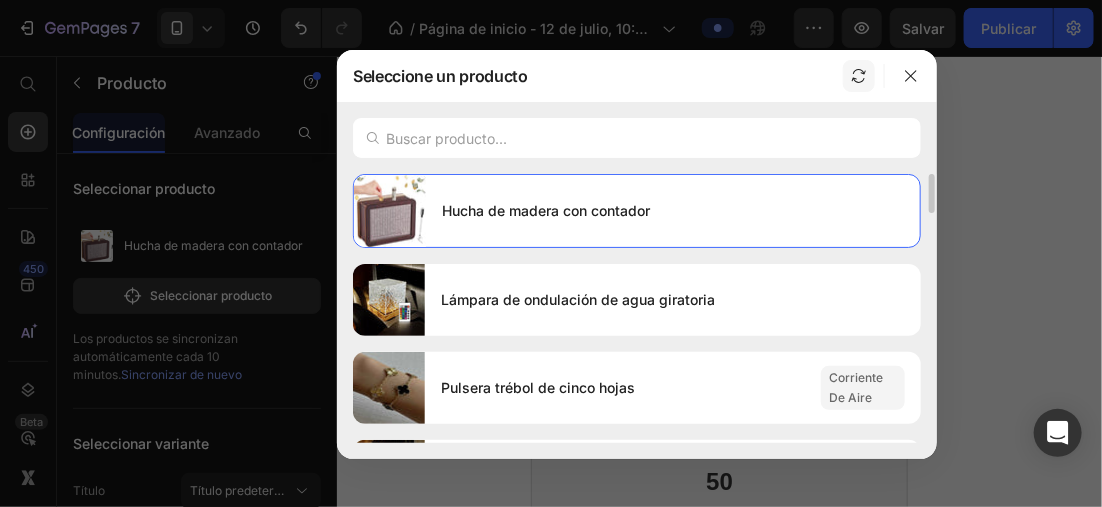 click 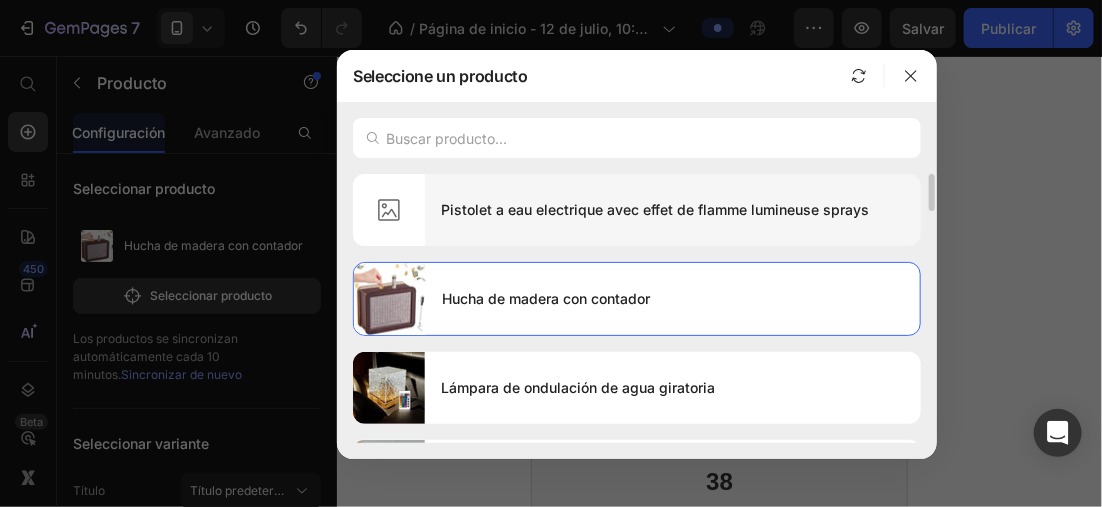 click on "Pistolet a eau electrique avec effet de flamme lumineuse sprays" at bounding box center [673, 210] 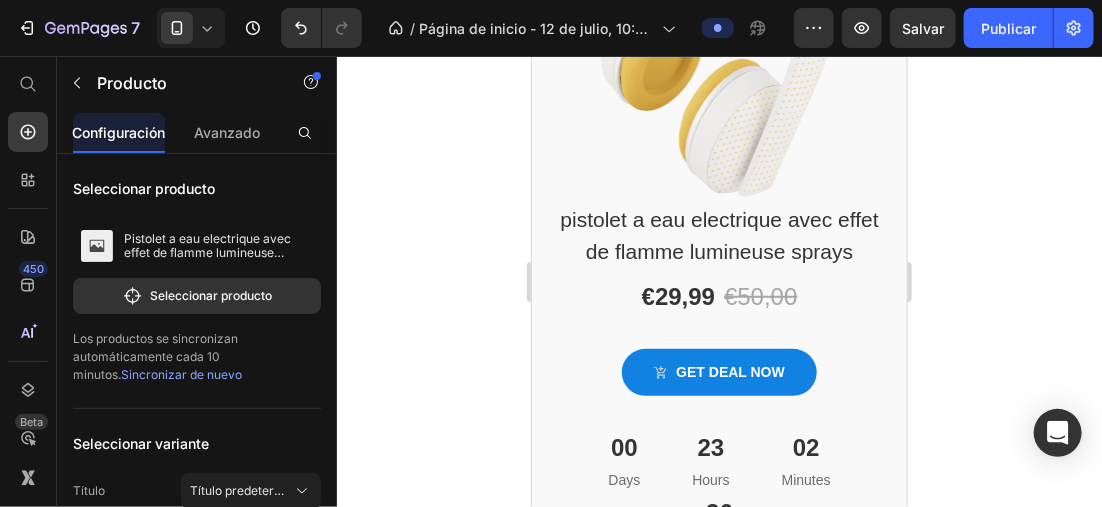 click 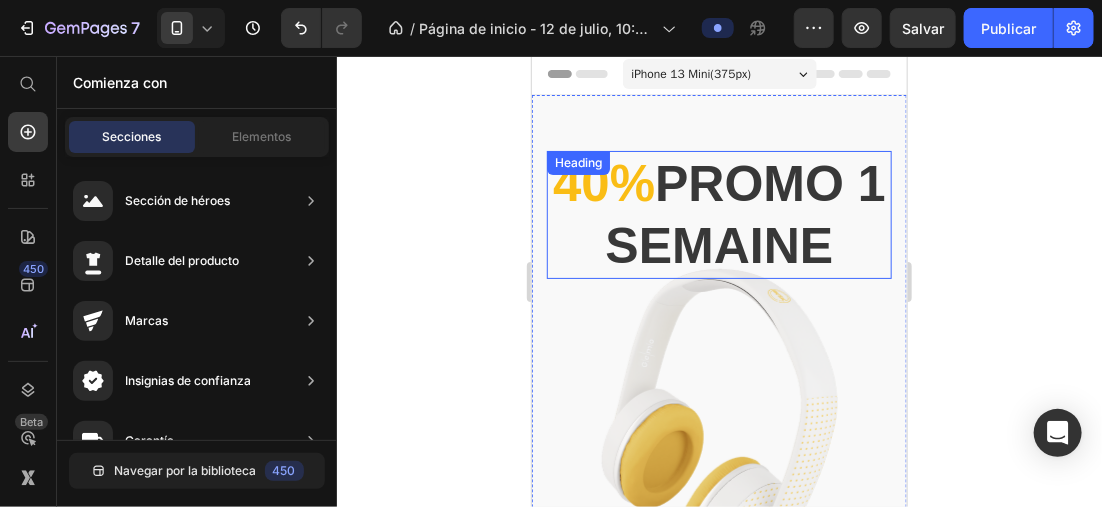 scroll, scrollTop: 0, scrollLeft: 0, axis: both 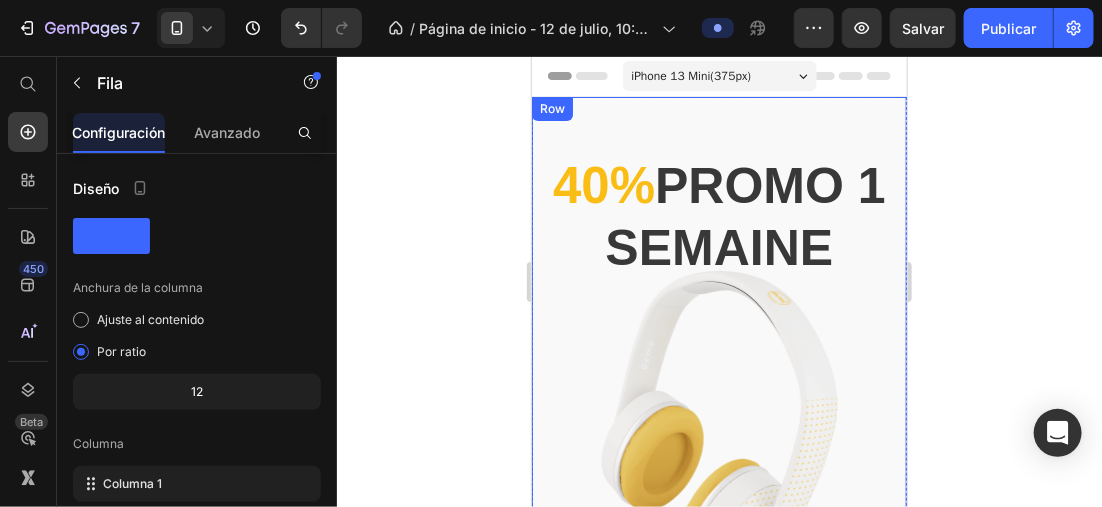 click on "40% Promo 1 semaine Heading pistolet a eau electrique avec effet de flamme lumineuse sprays Product Title €29,99 Product Price €50,00 Product Price Row Get deal now Product Cart Button 00 Days 23 Hours 02 Minutes 32 Seconds Countdown Timer Product Row" at bounding box center [718, 534] 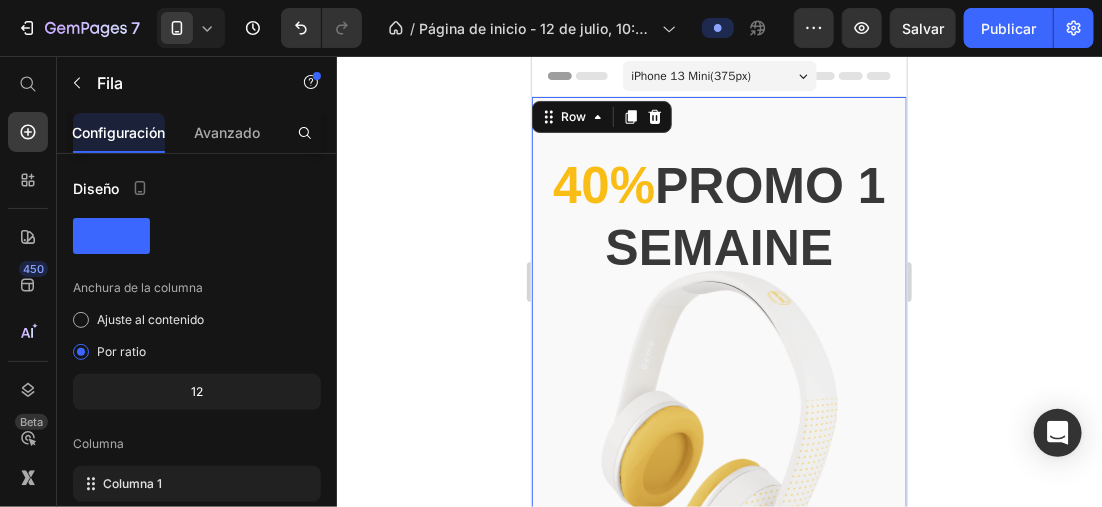 click 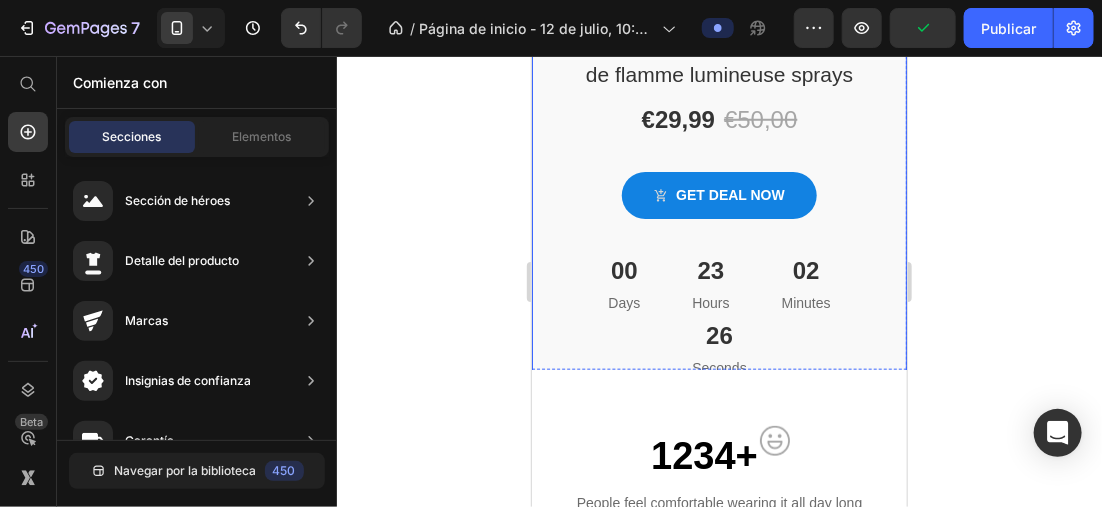 scroll, scrollTop: 600, scrollLeft: 0, axis: vertical 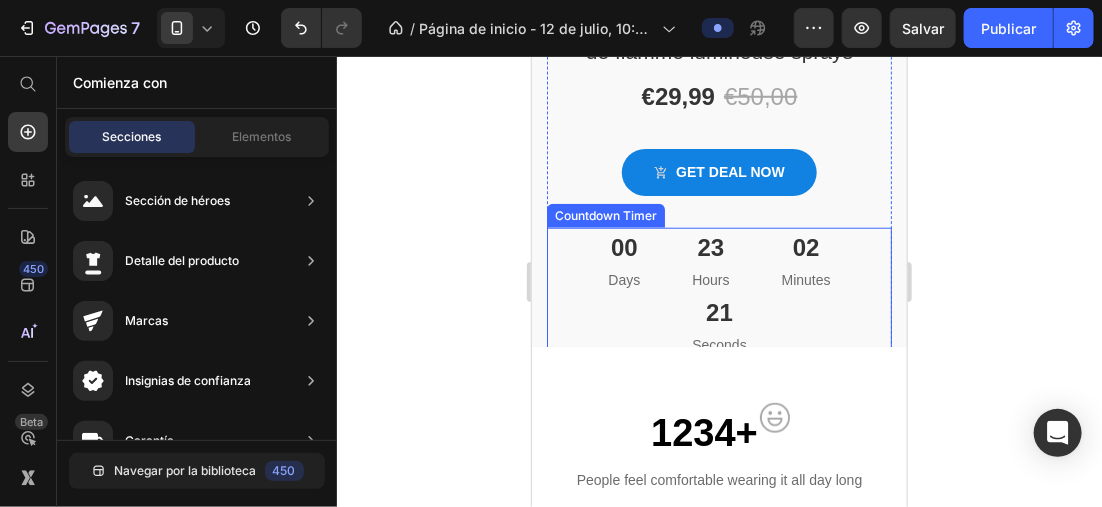 click on "[TIME] [TIME] [TIME] [TIME]" at bounding box center [718, 292] 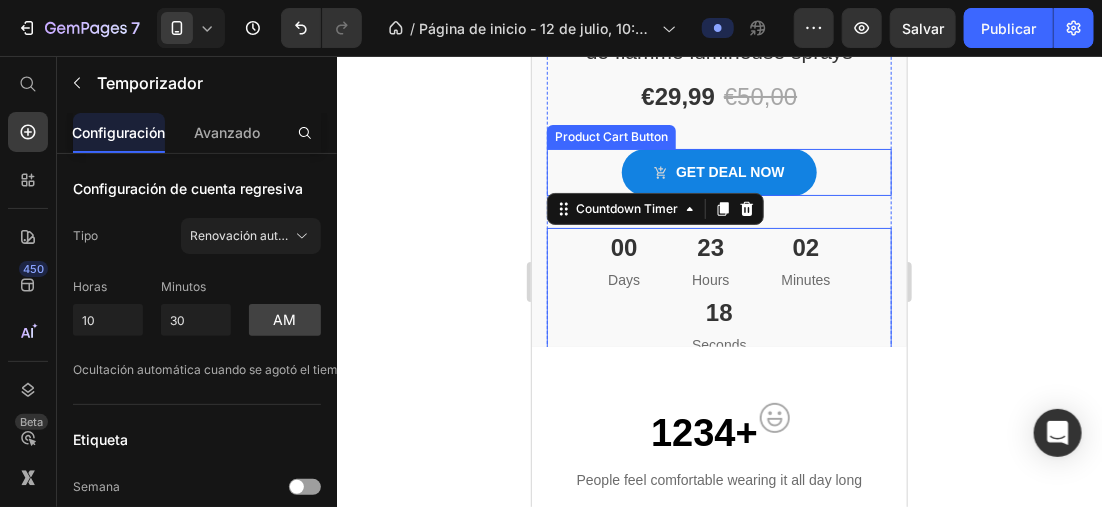 click on "Get deal now Product Cart Button" at bounding box center [718, 171] 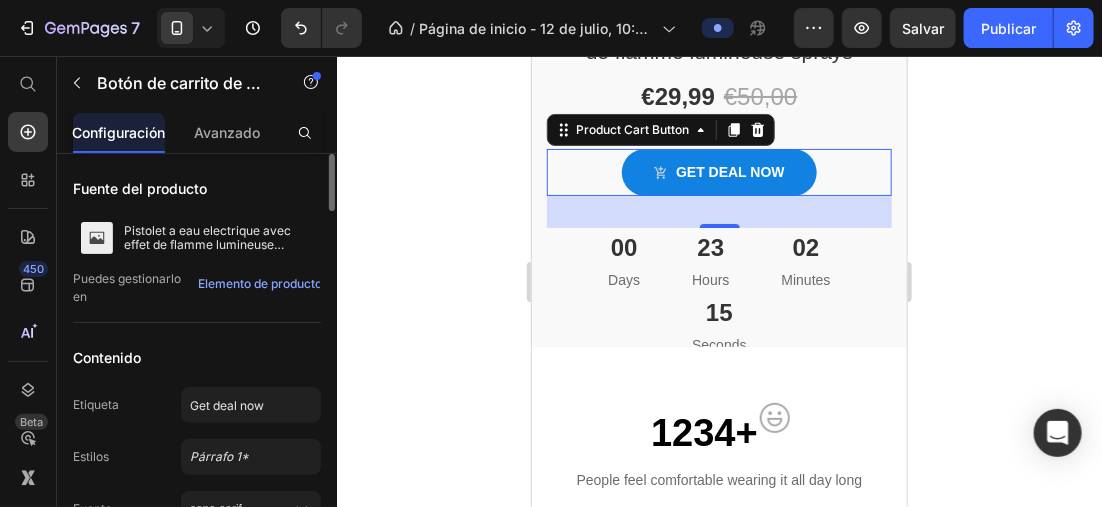 drag, startPoint x: 216, startPoint y: 186, endPoint x: 229, endPoint y: 186, distance: 13 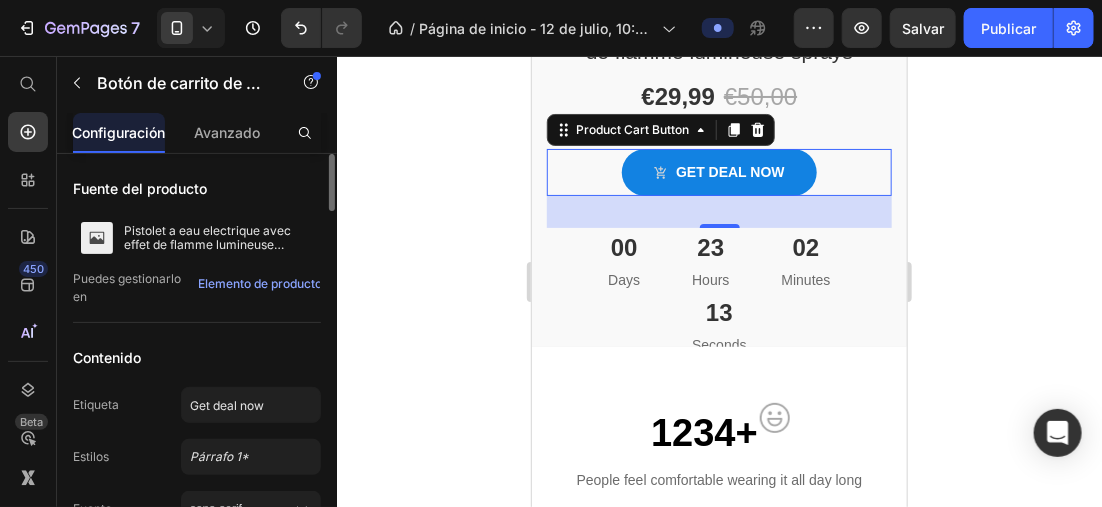 click on "Fuente del producto Pistolet a eau electrique avec effet de flamme lumineuse sprays Puedes gestionarlo en Elemento de producto" at bounding box center [197, 246] 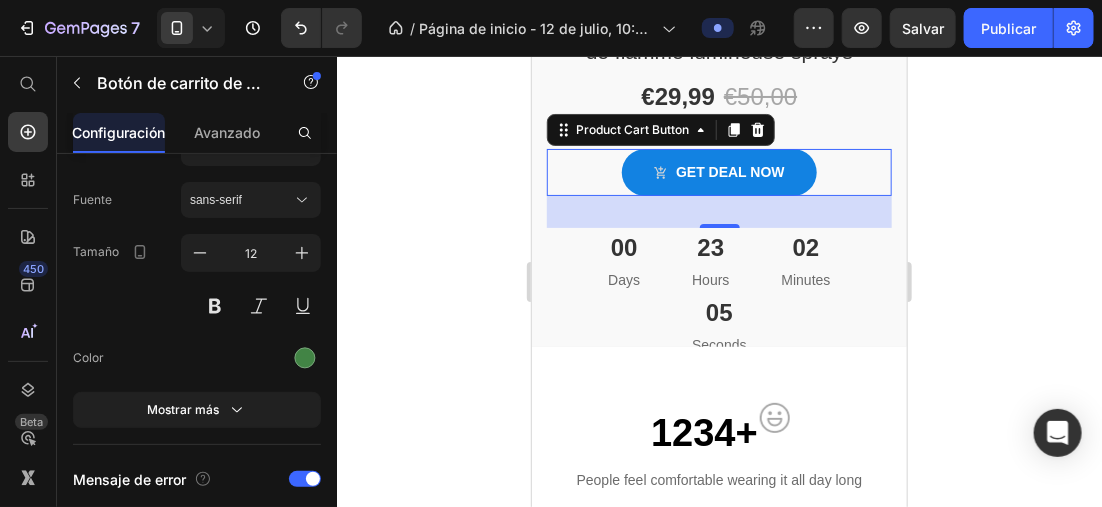 scroll, scrollTop: 2000, scrollLeft: 0, axis: vertical 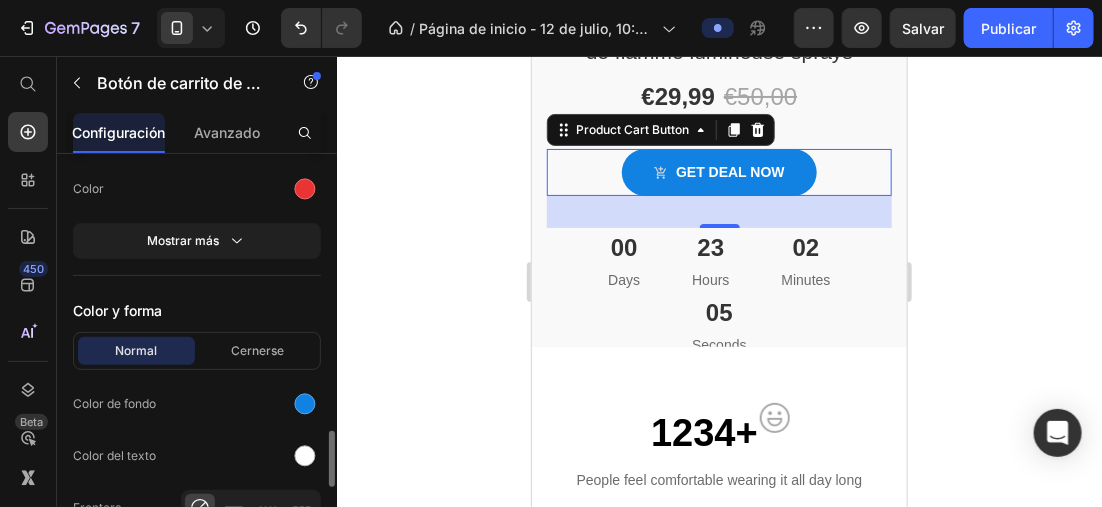 click on "Fuente del producto Pistolet a eau electrique avec effet de flamme lumineuse sprays Puedes gestionarlo en Elemento de producto Contenido Etiqueta Get deal now Estilos Párrafo 1* Fuente sans-serif Tamaño 14 Mostrar más Diseño Añadir a la cesta Icono Icono Elegir Posición del icono Izquierda Derecha Espaciamiento 8 Px Añadir a la cesta acción Después de hacer clic en Seguir comprando Tamaño Ancho Auto Px % Altura Auto Px Mostrar más Mensaje de éxito Contenido Add product to cart successfully Estilos Párrafo 2 Fuente sans-serif Tamaño 12 Color Mostrar más Mensaje de error Fuente Shopify (en inglés) Costumbre Estilos Párrafo 2 Fuente sans-serif Tamaño 12 Color Mostrar más Color y forma Normal Cernerse Color de fondo Color del texto Frontera Esquina 50 50 50 50 Sombra Botón de agotado Mensaje Out of stock Estilo personalizado Alinear" at bounding box center [197, -415] 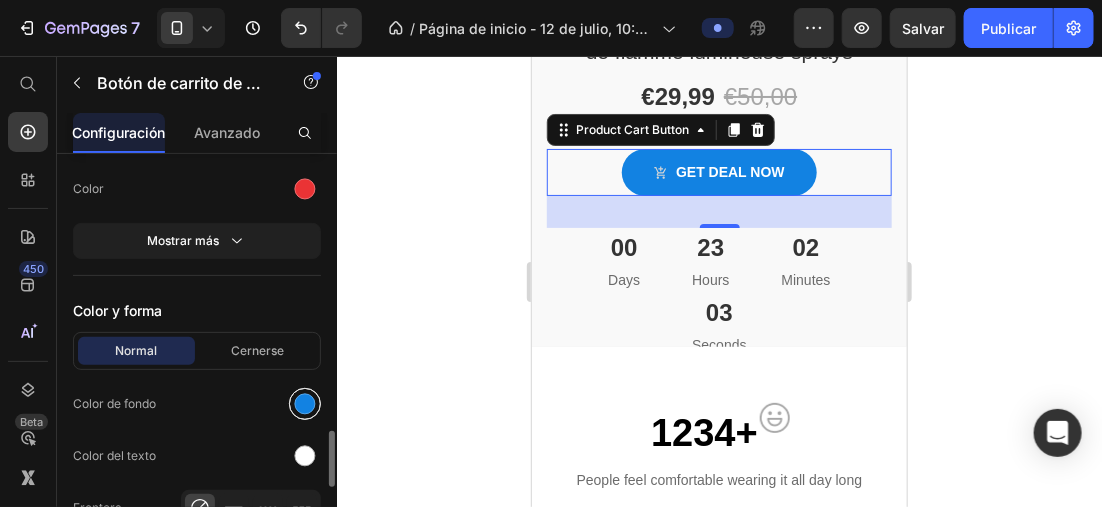 click at bounding box center [305, 404] 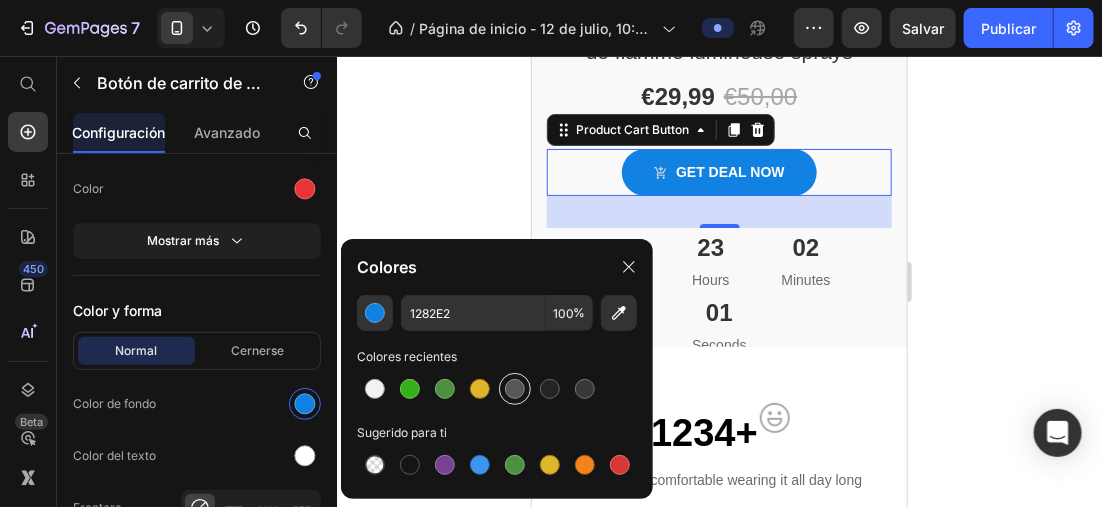 click at bounding box center (515, 389) 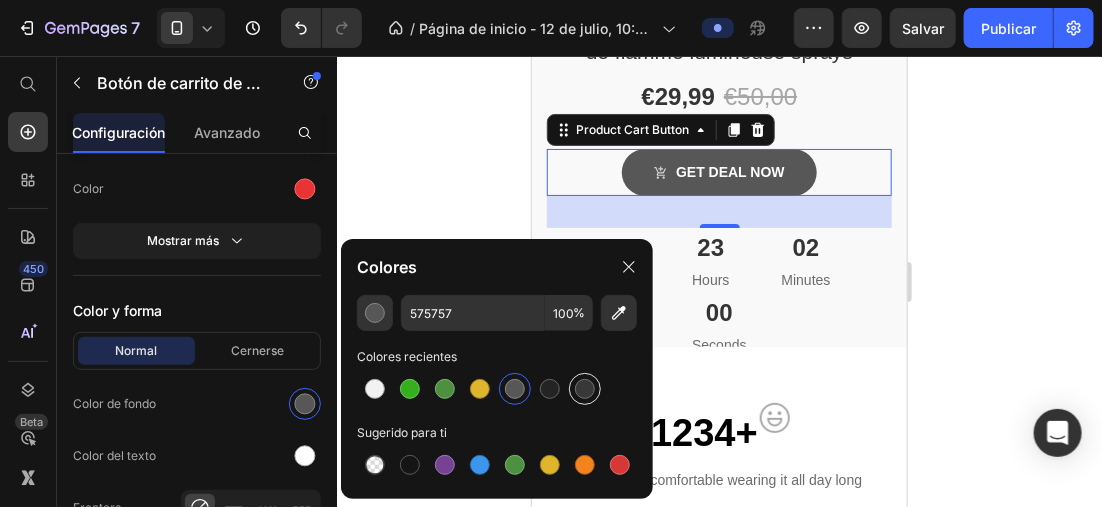 click at bounding box center (585, 389) 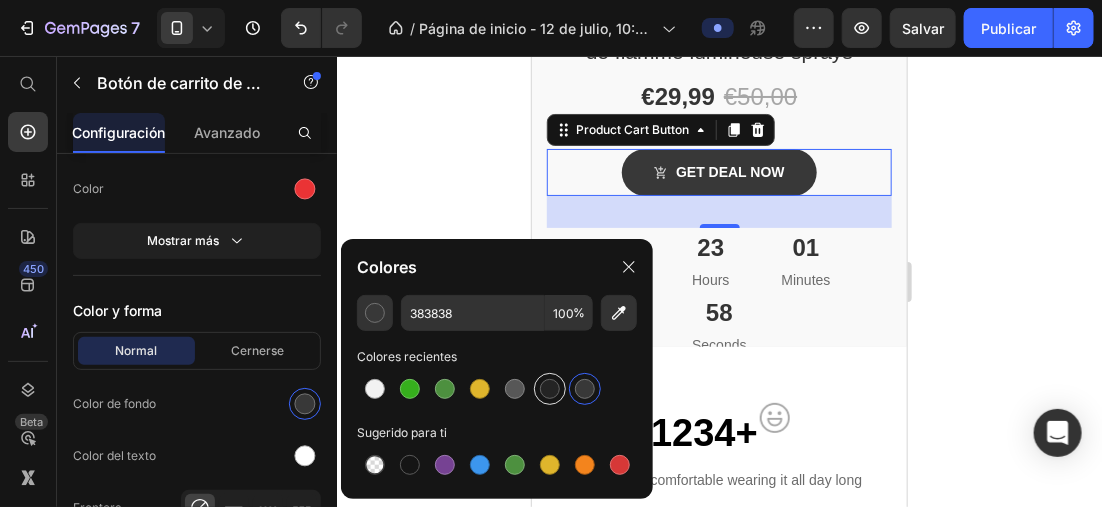 click at bounding box center [550, 389] 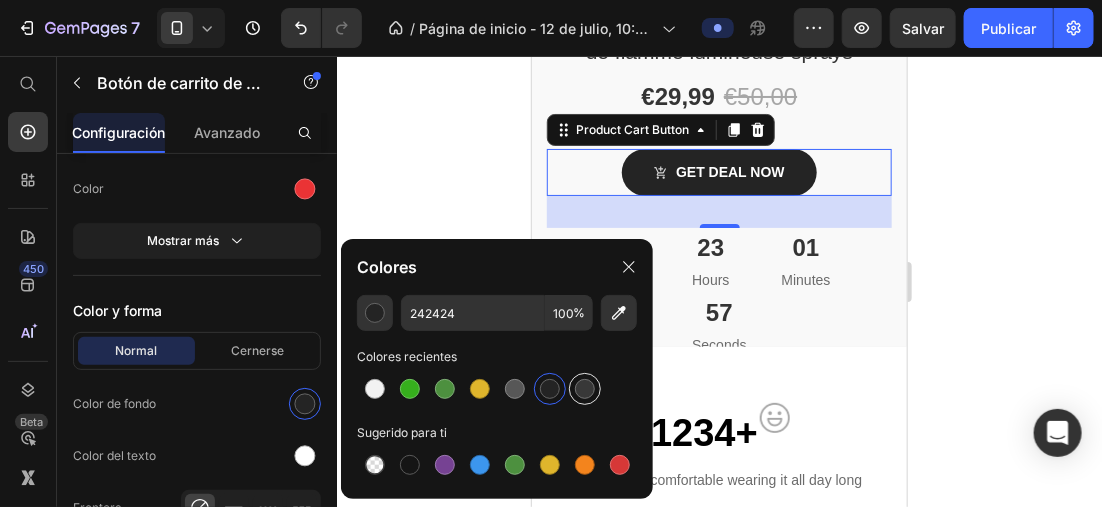 click at bounding box center [585, 389] 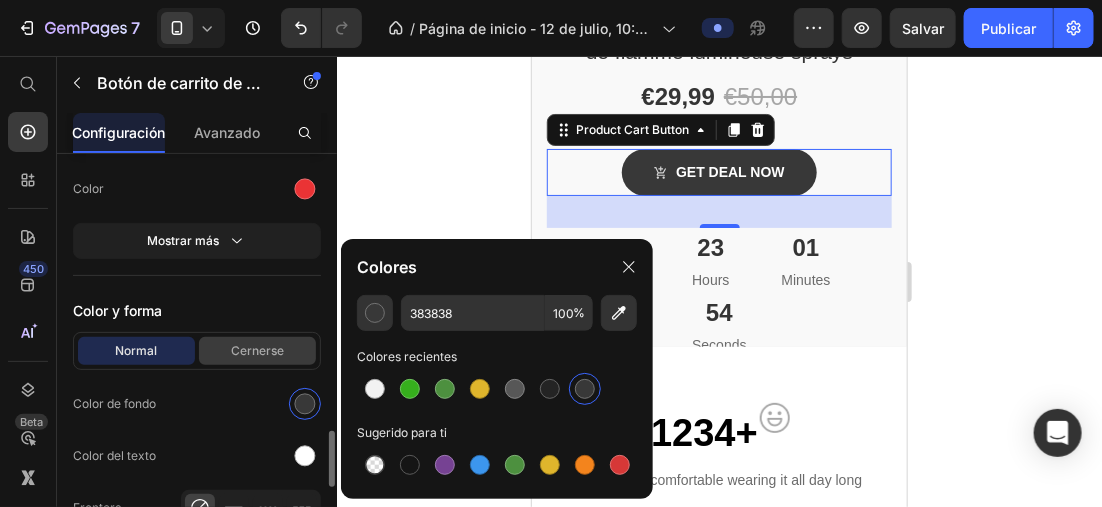 click on "Cernerse" at bounding box center (257, 351) 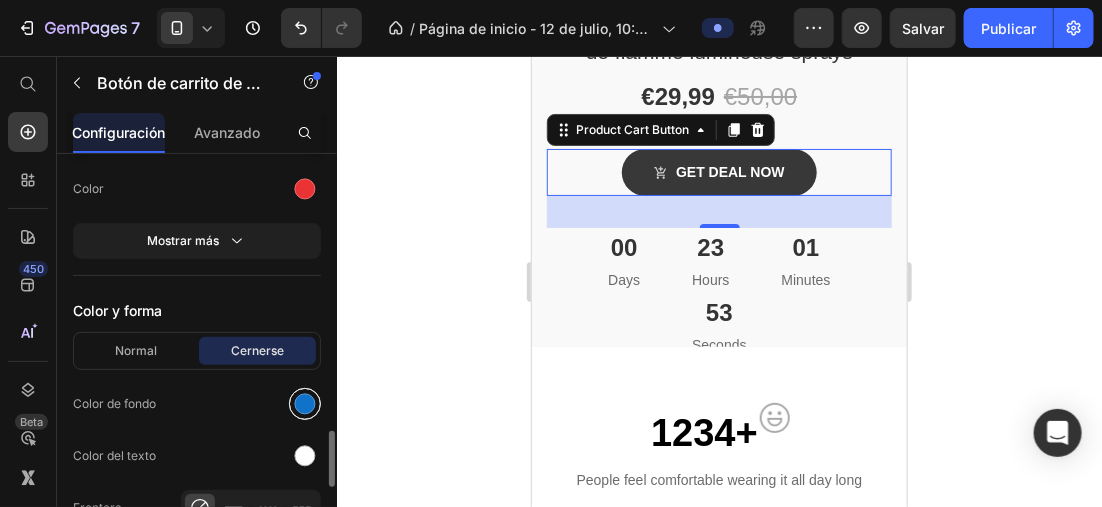 click at bounding box center (305, 404) 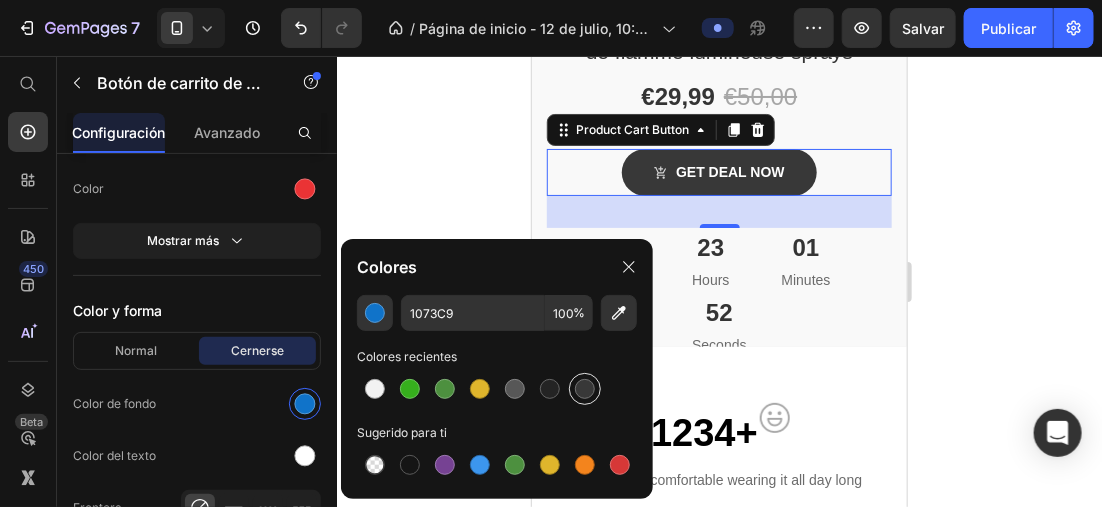 click at bounding box center [585, 389] 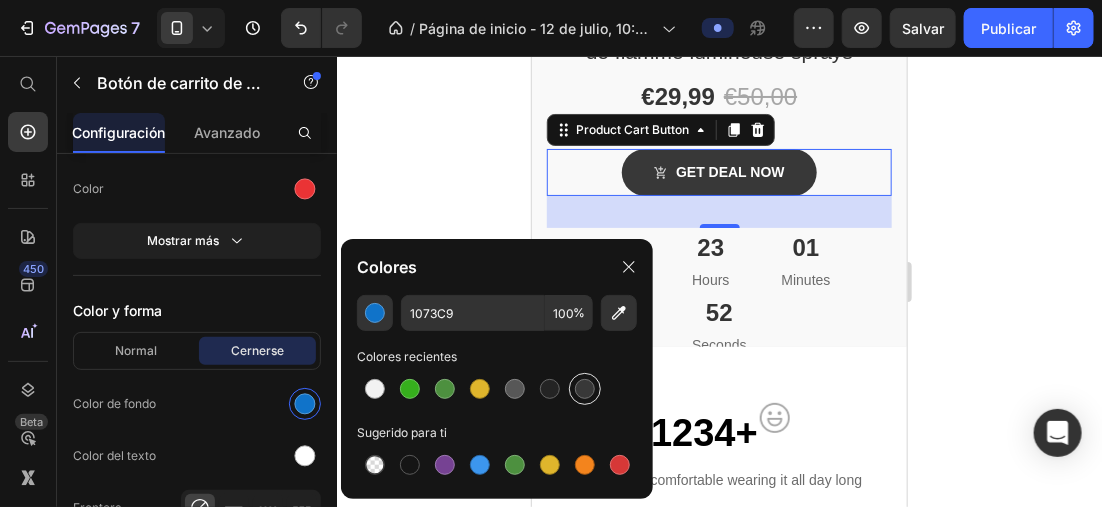 type on "383838" 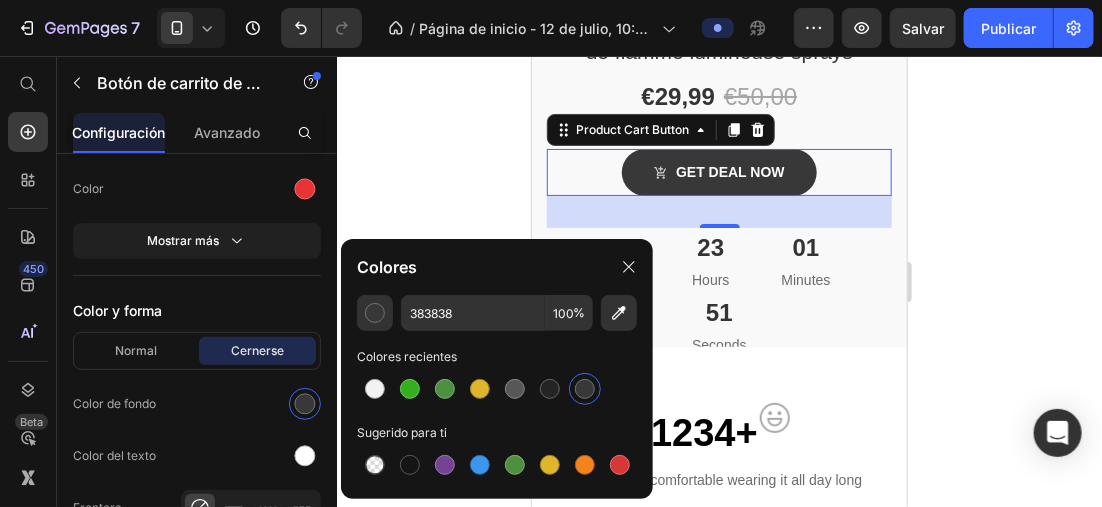 click 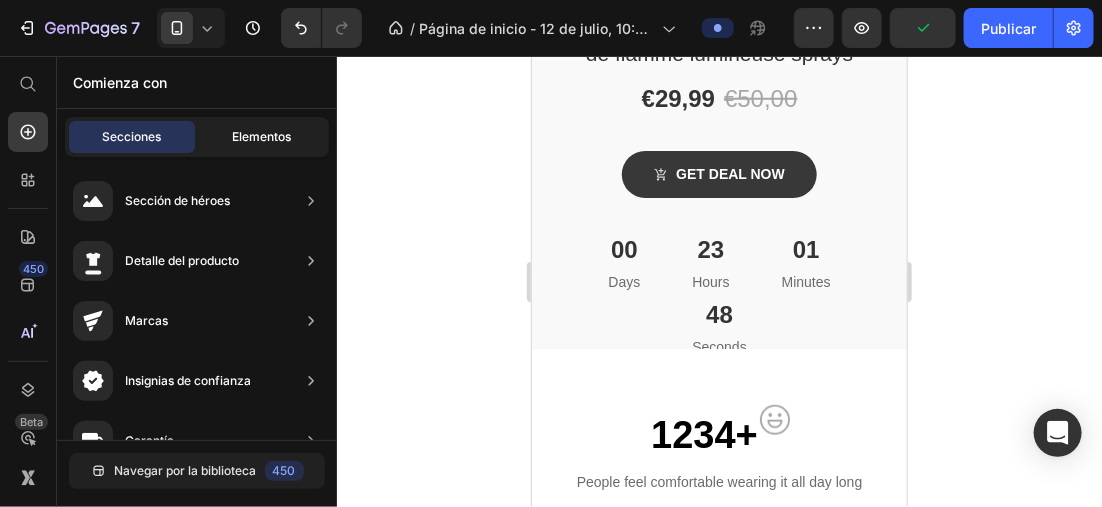 scroll, scrollTop: 500, scrollLeft: 0, axis: vertical 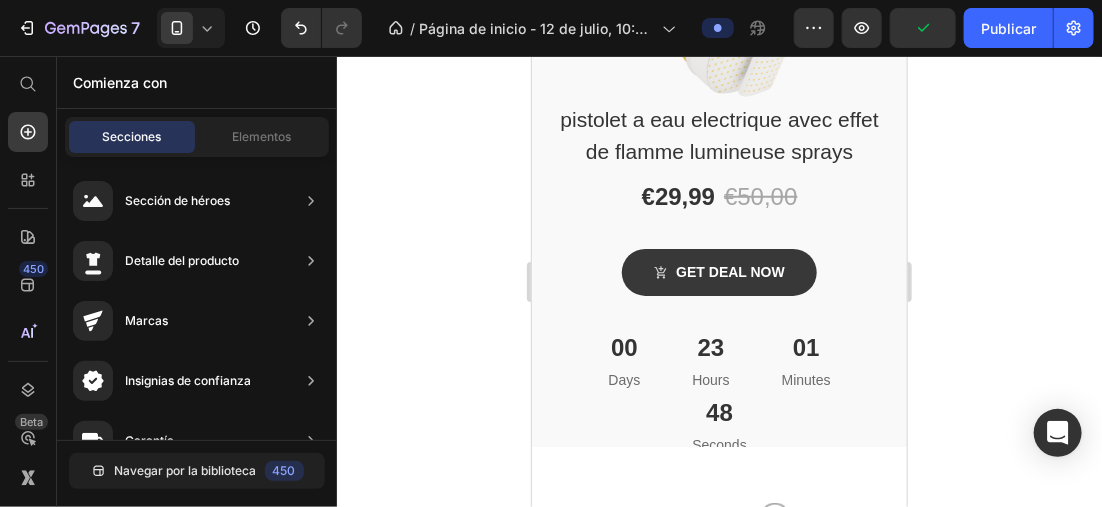 drag, startPoint x: 305, startPoint y: 145, endPoint x: 365, endPoint y: 140, distance: 60.207973 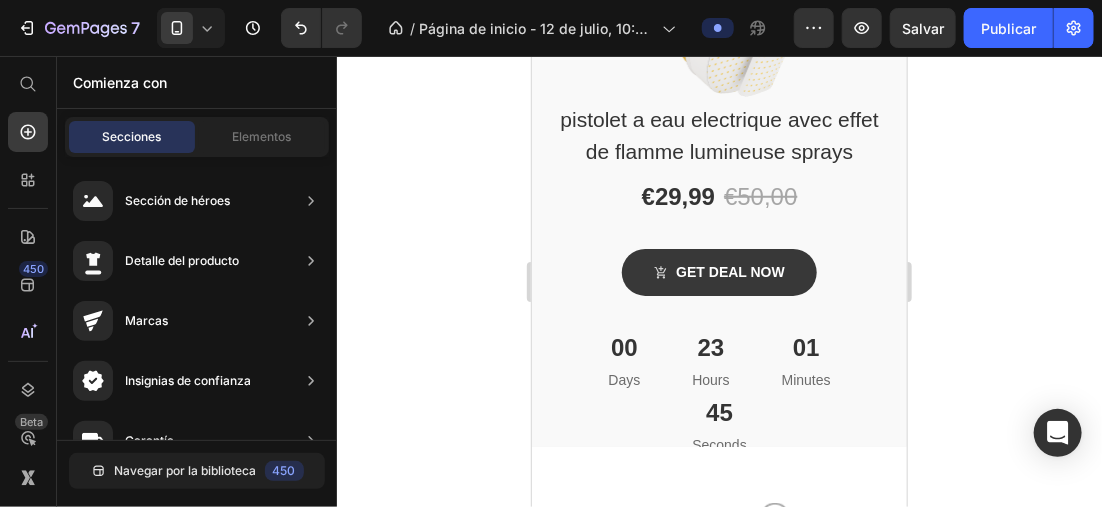 drag, startPoint x: 383, startPoint y: 192, endPoint x: 387, endPoint y: 181, distance: 11.7046995 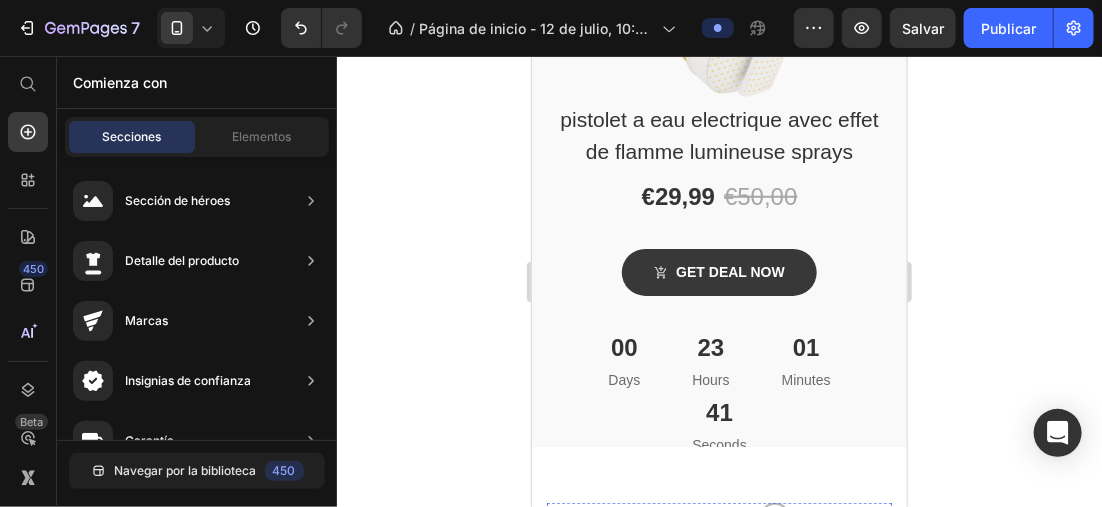 scroll, scrollTop: 900, scrollLeft: 0, axis: vertical 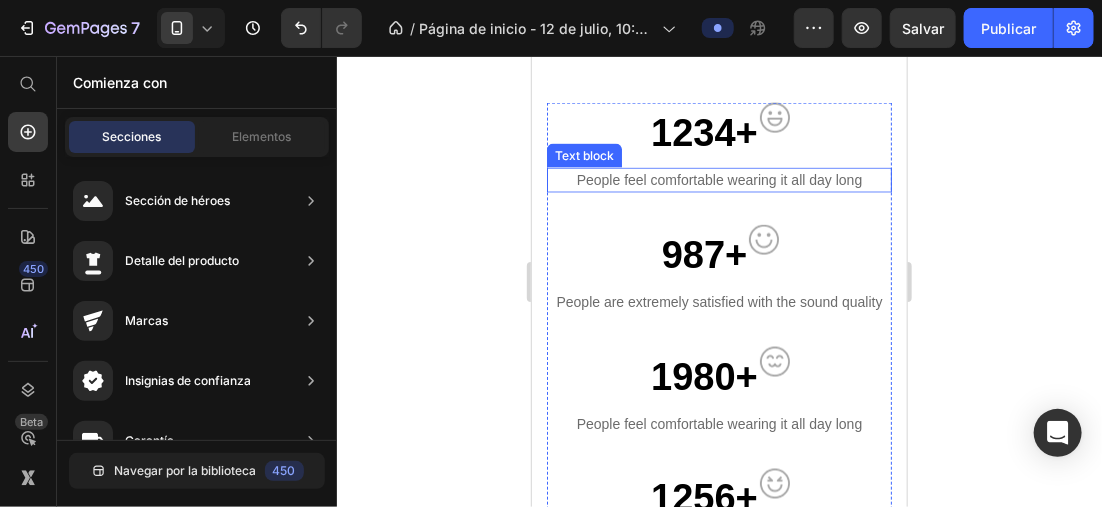click on "People feel comfortable wearing it all day long" at bounding box center (718, 179) 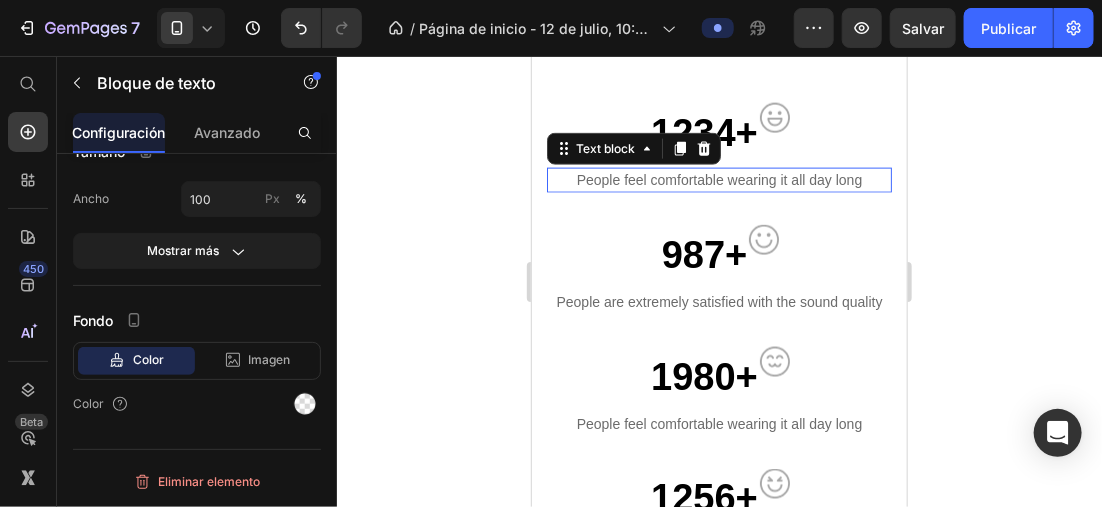 scroll, scrollTop: 0, scrollLeft: 0, axis: both 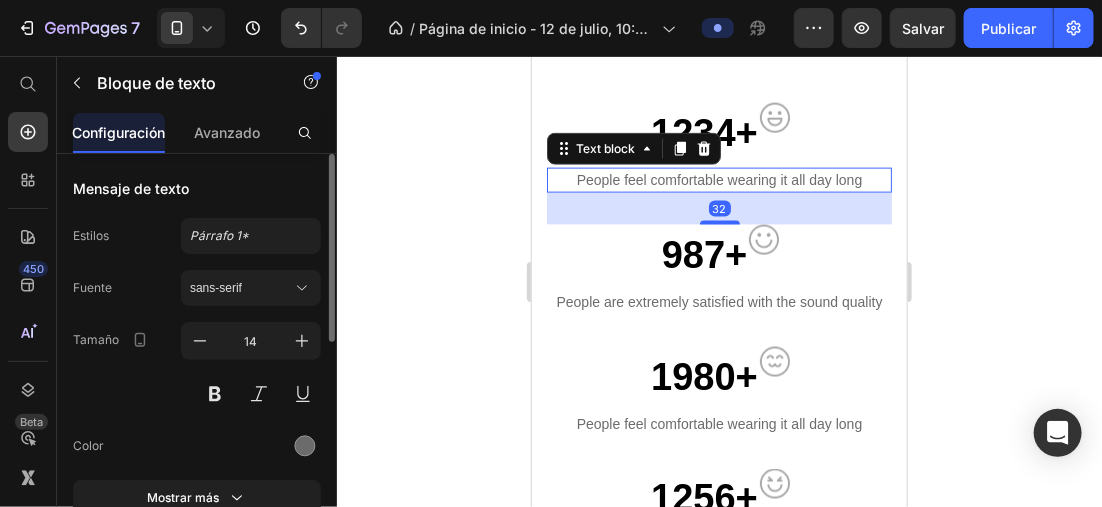 click on "People feel comfortable wearing it all day long" at bounding box center [718, 179] 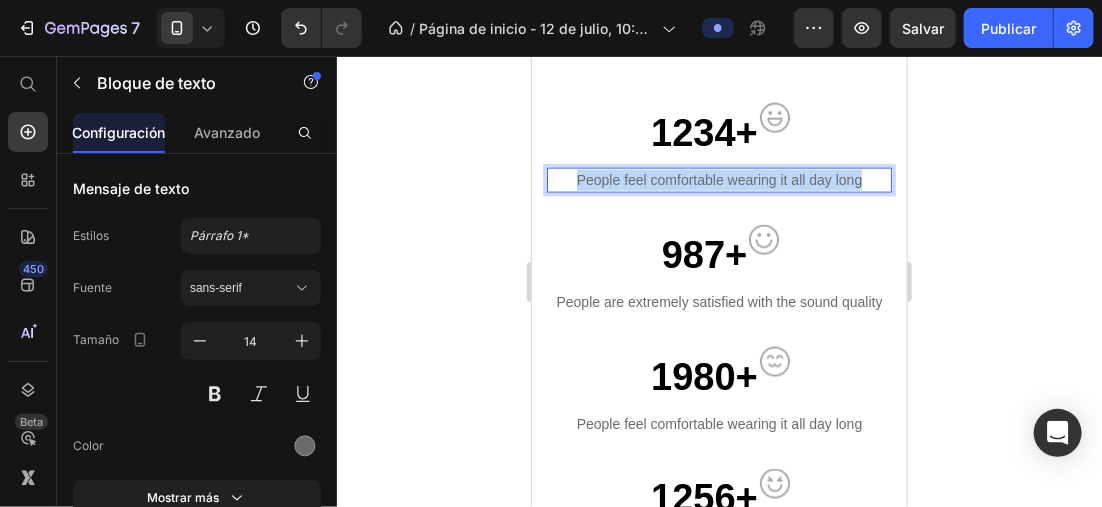 drag, startPoint x: 567, startPoint y: 179, endPoint x: 866, endPoint y: 180, distance: 299.00168 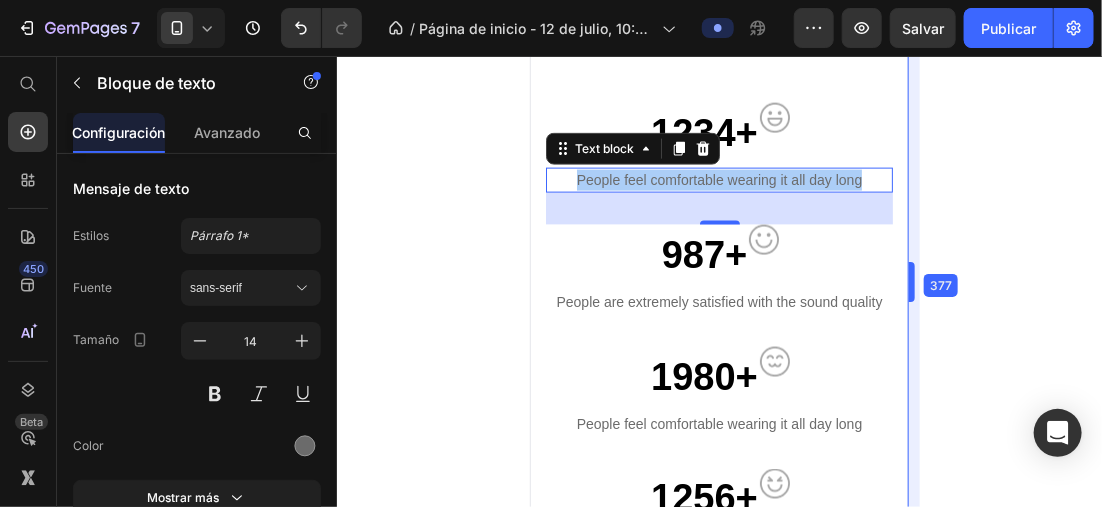 drag, startPoint x: 791, startPoint y: 176, endPoint x: 334, endPoint y: 161, distance: 457.2461 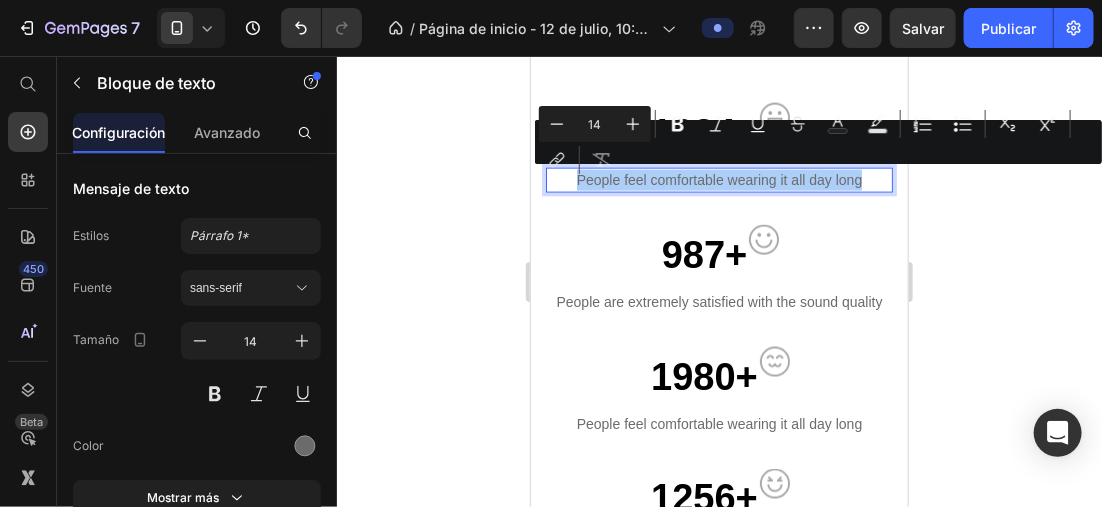 drag, startPoint x: 267, startPoint y: 116, endPoint x: 954, endPoint y: 228, distance: 696.0697 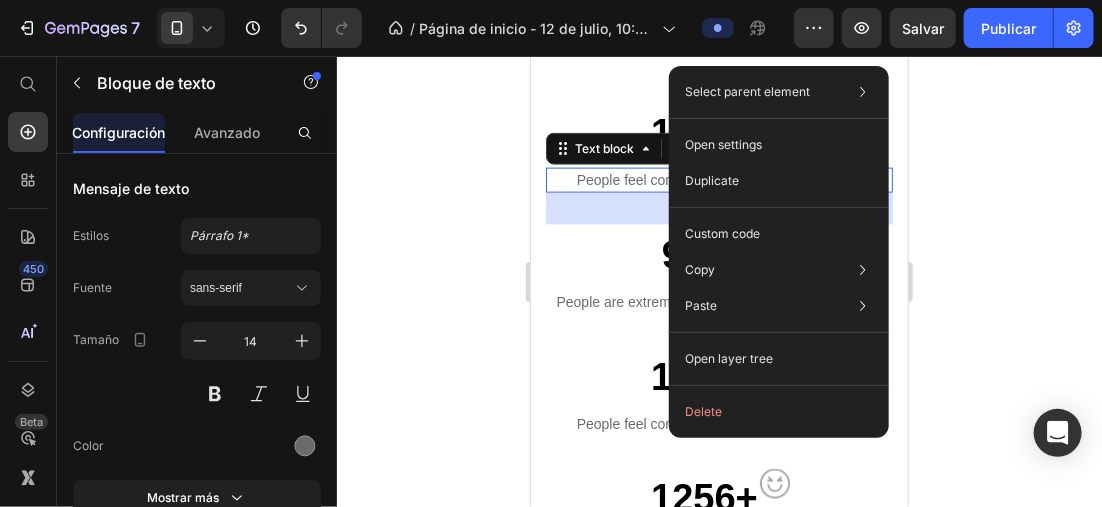 click 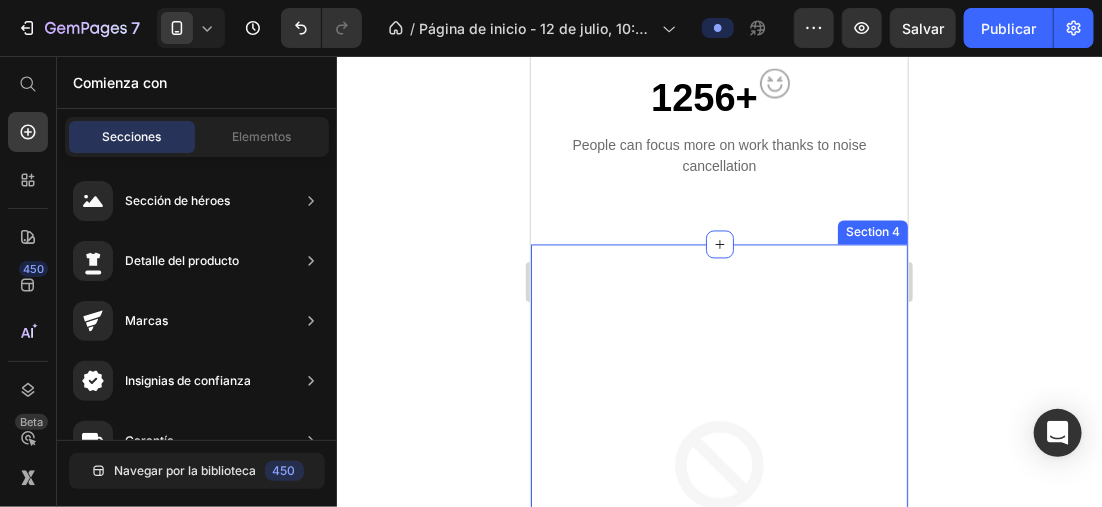 scroll, scrollTop: 1600, scrollLeft: 0, axis: vertical 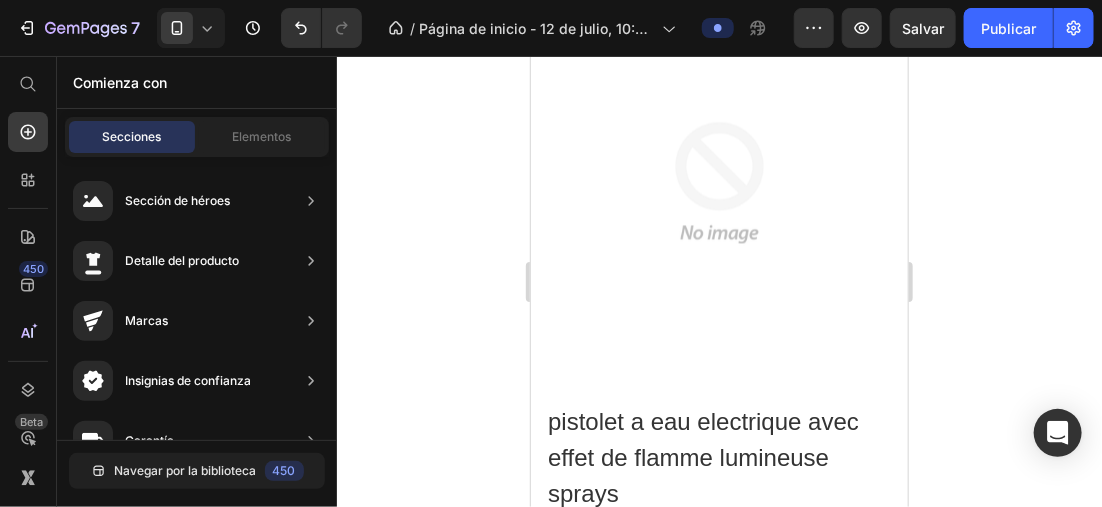 drag, startPoint x: 454, startPoint y: 222, endPoint x: 455, endPoint y: 202, distance: 20.024984 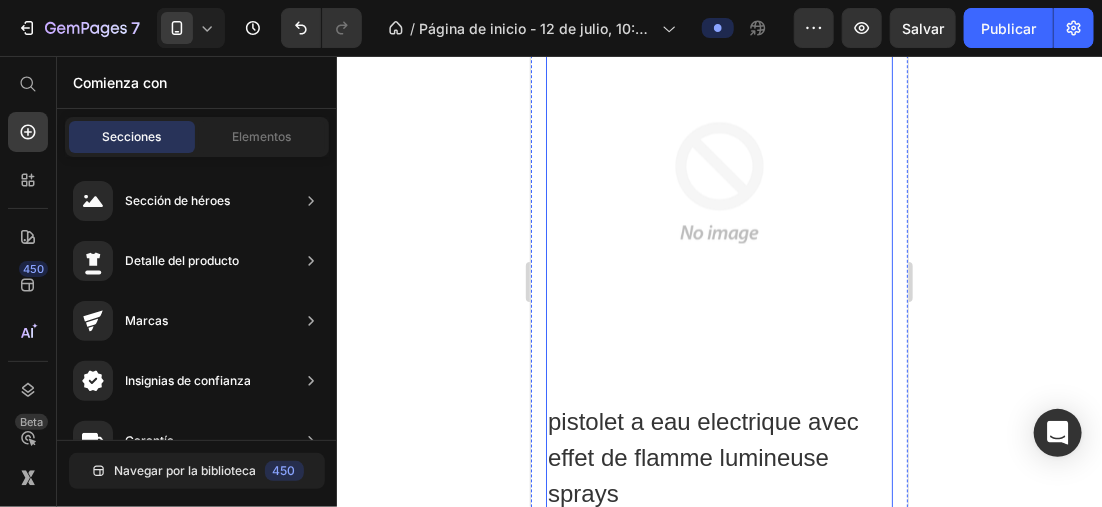 scroll, scrollTop: 1700, scrollLeft: 0, axis: vertical 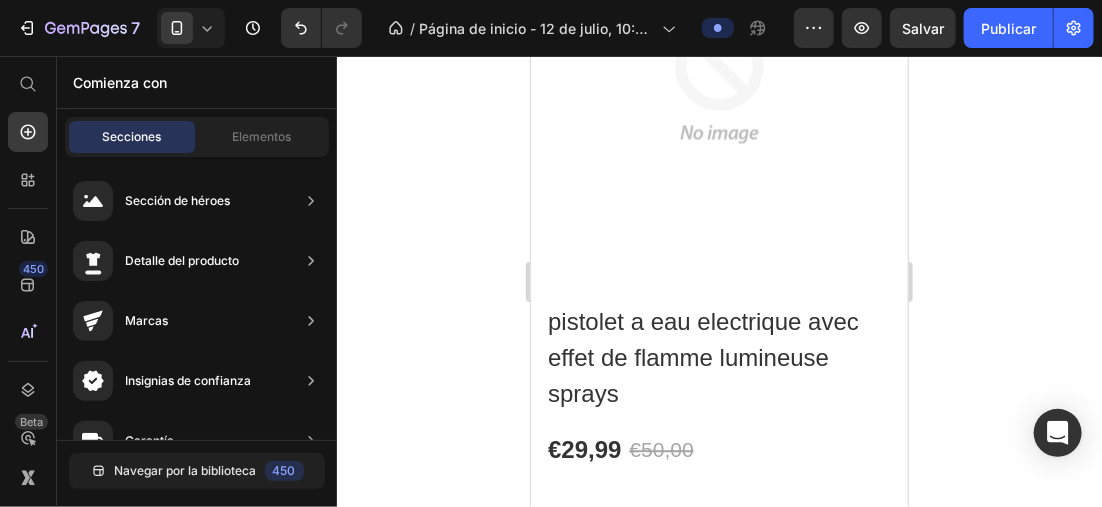 drag, startPoint x: 450, startPoint y: 305, endPoint x: 448, endPoint y: 295, distance: 10.198039 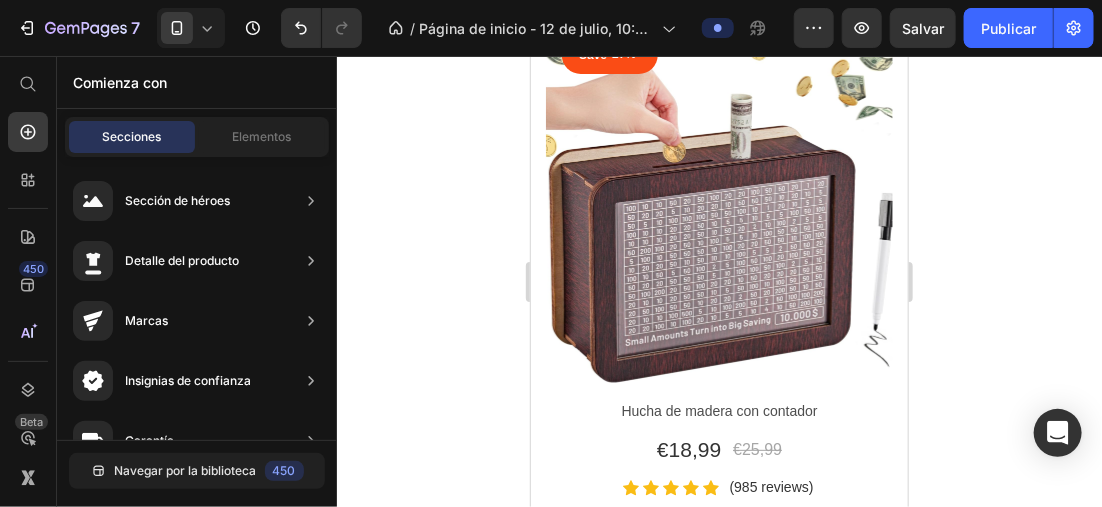 scroll, scrollTop: 7551, scrollLeft: 0, axis: vertical 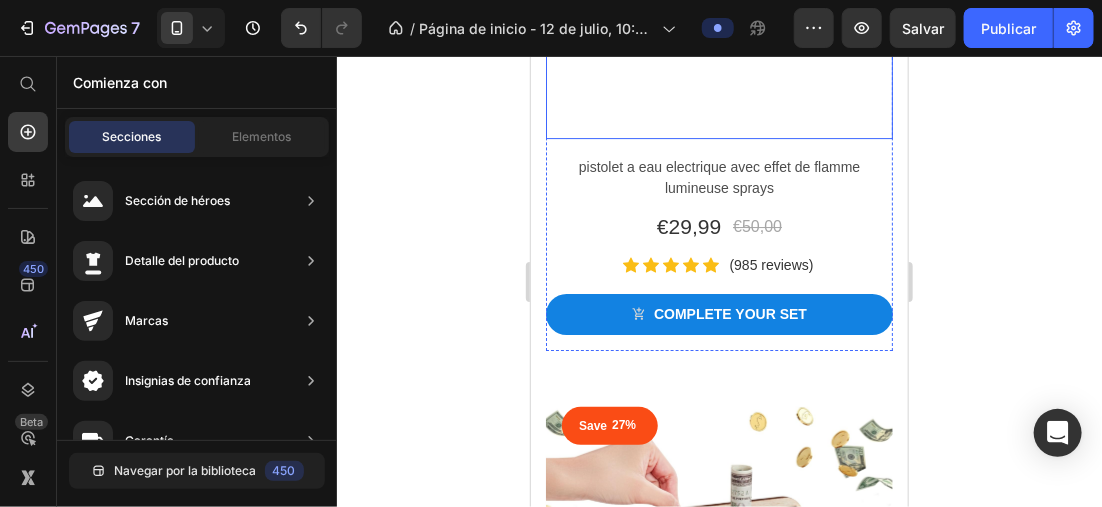click at bounding box center [718, -36] 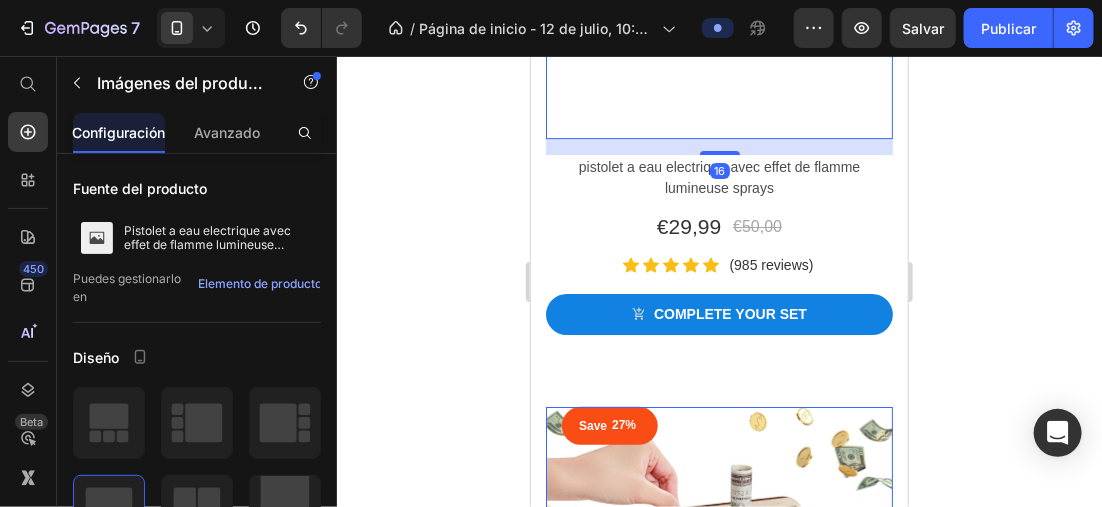 click 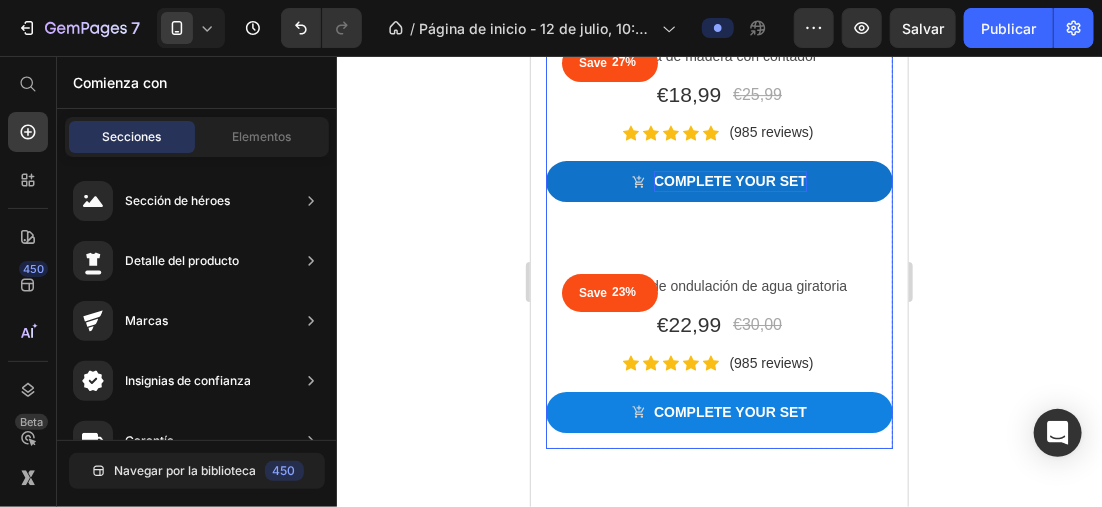 scroll, scrollTop: 7751, scrollLeft: 0, axis: vertical 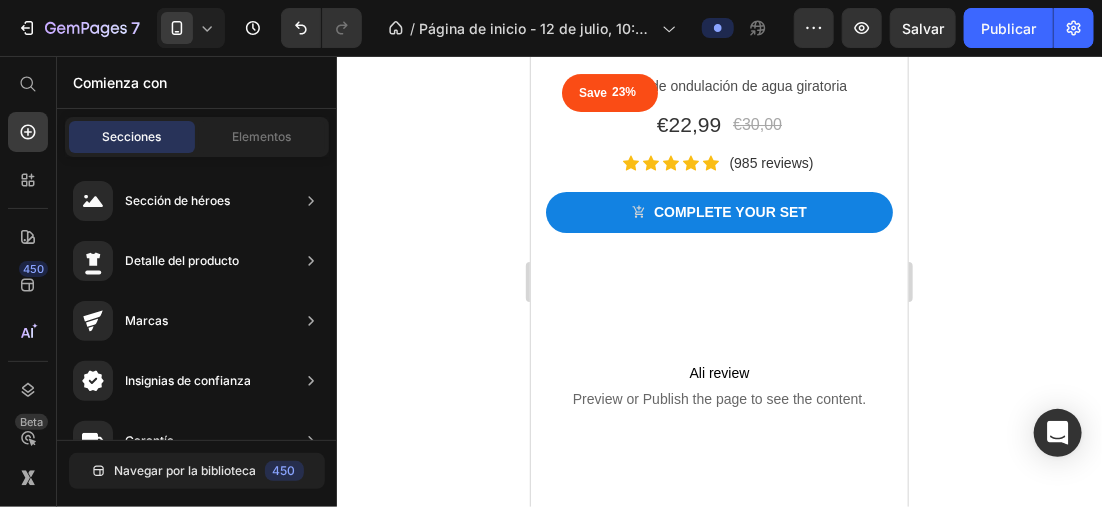 click on "Hucha de madera con contador" at bounding box center [718, -145] 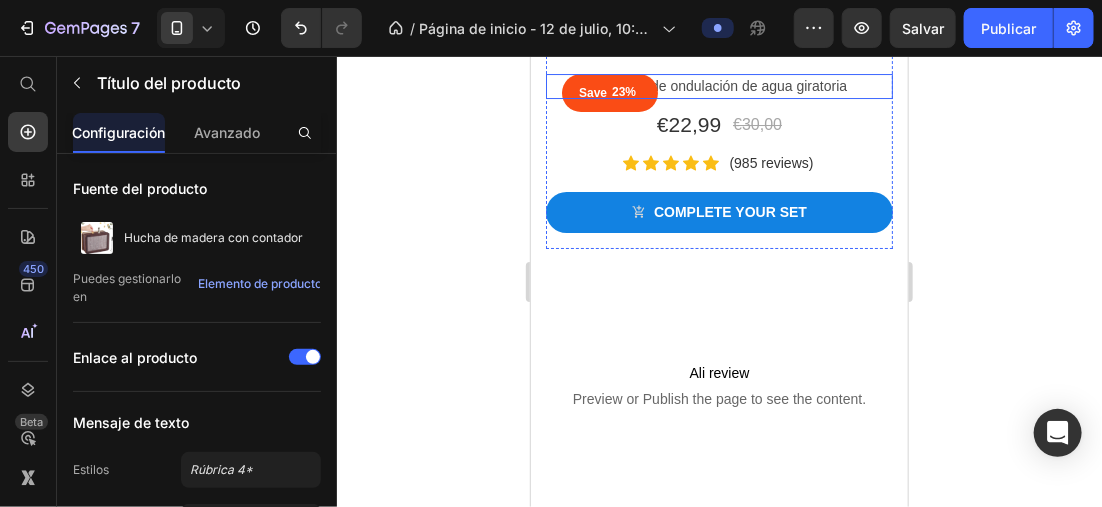 click on "Save 27% Product Tag Row Hucha de madera con contador Product Title 8 €18,99 Product Price €25,99 Product Price Row Icon Icon Icon Icon Icon Icon List Hoz (985 reviews) Text block Row Complete your set Product Cart Button" at bounding box center [718, -319] 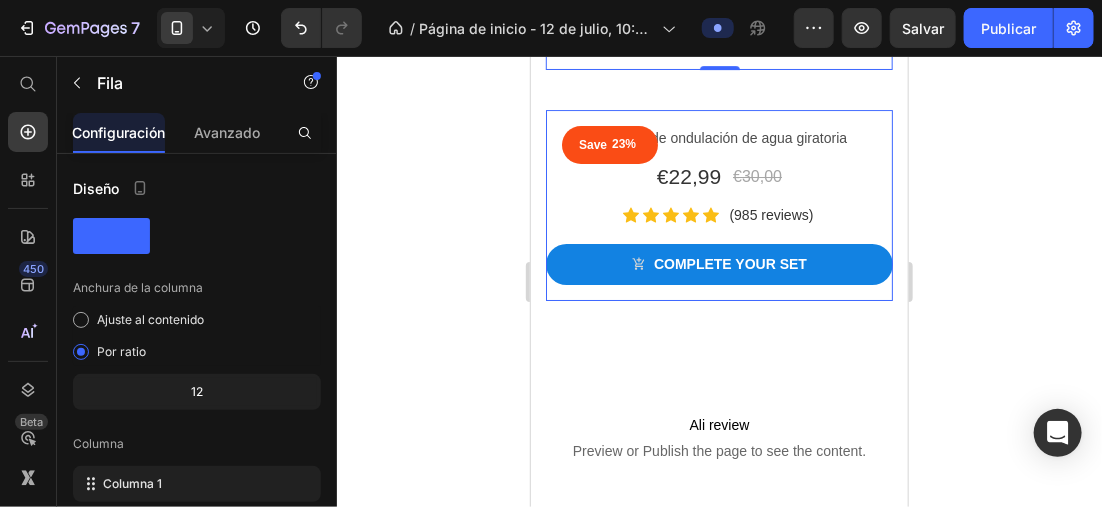 scroll, scrollTop: 7651, scrollLeft: 0, axis: vertical 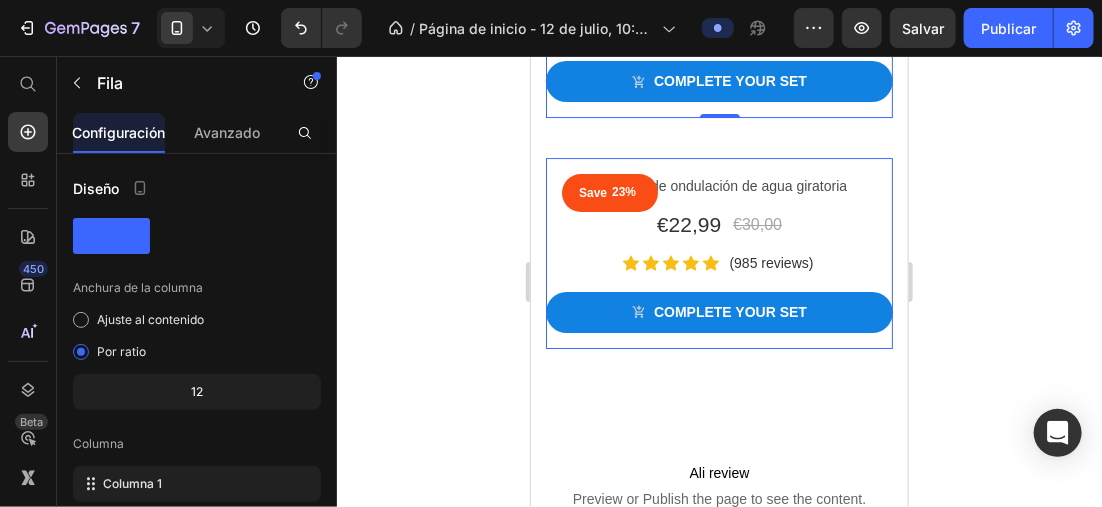 click 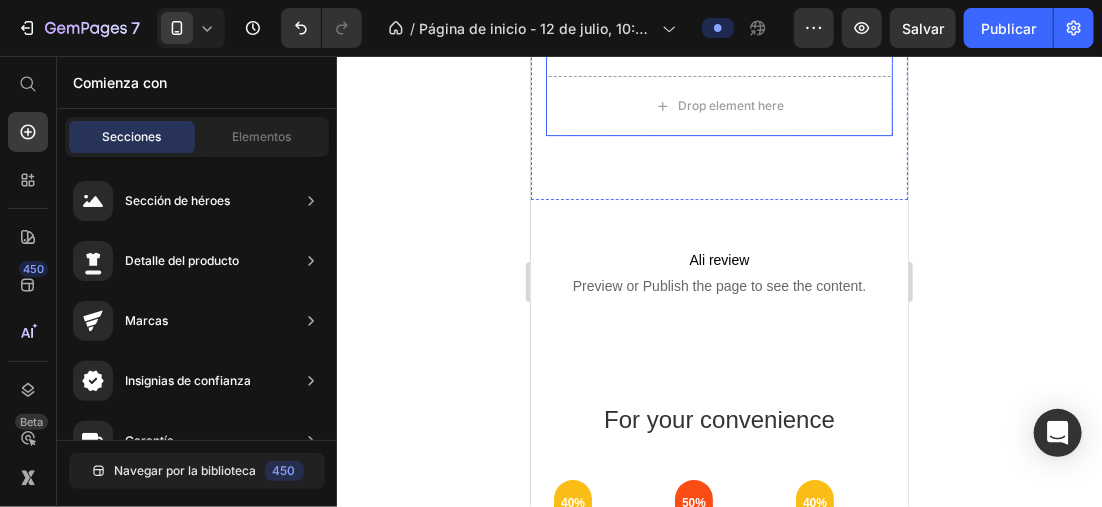 scroll, scrollTop: 7351, scrollLeft: 0, axis: vertical 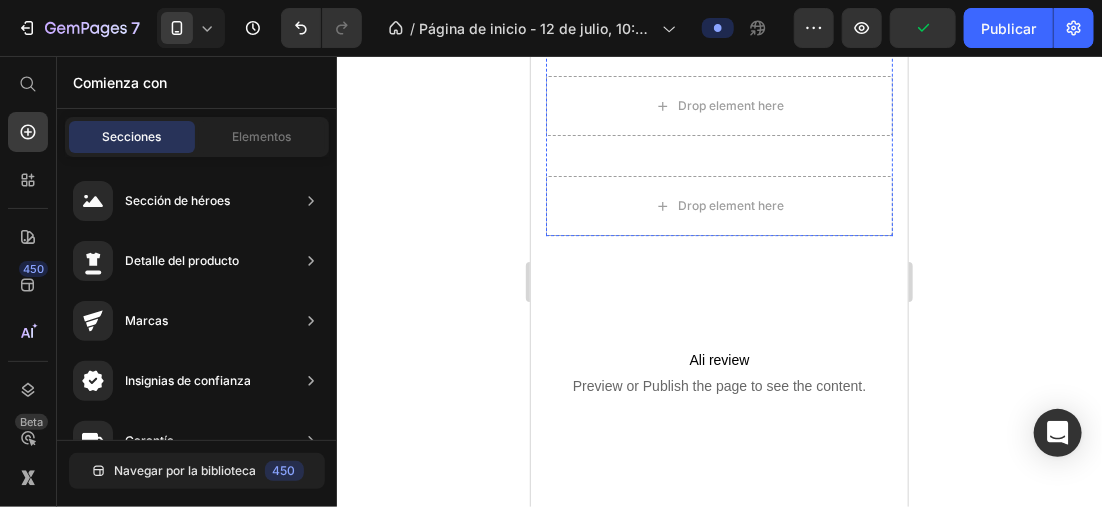 click on "For your convenience" at bounding box center [718, -75] 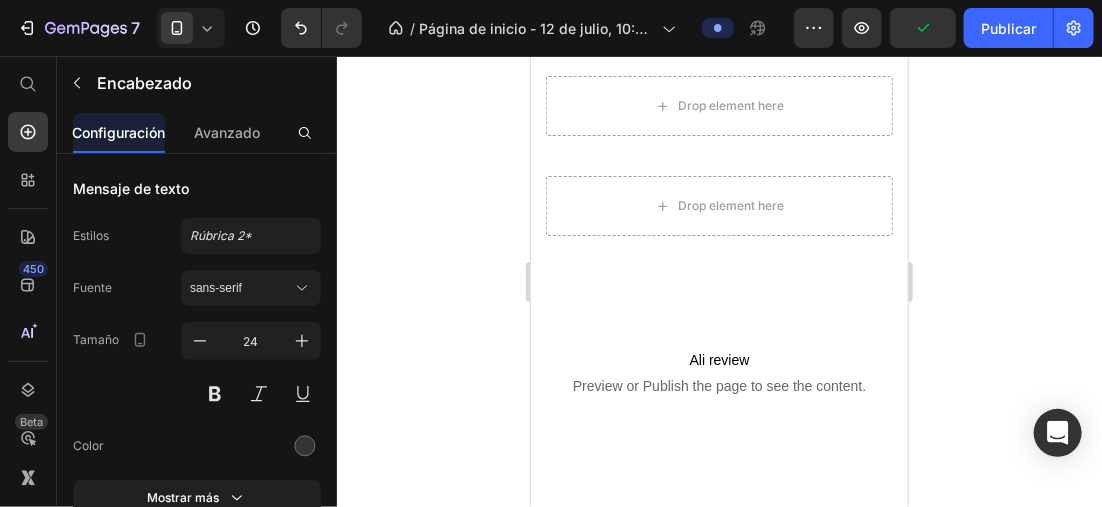 click on "32" at bounding box center [718, -41] 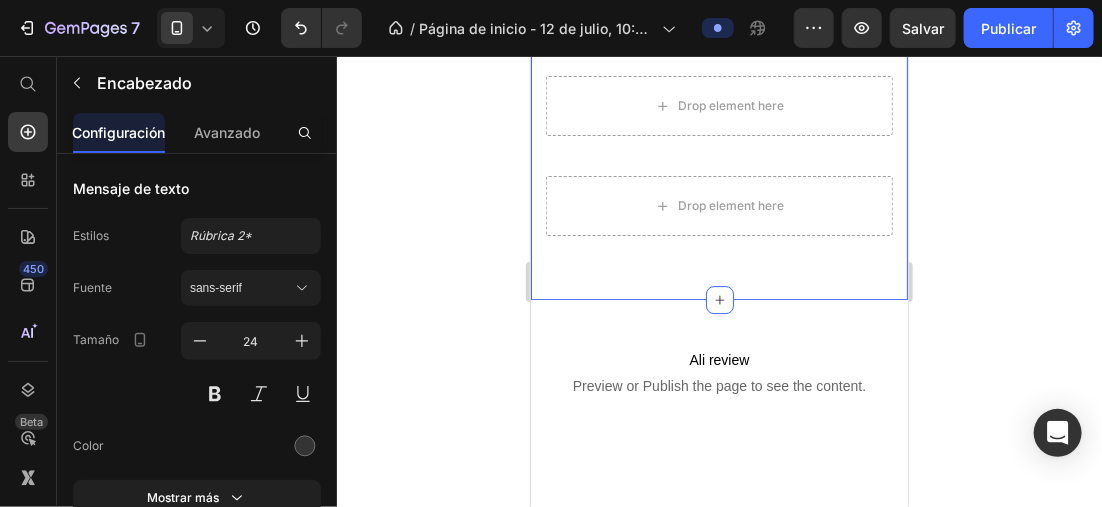 click on "For your convenience Heading 32 Drop element here Drop element here Drop element here Product List Row Section 7" at bounding box center [718, 75] 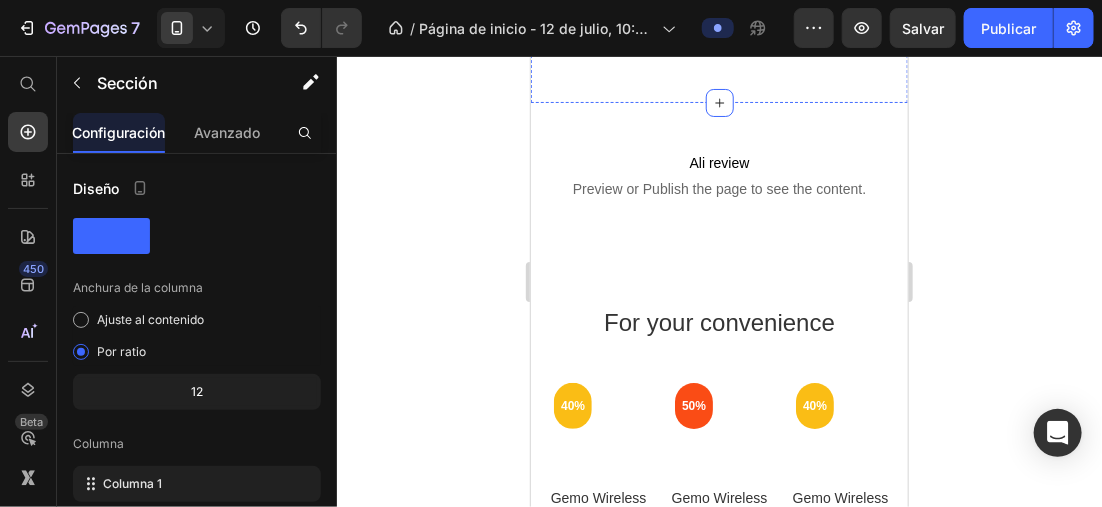 scroll, scrollTop: 7450, scrollLeft: 0, axis: vertical 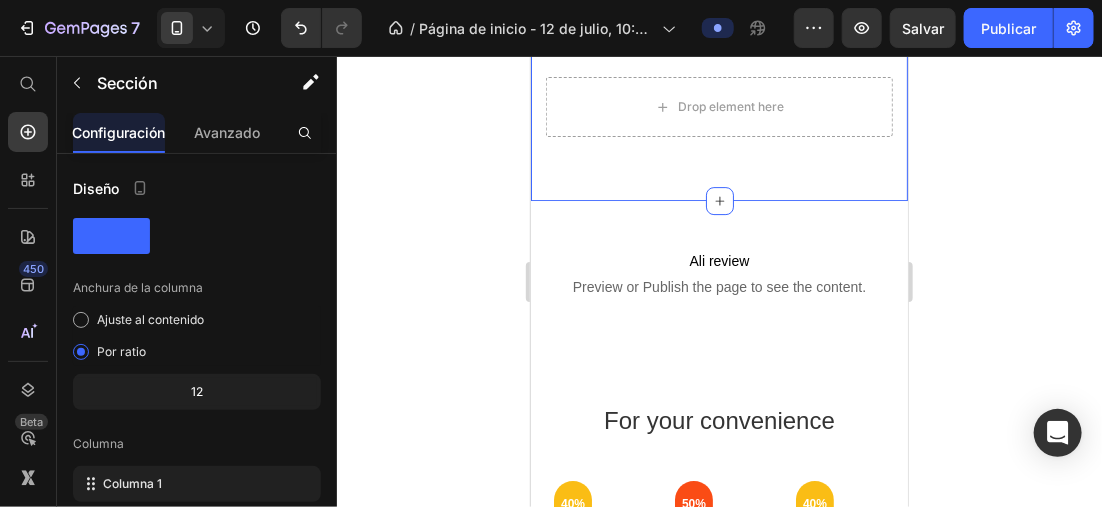 click 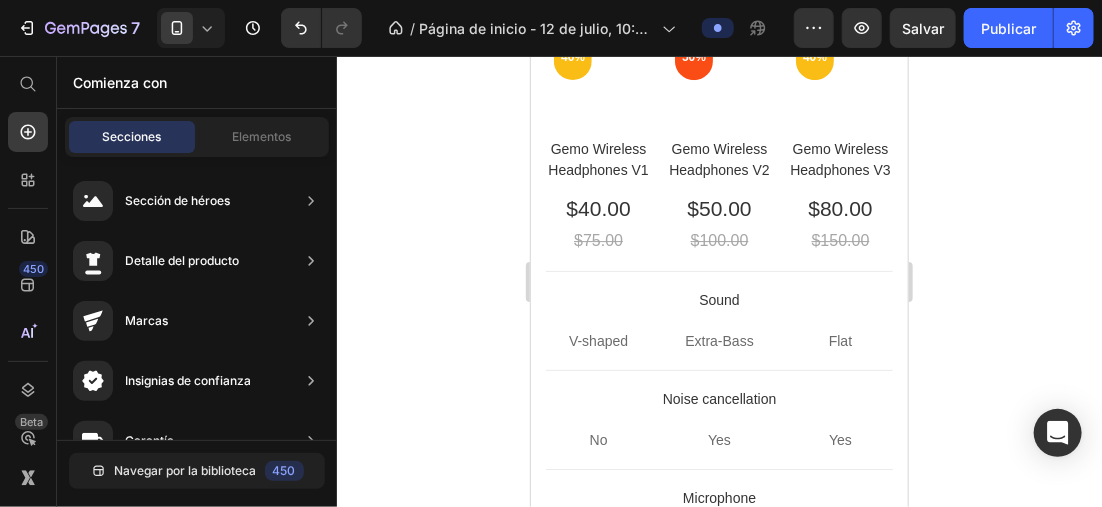 click on "Preview or Publish the page to see the content." at bounding box center [718, -161] 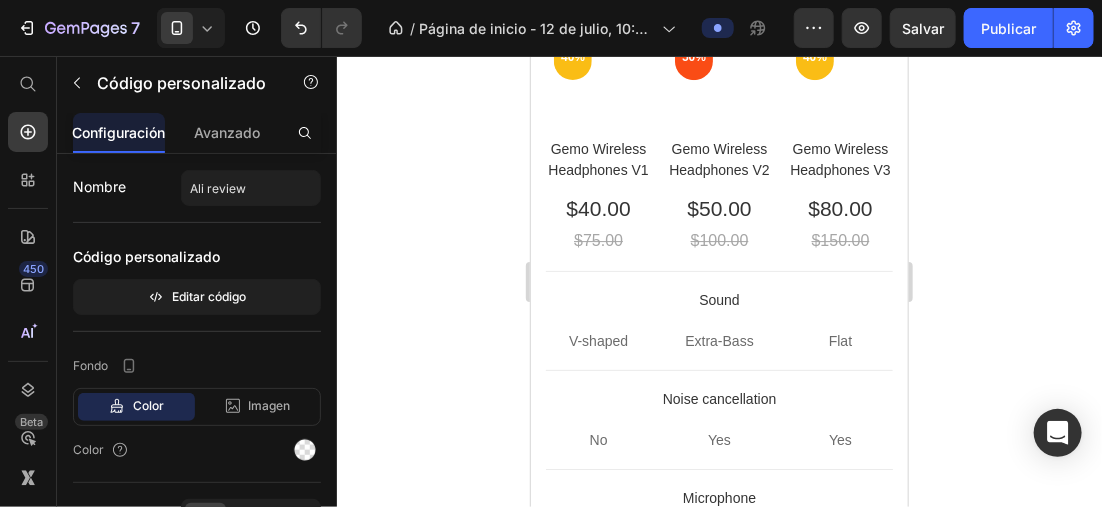 drag, startPoint x: 454, startPoint y: 200, endPoint x: 452, endPoint y: 185, distance: 15.132746 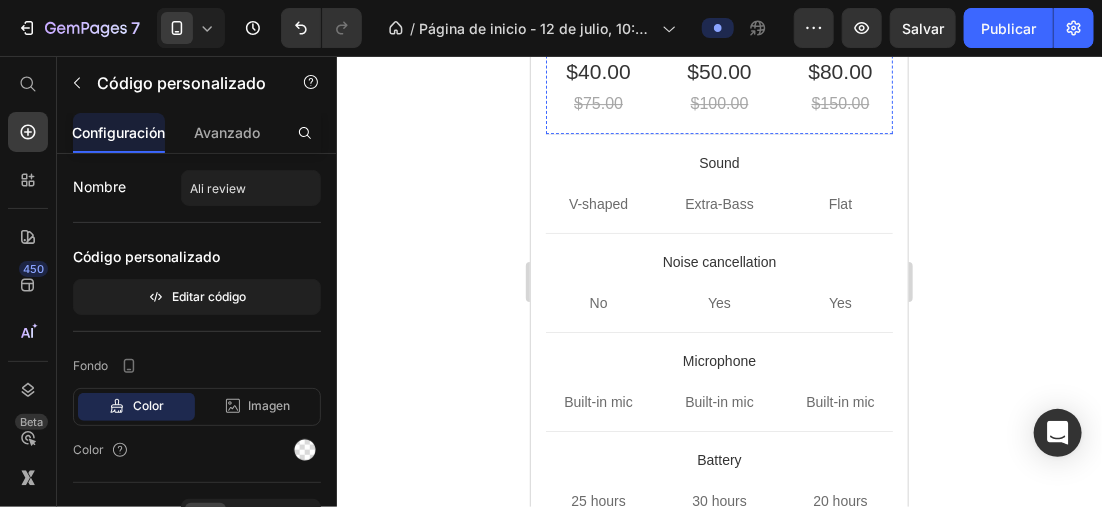 scroll, scrollTop: 7750, scrollLeft: 0, axis: vertical 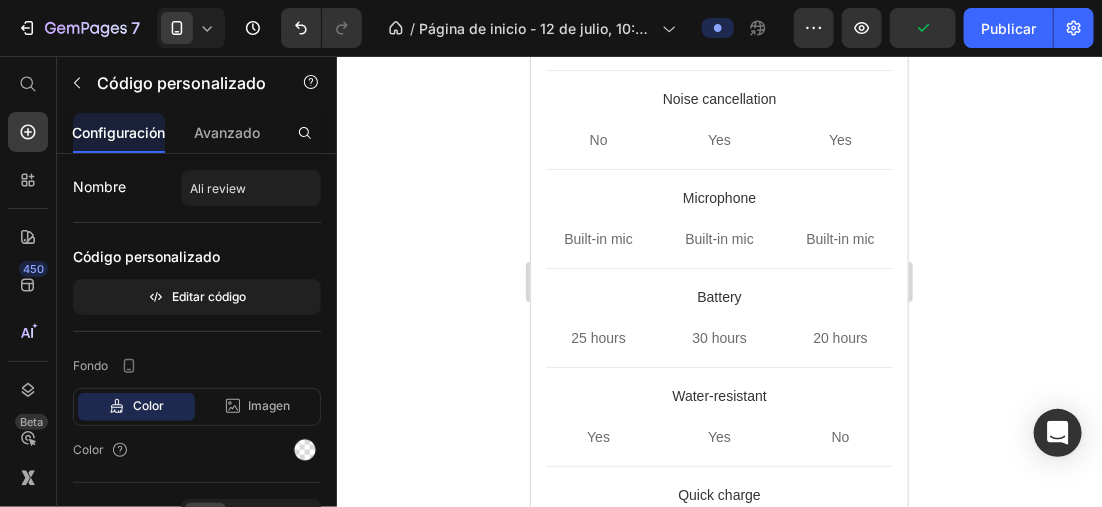 click on "Gemo Wireless Headphones V2" at bounding box center (718, -141) 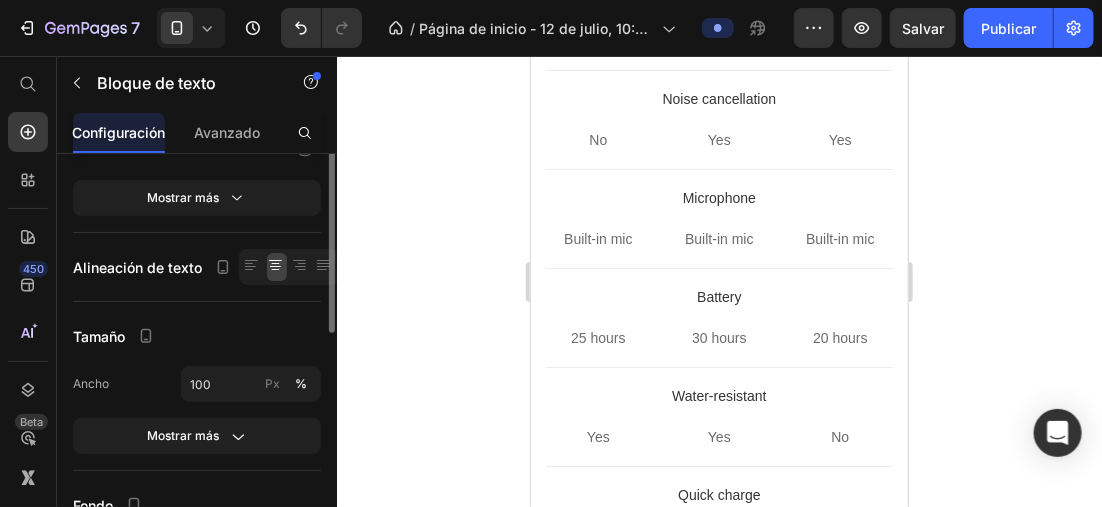 scroll, scrollTop: 100, scrollLeft: 0, axis: vertical 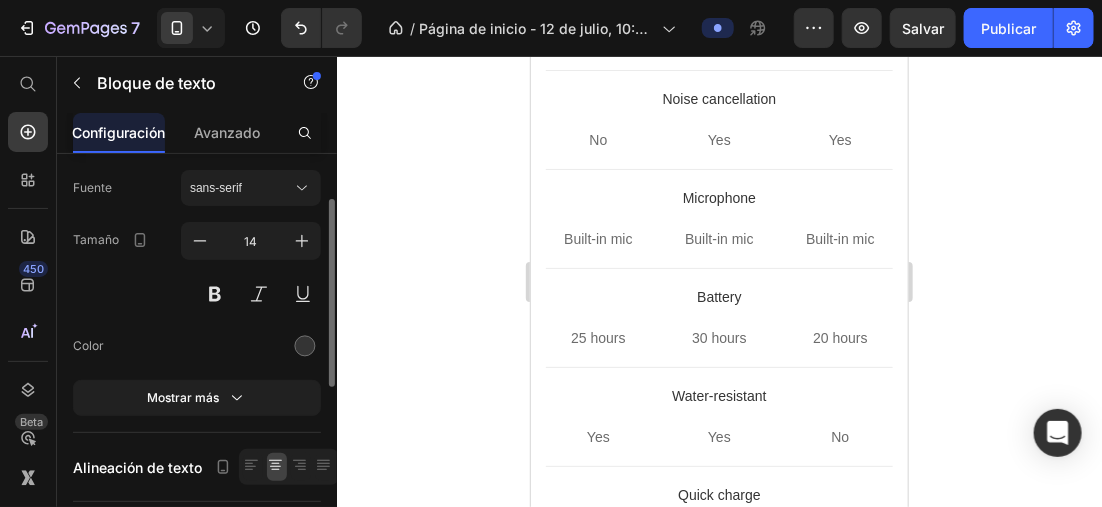 click 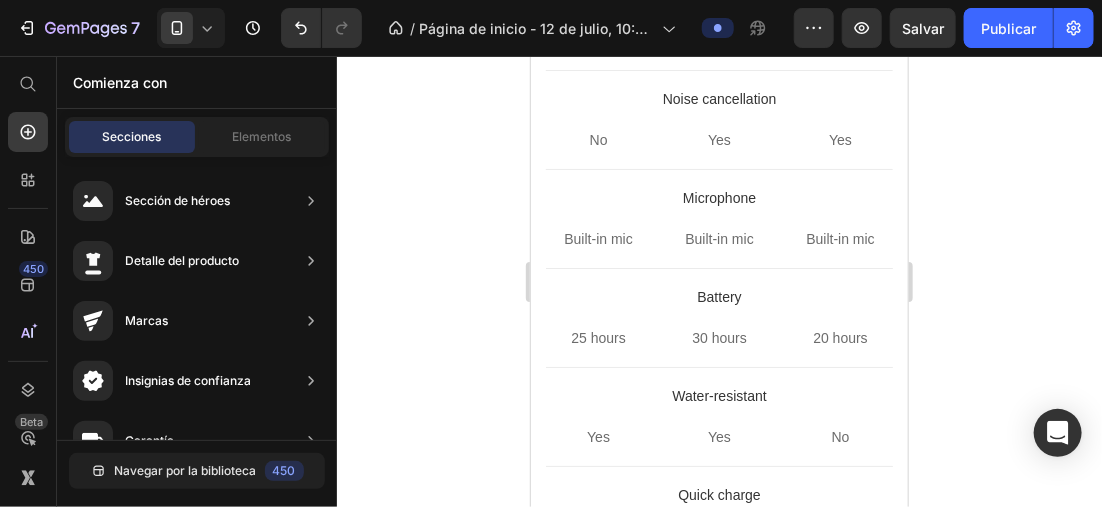 drag, startPoint x: 475, startPoint y: 274, endPoint x: 473, endPoint y: 256, distance: 18.110771 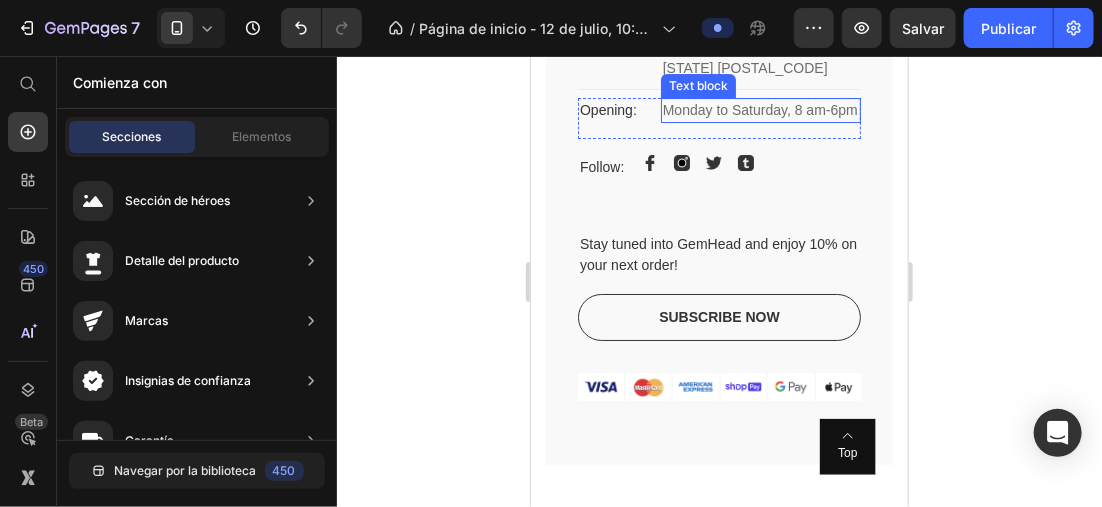 scroll, scrollTop: 10250, scrollLeft: 0, axis: vertical 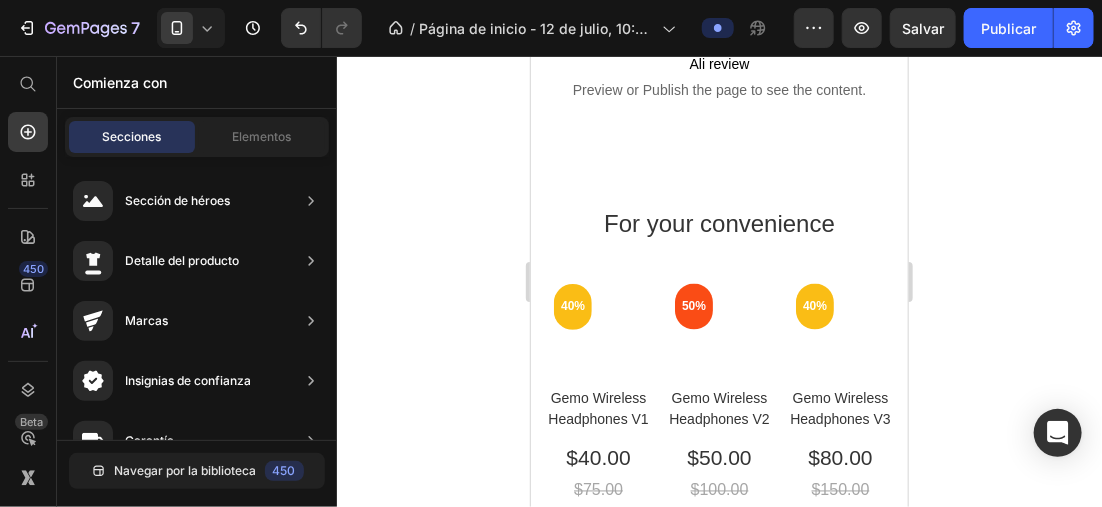 click 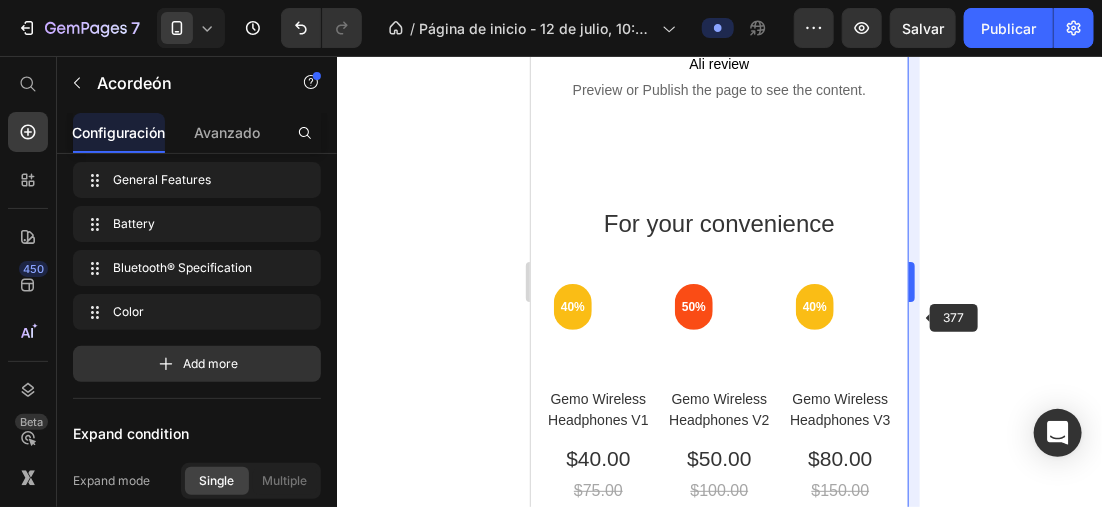 scroll, scrollTop: 0, scrollLeft: 0, axis: both 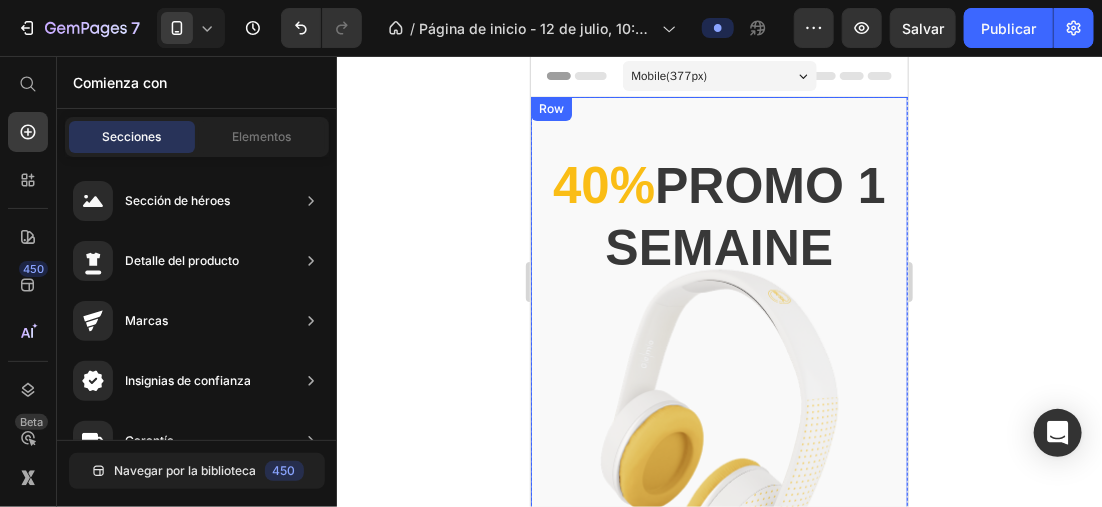 drag, startPoint x: 432, startPoint y: 210, endPoint x: 436, endPoint y: 222, distance: 12.649111 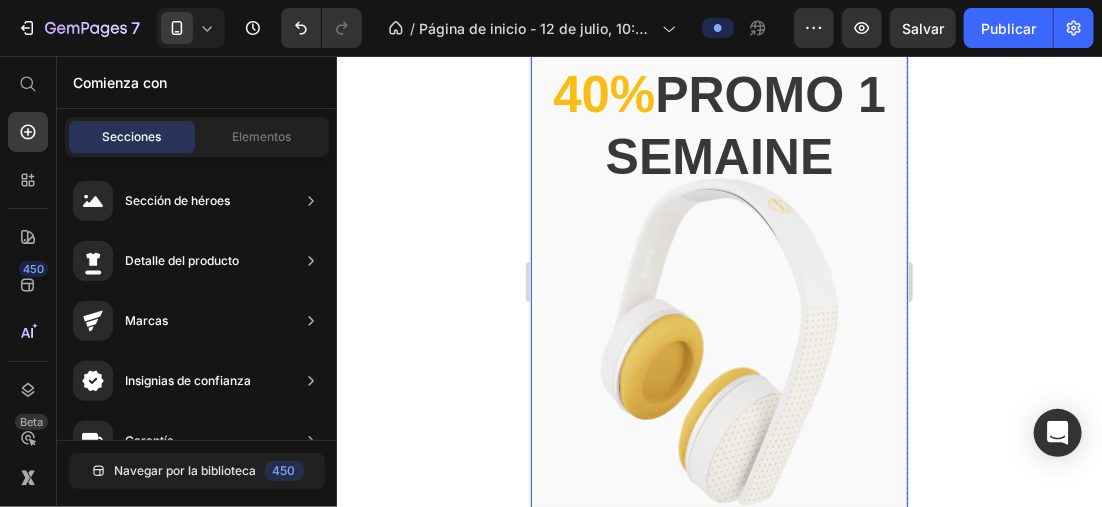 scroll, scrollTop: 100, scrollLeft: 0, axis: vertical 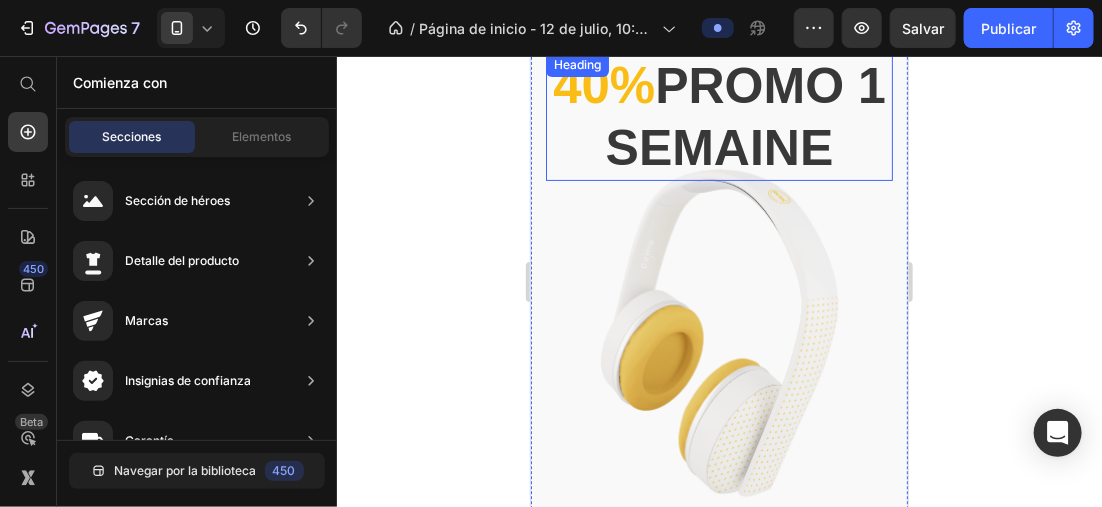 click 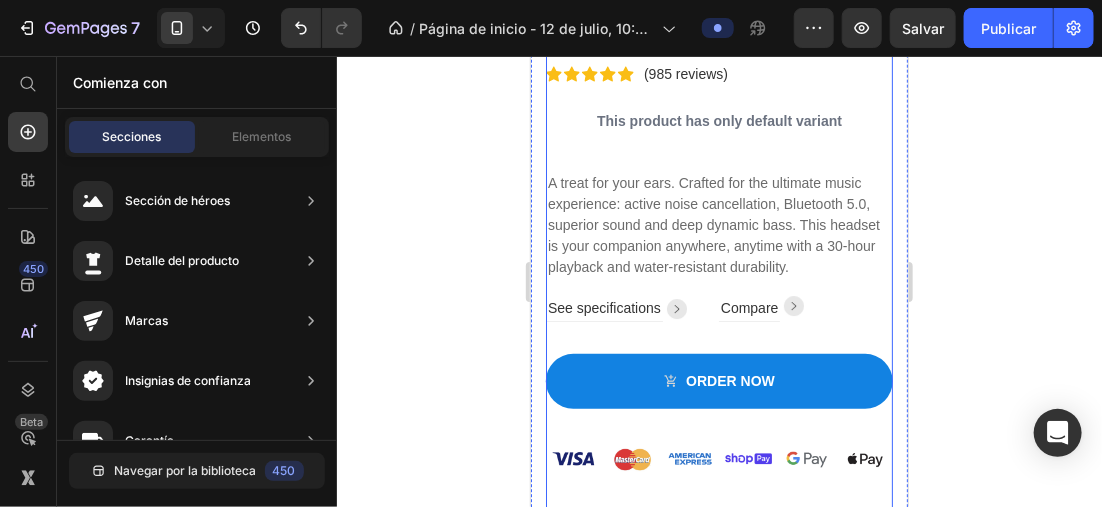scroll, scrollTop: 2202, scrollLeft: 0, axis: vertical 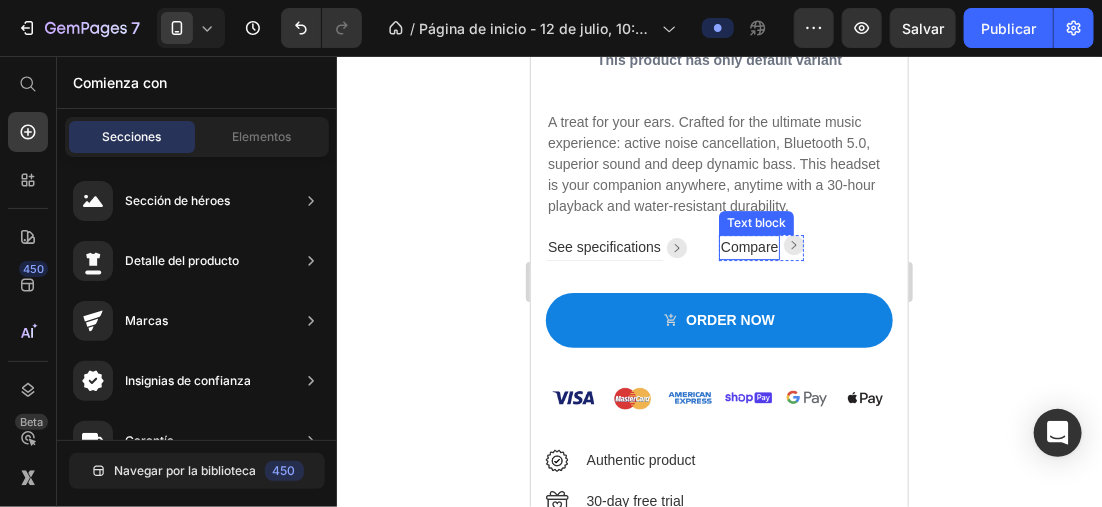 click on "Compare" at bounding box center [749, 246] 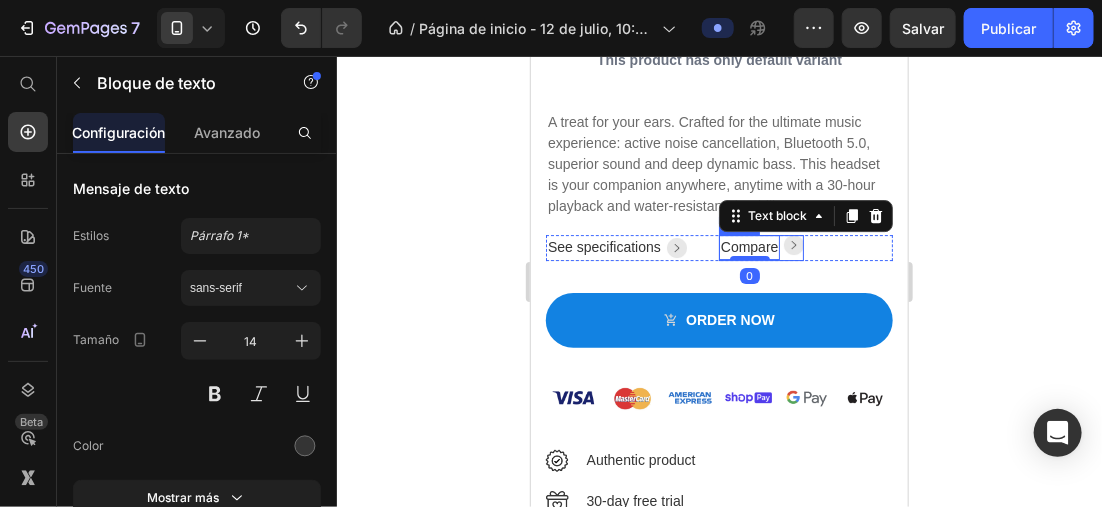 click at bounding box center [793, 244] 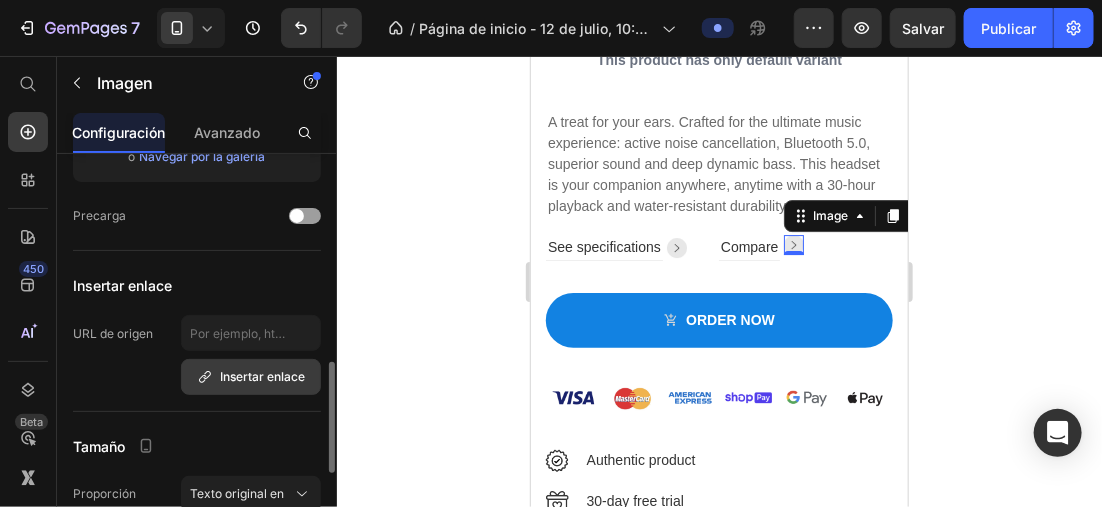 scroll, scrollTop: 500, scrollLeft: 0, axis: vertical 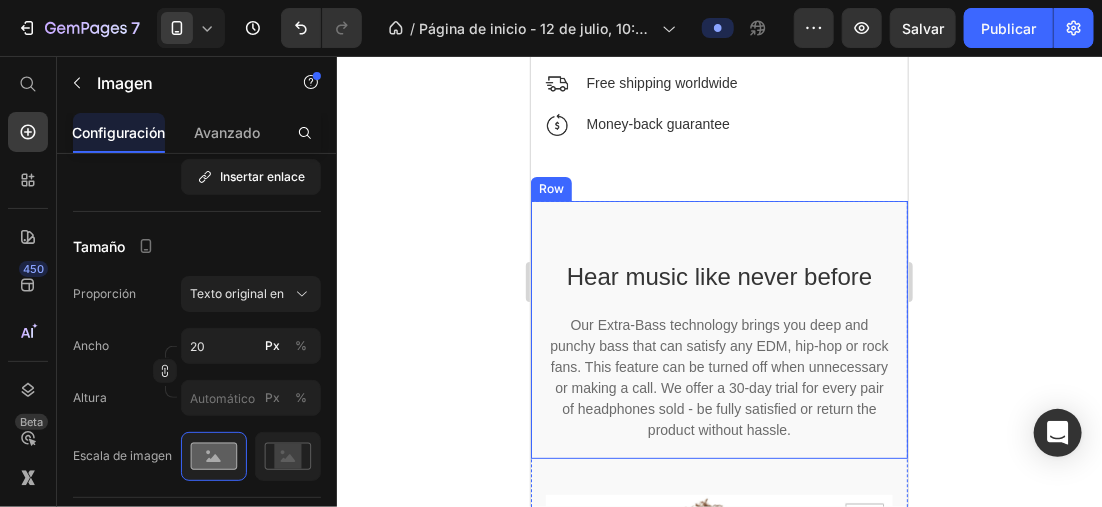 click on "Hear music like never before Heading Our Extra-Bass technology brings you deep and punchy bass that can satisfy any EDM, hip-hop or rock fans. This feature can be turned off when unnecessary or making a call. We offer a 30-day trial for every pair of headphones sold - be fully satisfied or return the product without hassle.  Text block Row Row" at bounding box center [718, 329] 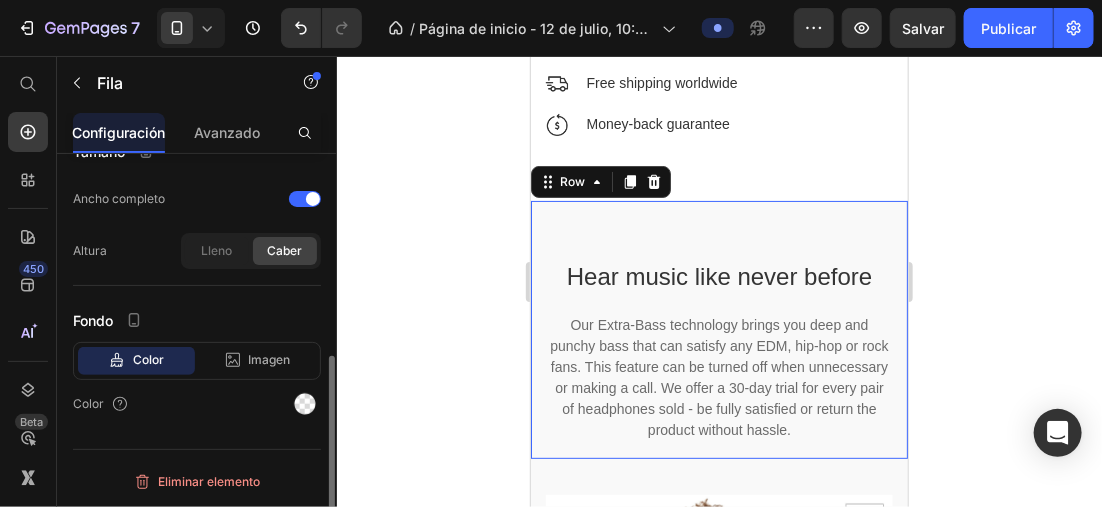 scroll, scrollTop: 0, scrollLeft: 0, axis: both 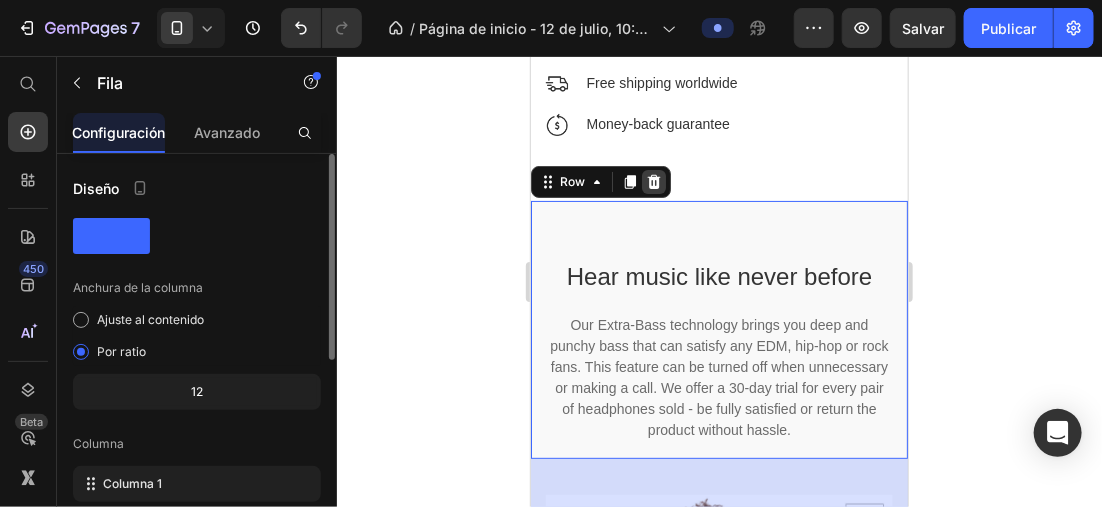 click 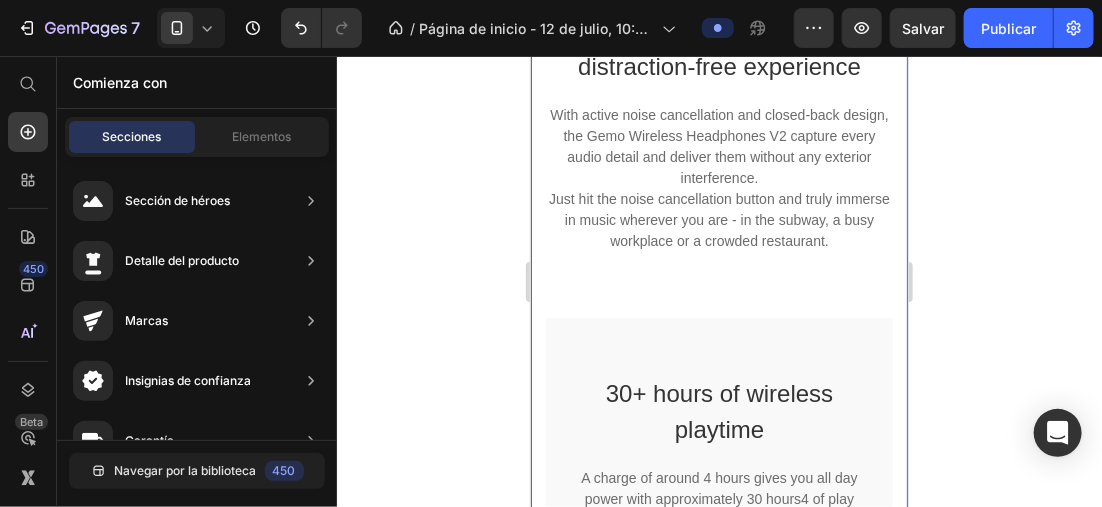 scroll, scrollTop: 3202, scrollLeft: 0, axis: vertical 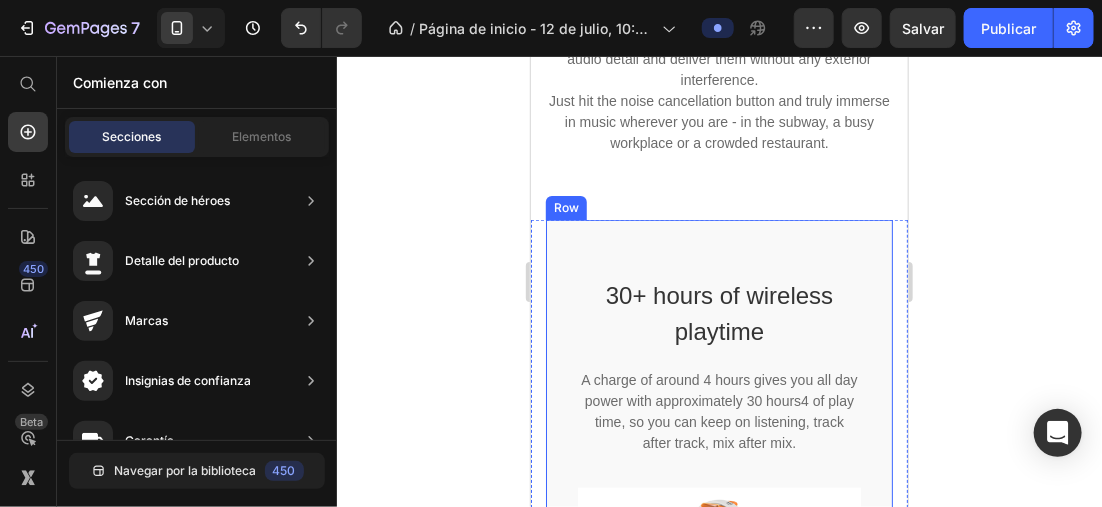 click on "30+ hours of wireless playtime Heading A charge of around 4 hours gives you all day power with approximately 30 hours4 of play time, so you can keep on listening, track after track, mix after mix. Text block Image Row" at bounding box center [718, 457] 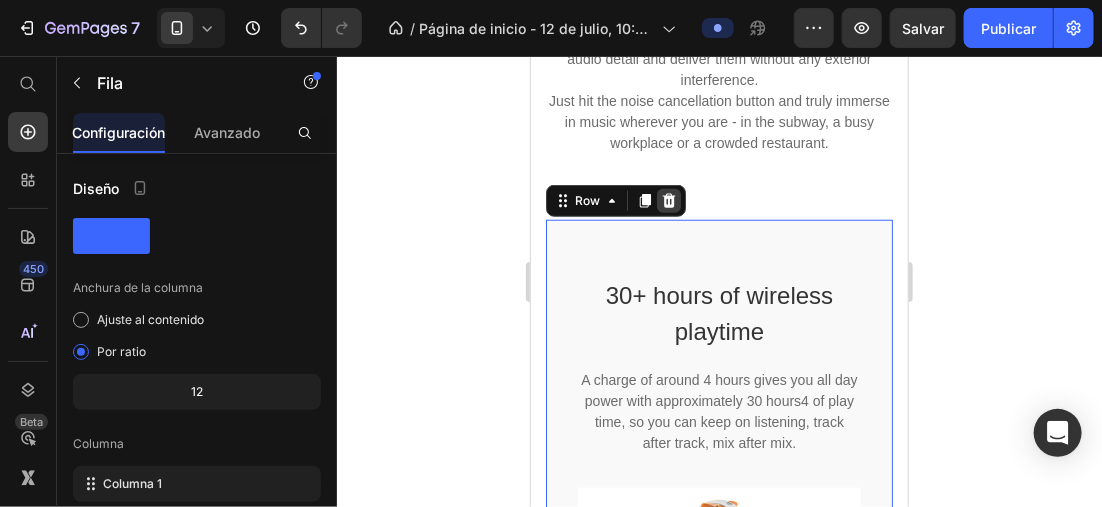 click 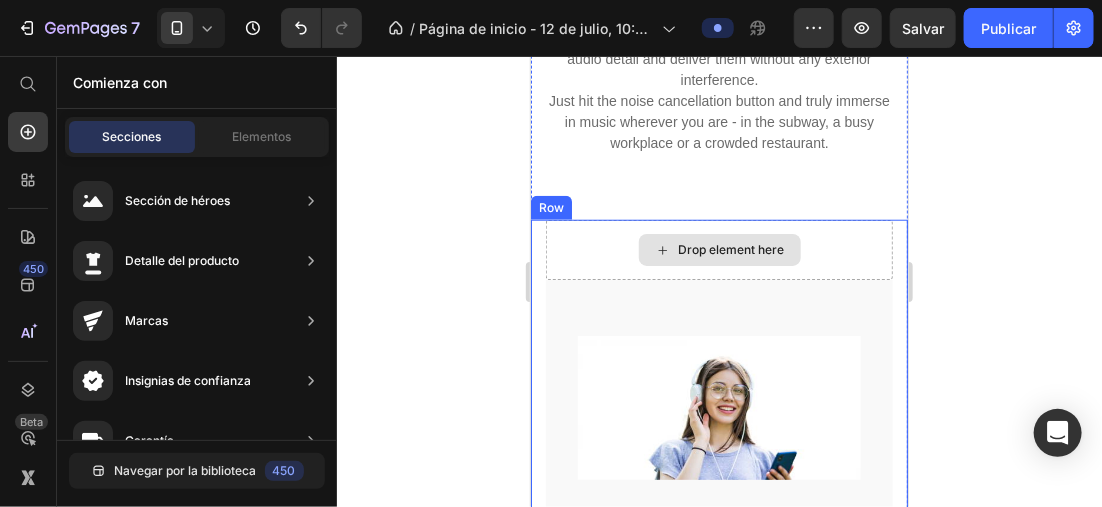click on "Drop element here" at bounding box center (718, 249) 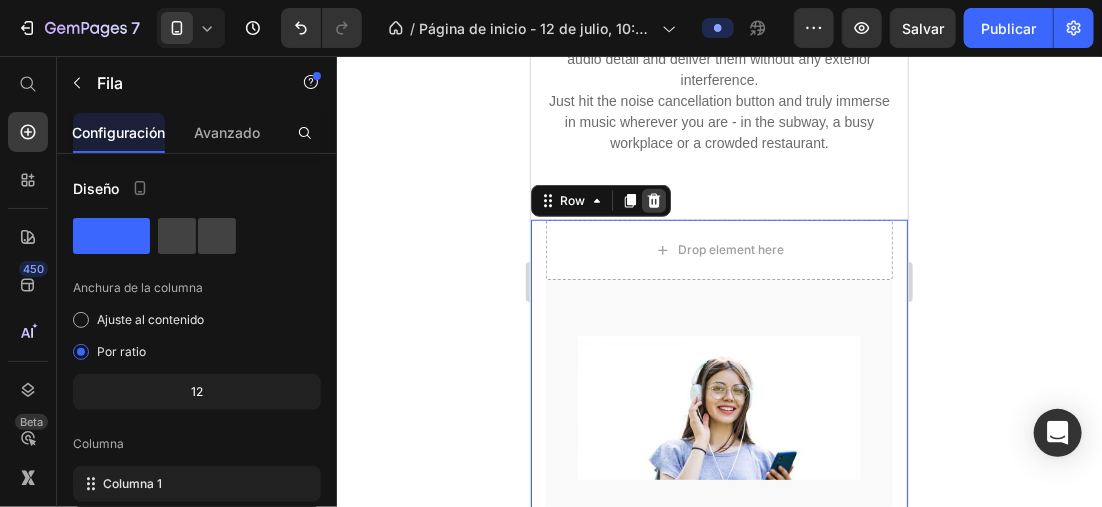 click 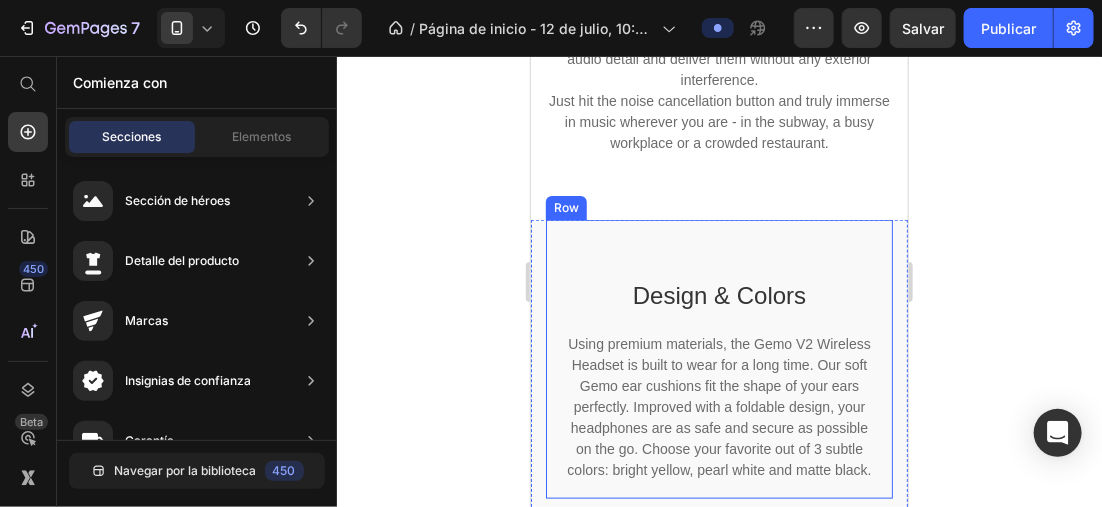 click on "Design & Colors Heading Using premium materials, the Gemo V2 Wireless Headset is built to wear for a long time. Our soft Gemo ear cushions fit the shape of your ears perfectly. Improved with a foldable design, your headphones are as safe and secure as possible on the go. Choose your favorite out of 3 subtle colors: bright yellow, pearl white and matte black. Text block Row Row" at bounding box center (718, 358) 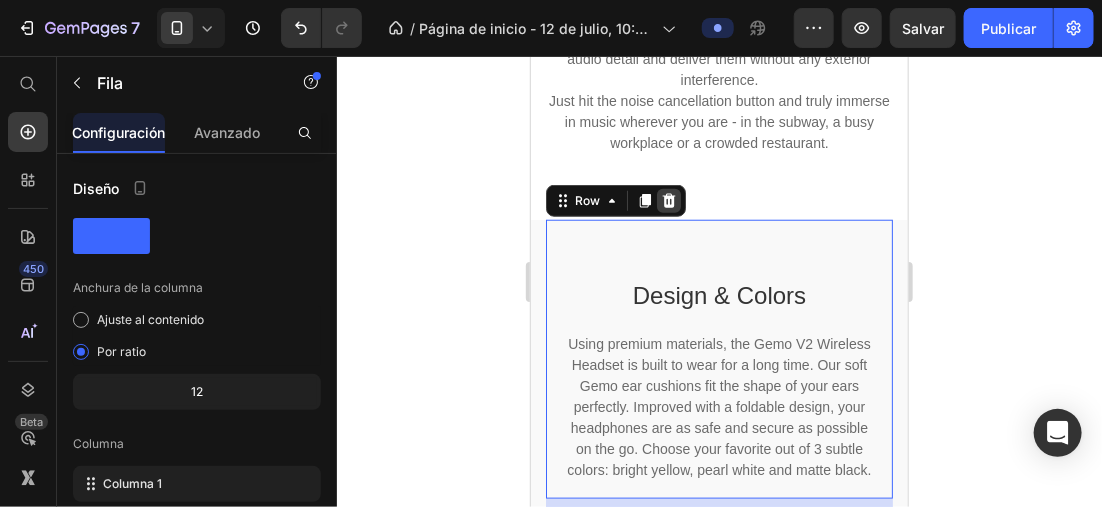 click at bounding box center (668, 200) 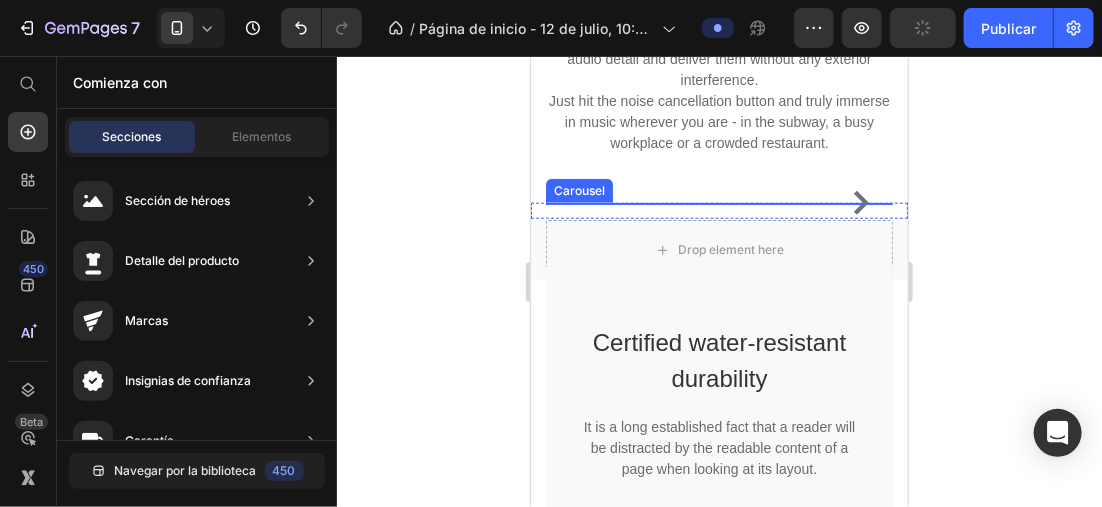click 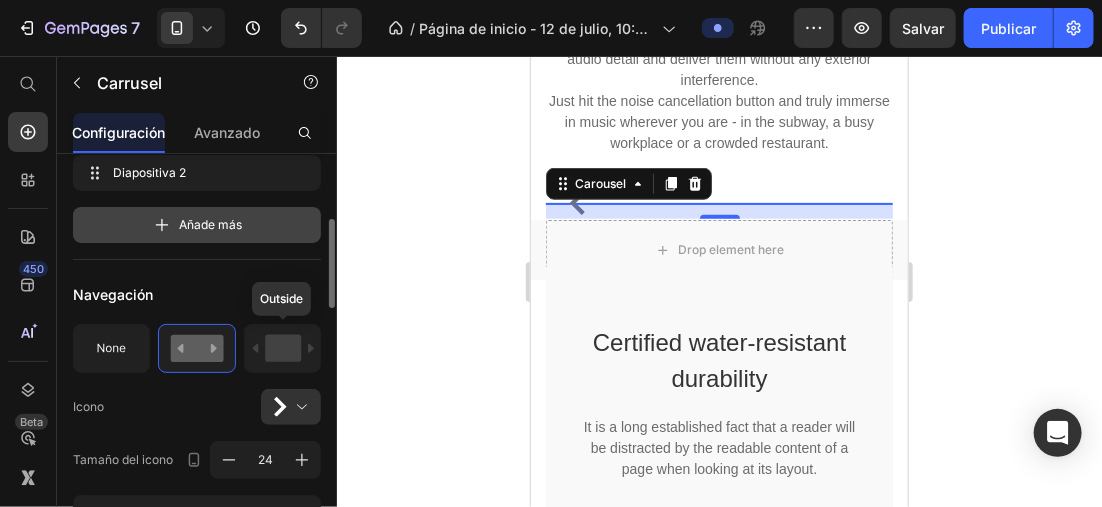 scroll, scrollTop: 200, scrollLeft: 0, axis: vertical 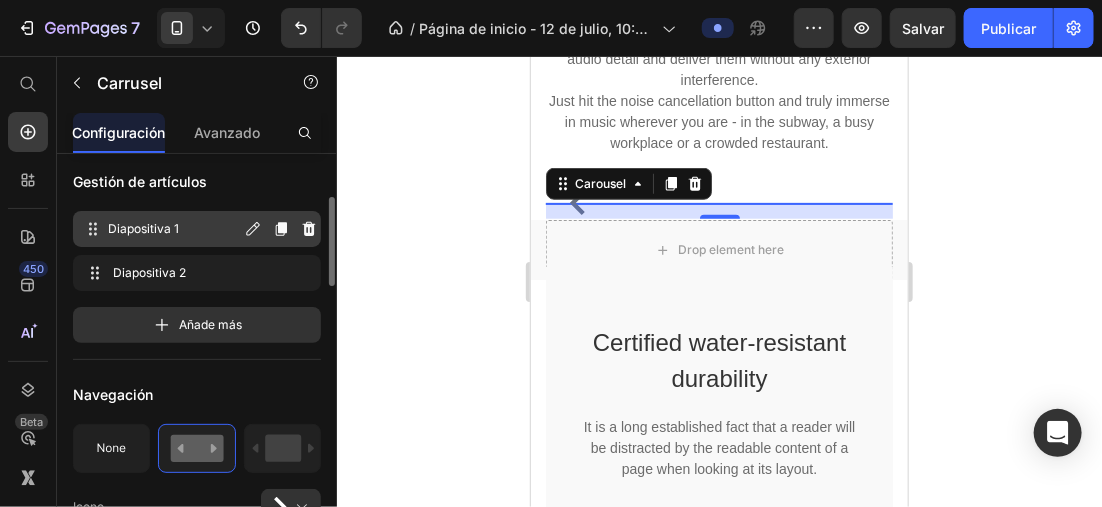 click on "Diapositiva 1" at bounding box center (174, 229) 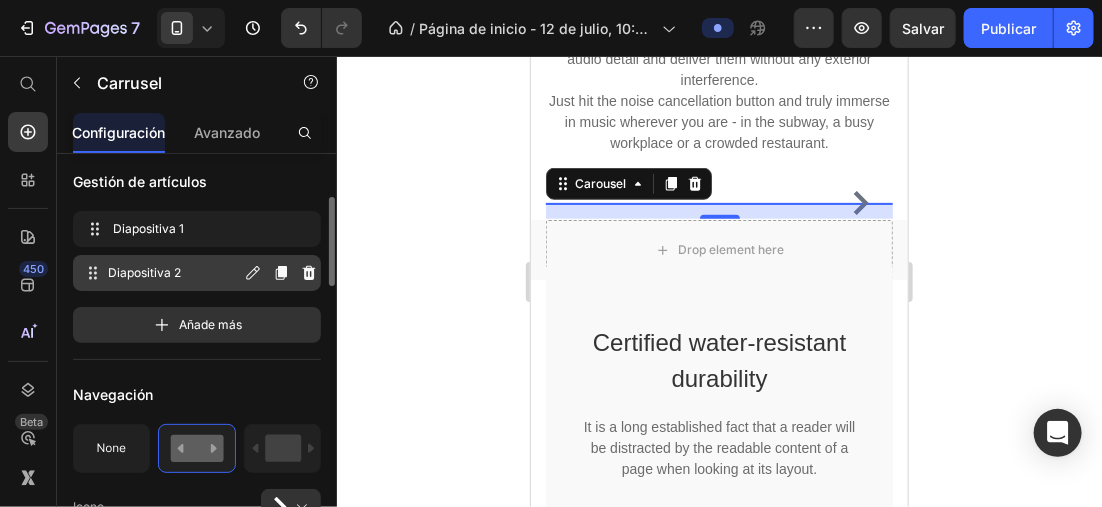 click on "Diapositiva 2" at bounding box center [174, 273] 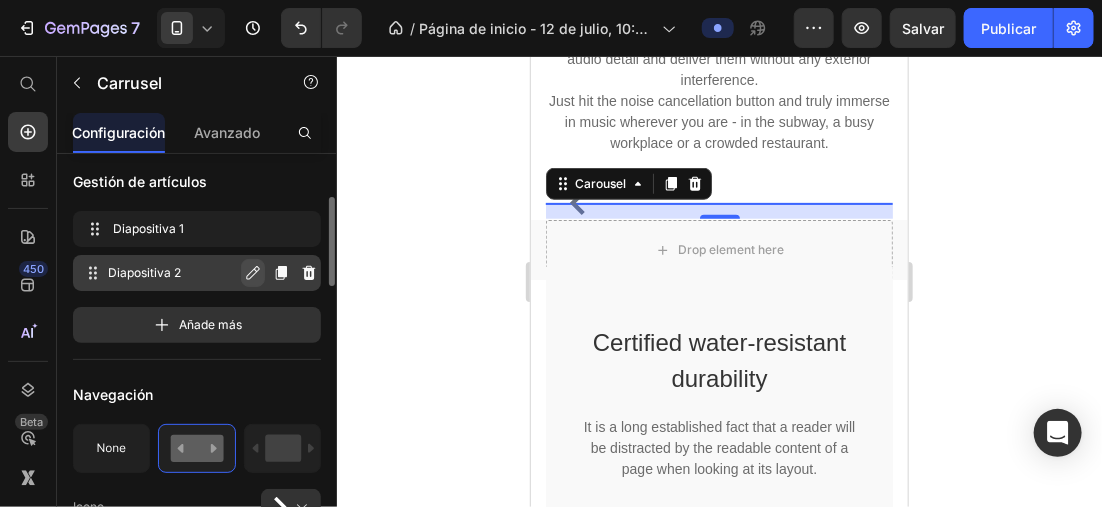 click 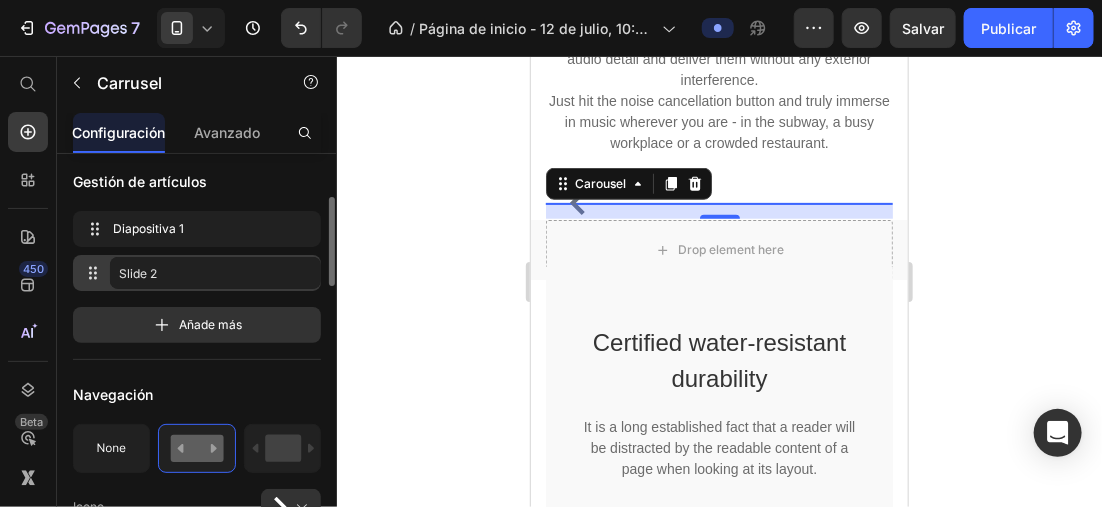 click on "Gestión de artículos" at bounding box center (197, 181) 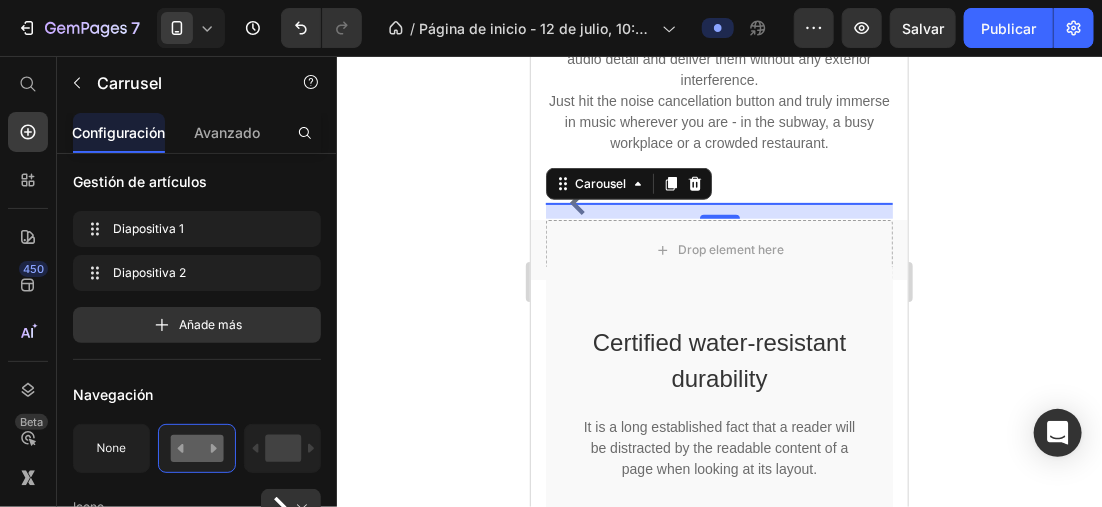 click 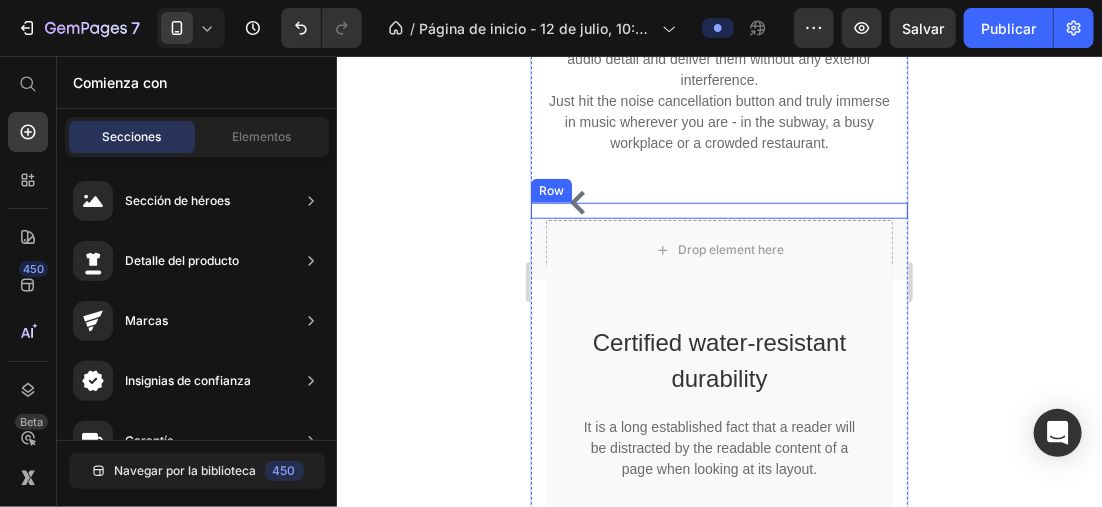 scroll, scrollTop: 3402, scrollLeft: 0, axis: vertical 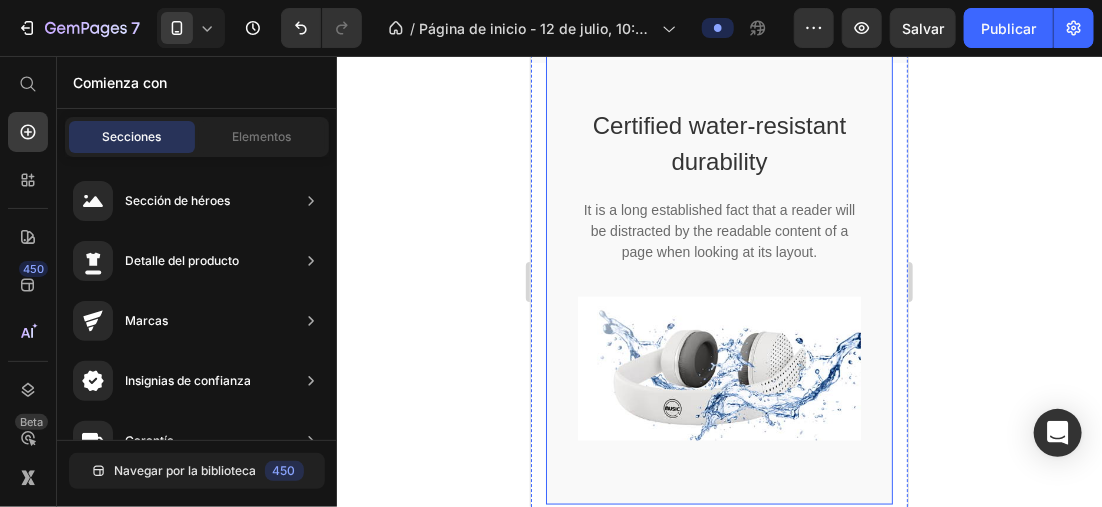 click on "Certified water-resistant durability Heading It is a long established fact that a reader will be distracted by the readable content of a page when looking at its layout. Text block Image Row" at bounding box center [718, 276] 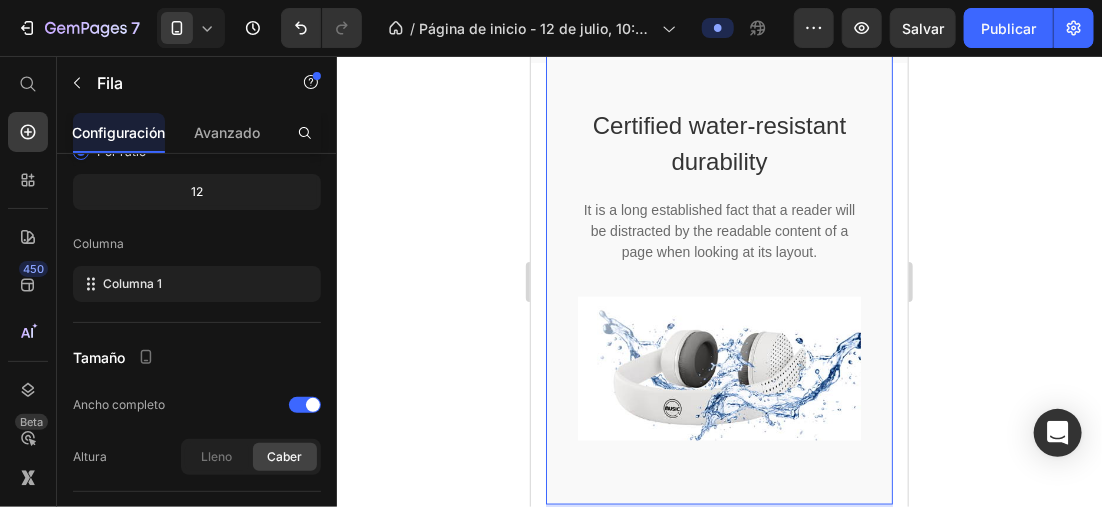 scroll, scrollTop: 0, scrollLeft: 0, axis: both 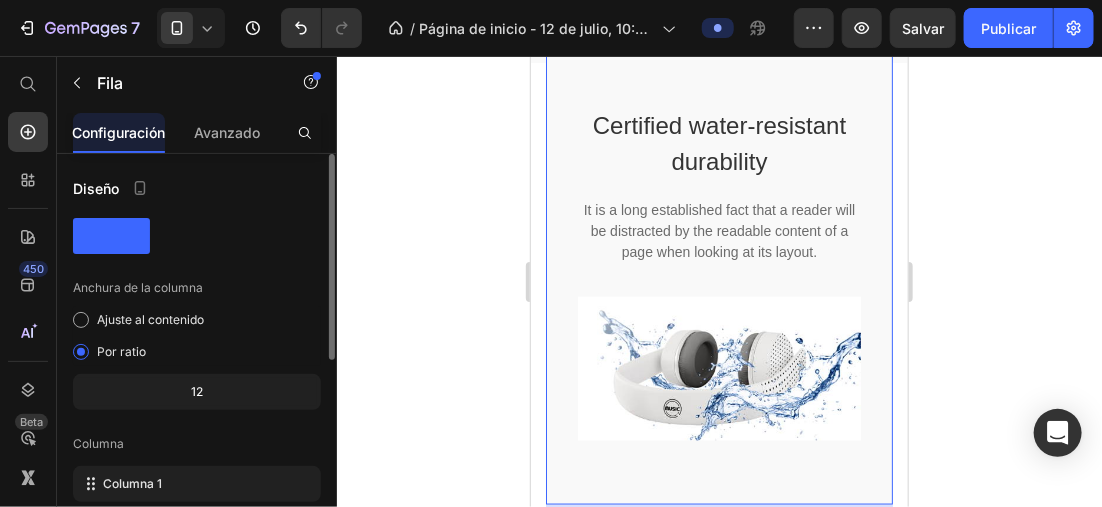 click 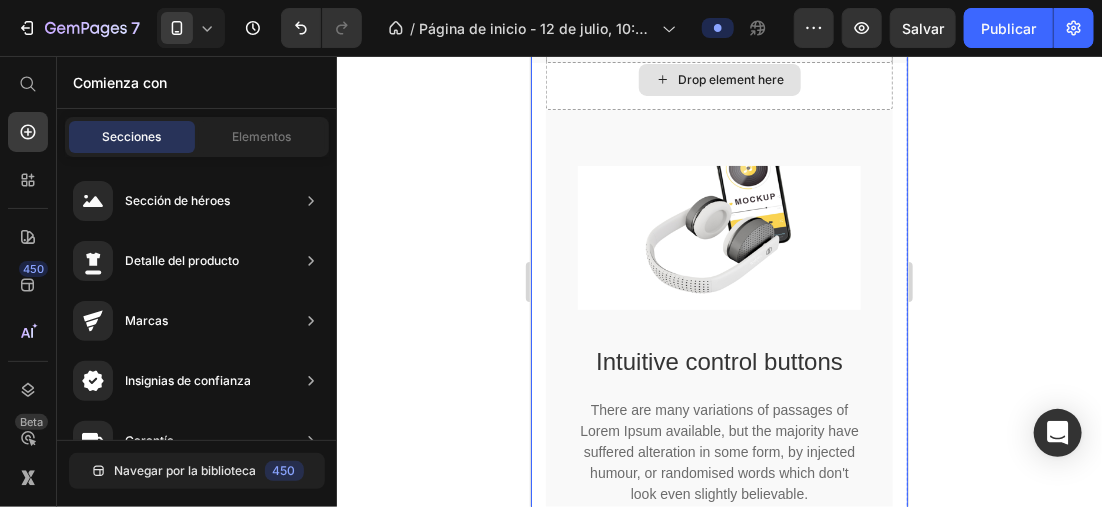 click on "Drop element here" at bounding box center [718, 79] 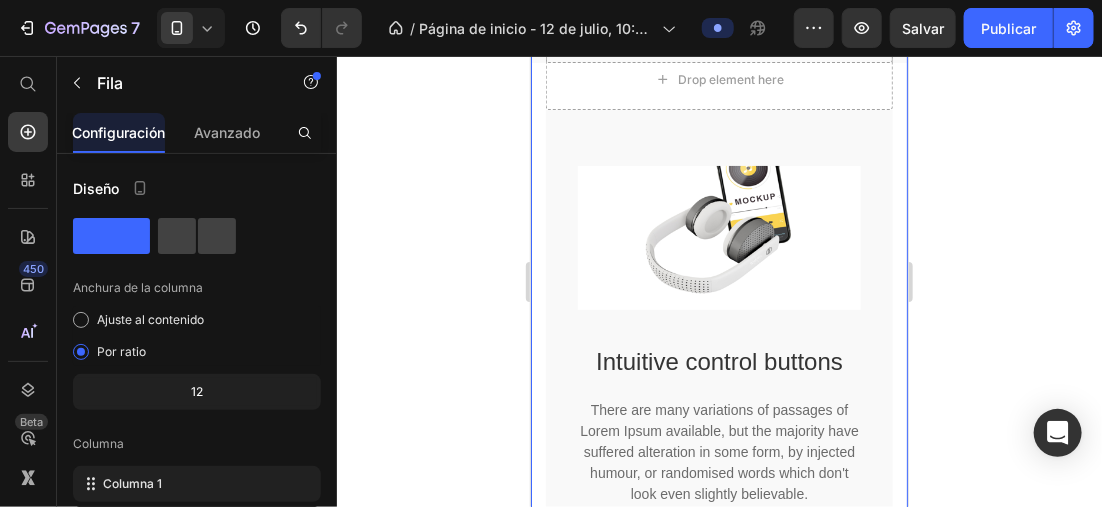 click 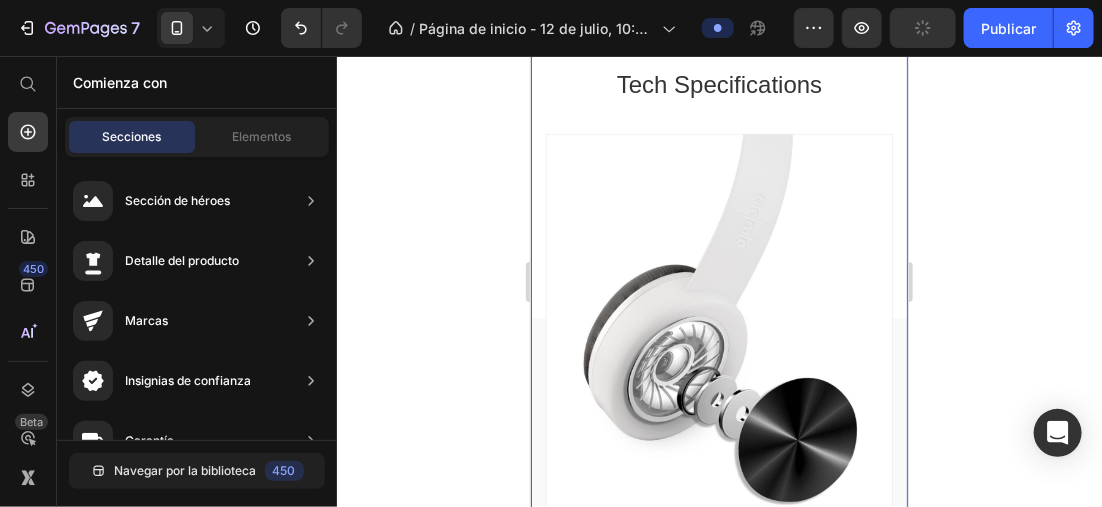 scroll, scrollTop: 3402, scrollLeft: 0, axis: vertical 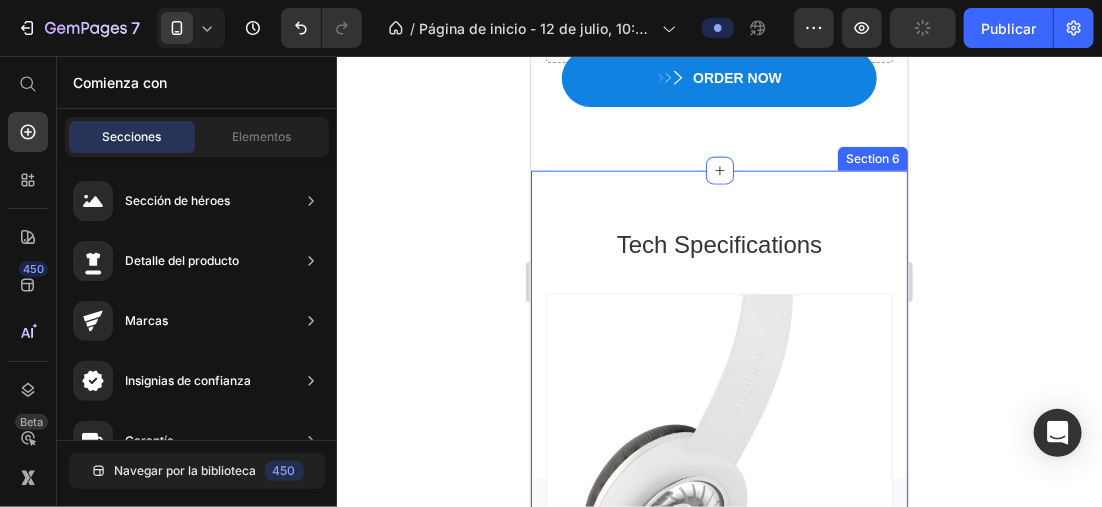 click on "Tech Specifications Heading Image Tech Specifications Heading Size & Weight General Features Headphone type: Dynamic Driver unit: 1.18 in (Dome Type) Magnet: Neodymium Frequency Response (Bluetooth® Communication): 20–20,000 Hz (44.1 kHz Sampling) Sensitivities (dB/mW): 103 dB/mW Volume Control: Tact switch Cord Type: Single-sided (detachable) Cord Length: approx. 47 1/4 in (1.2 m) Plug: Gold-plated L-shaped Stereo Mini Input(S): Stereo Mini Jack Text block Row Battery Bluetooth® Specification Color Accordion Row Section 6" at bounding box center (718, 738) 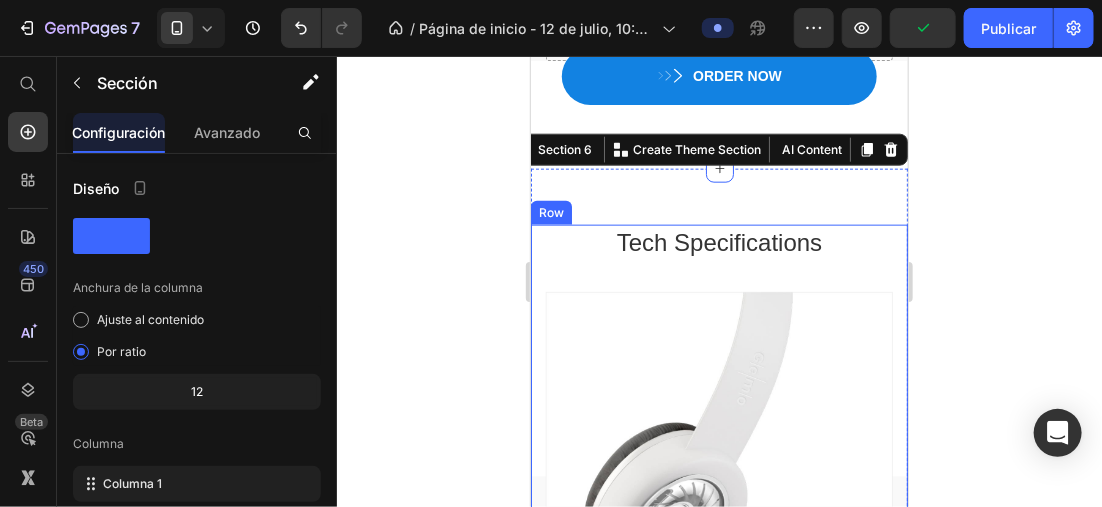 scroll, scrollTop: 3502, scrollLeft: 0, axis: vertical 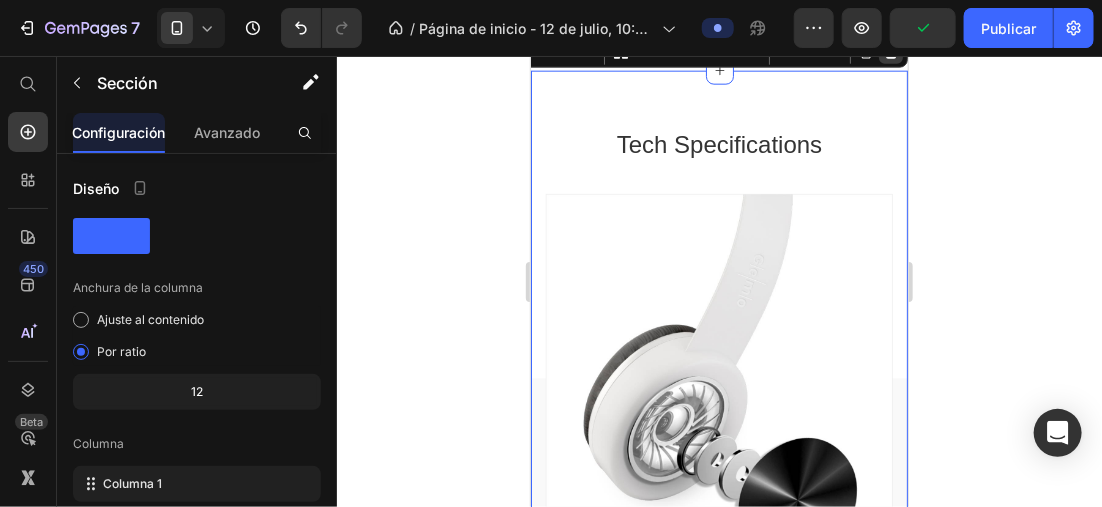 click 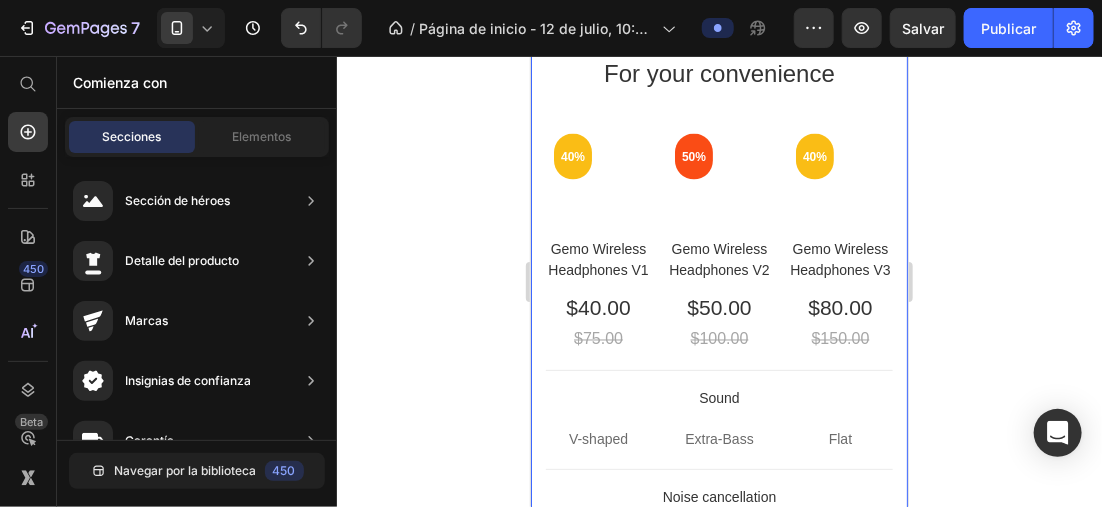 scroll, scrollTop: 3702, scrollLeft: 0, axis: vertical 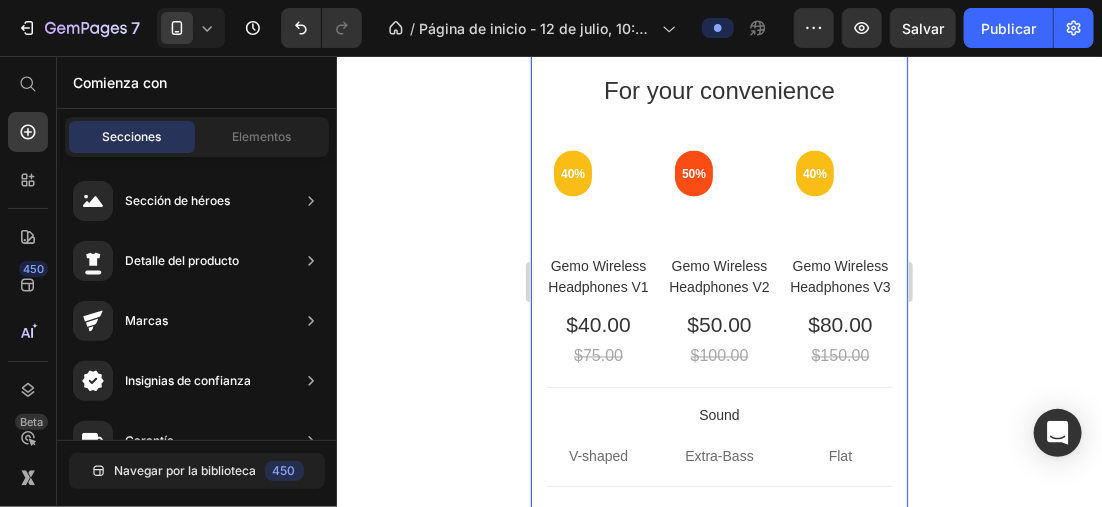 click on "For your convenience Heading Row 40% Text block Row Hero Banner Gemo Wireless Headphones V1 Text block $40.00 Text block $75.00 Text block Row 50% Text block Row Hero Banner Gemo Wireless Headphones V2 Text block $50.00 Text block $100.00 Text block Row 40% Text block Row Hero Banner Gemo Wireless Headphones V3 Text block $80.00 Text block $150.00 Text block Row Row Row Sound Text block V-shaped Text block Extra-Bass Text block Flat Text block Row Row Noise cancellation Text block No Text block Yes Text block Yes Text block Row Row Microphone Text block Built-in mic Text block Built-in mic Text block Built-in mic Text block Row Row Battery Text block 25 hours Text block 30 hours Text block 20 hours Text block Row Row Water-resistant Text block Yes Text block Yes Text block No Text block Row Row Quick charge Text block No Text block Yes Text block Yes Text block Row Row Color Text block Title Line This product has only default variant Product Variants & Swatches Title Line Product" at bounding box center (718, 650) 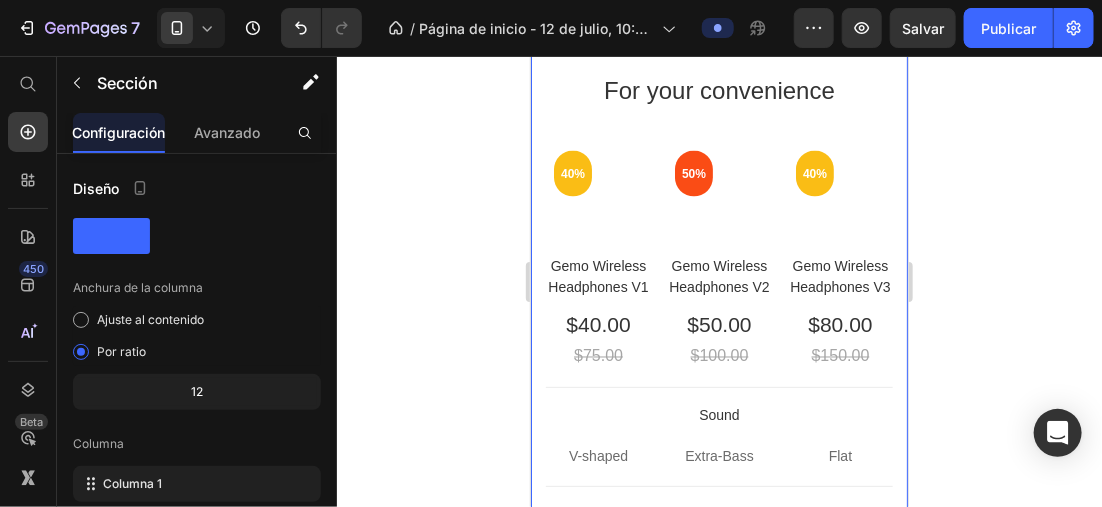 click 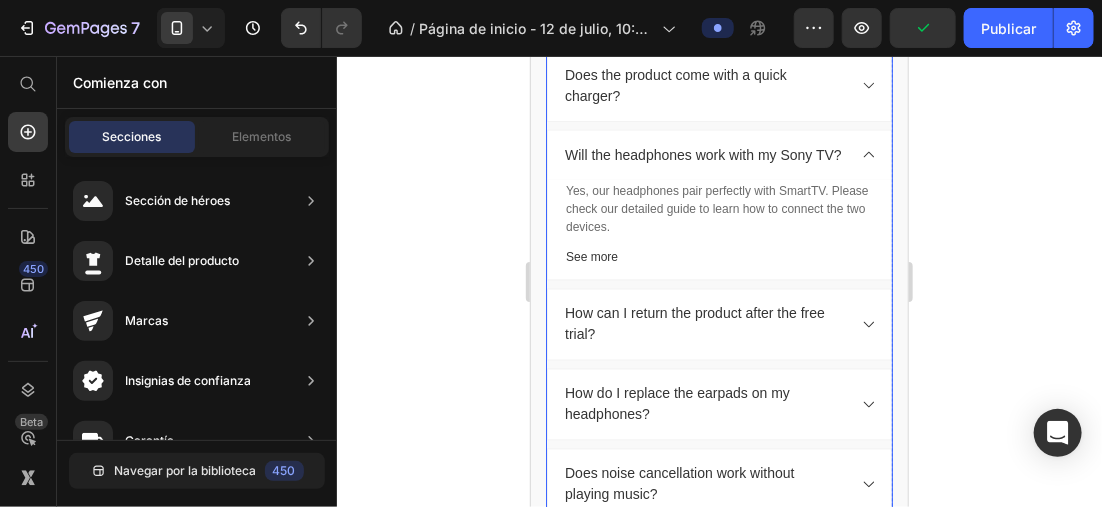 scroll, scrollTop: 3702, scrollLeft: 0, axis: vertical 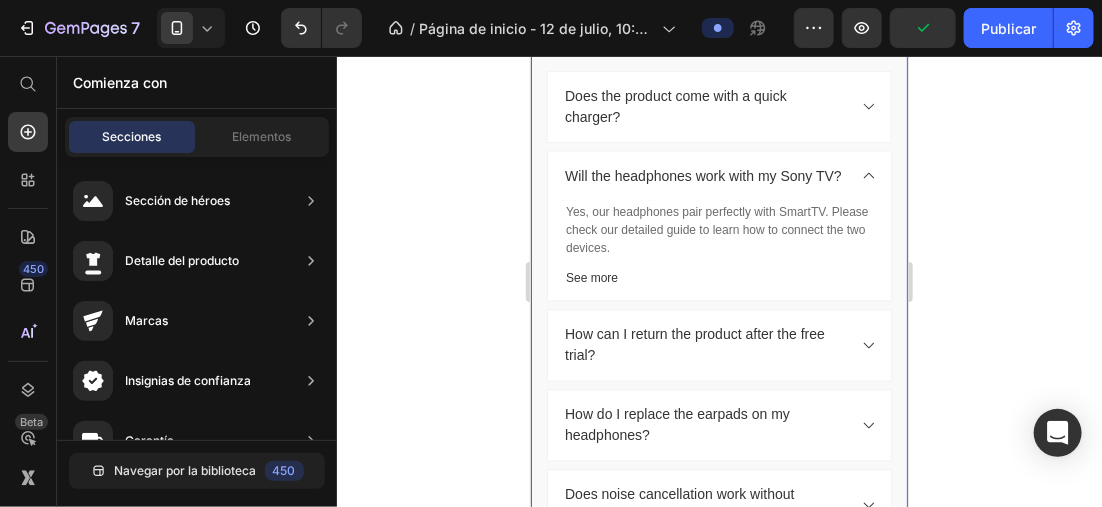click on "FAQs Heading Does the product come with a quick charger? Will the headphones work with my Sony TV? Yes, our headphones pair perfectly with SmartTV. Please check our detailed guide to learn how to connect the two devices. Text block See more Text block Row How can I return the product after the free trial? How do I replace the earpads on my headphones? Does noise cancellation work without playing music? How do I answer and end a call? Accordion Ask us anything! Heading Text Field Email Field Text Field Submit Submit Button Contact Form Row Row Row Section 7" at bounding box center (718, 497) 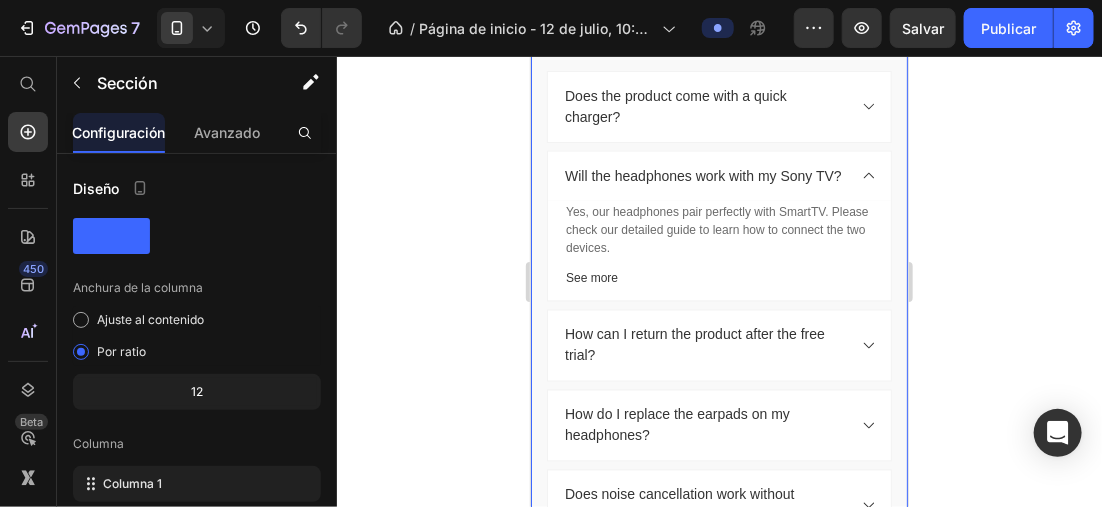 click on "Section 7   You can create reusable sections Create Theme Section AI Content Write with GemAI What would you like to describe here? Tone and Voice Persuasive Product pistolet a eau electrique avec effet de flamme lumineuse sprays Show more Generate" at bounding box center [708, -5] 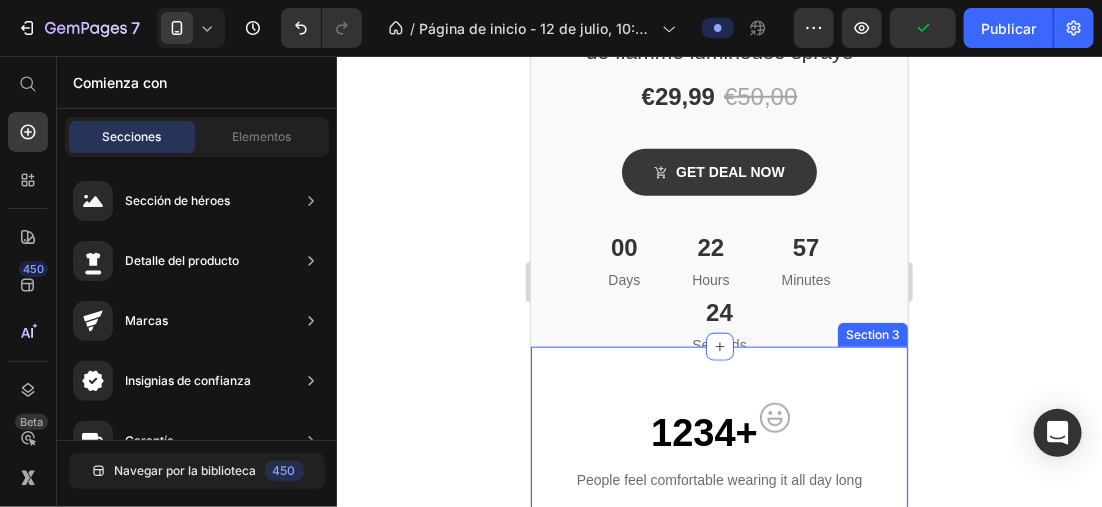 scroll, scrollTop: 700, scrollLeft: 0, axis: vertical 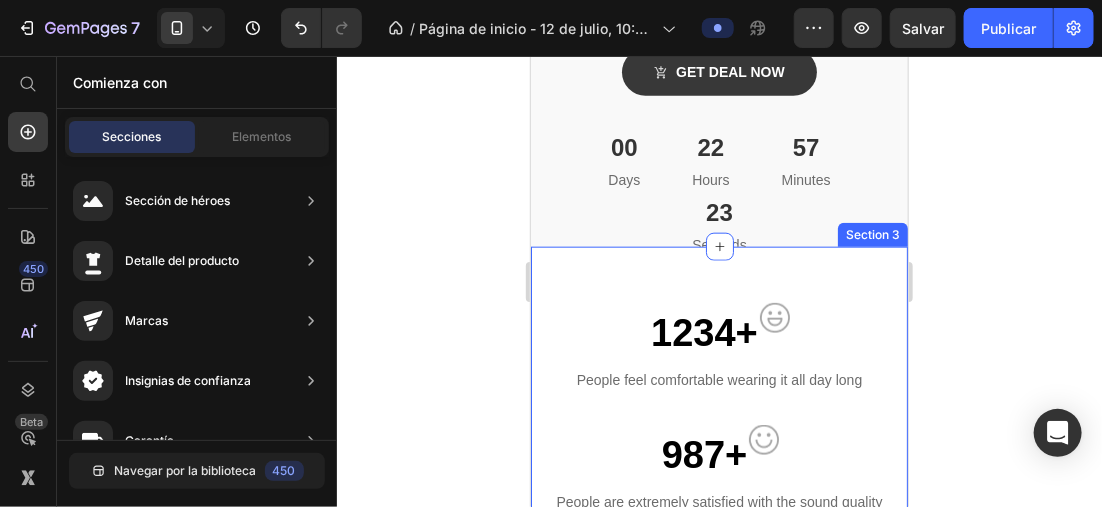 click on "1234+ Text block Image Row People feel comfortable wearing it all day long Text block 987+ Text block Image Row People are extremely satisfied with the sound quality Text block 1980+ Text block Image Row People feel comfortable wearing it all day long Text block 1256+ Text block Image Row People can focus more on work thanks to noise cancellation Text block Row Section 3" at bounding box center [718, 545] 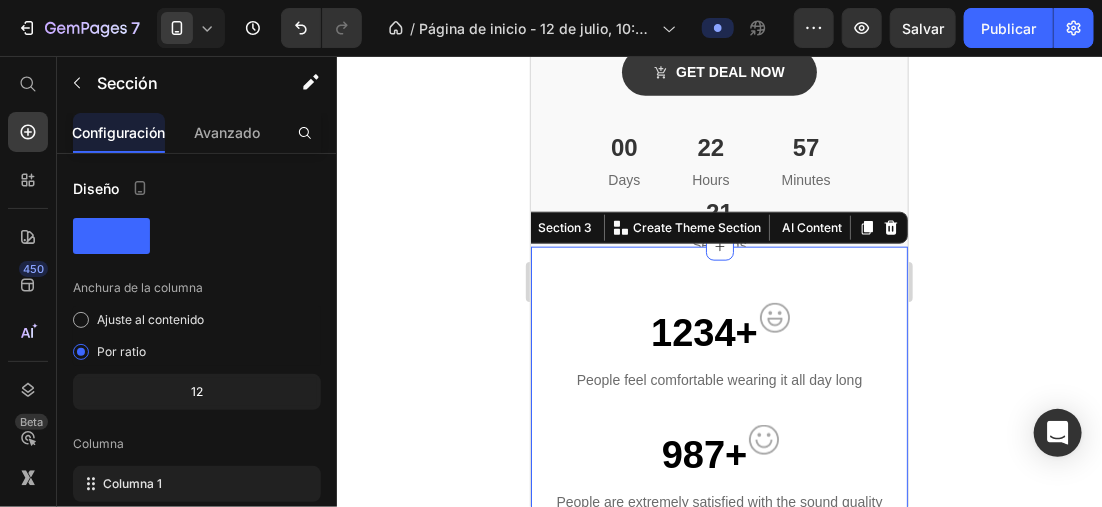 click 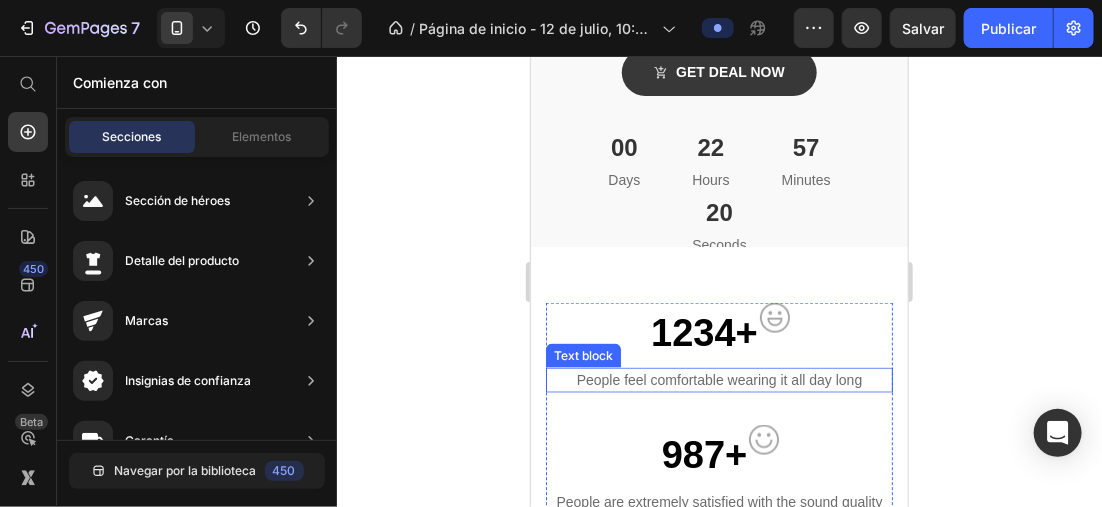 click on "People feel comfortable wearing it all day long" at bounding box center (718, 379) 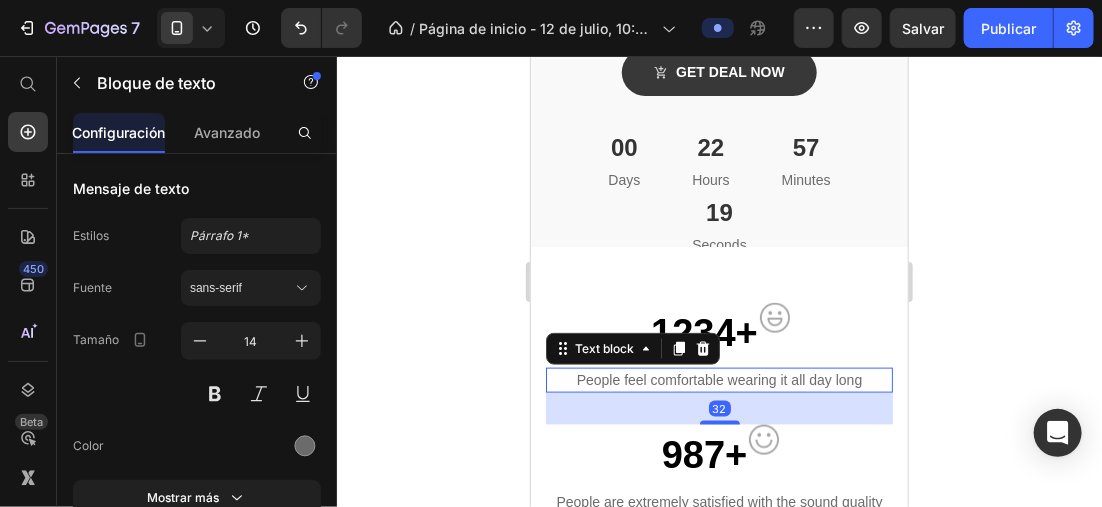 click on "People feel comfortable wearing it all day long" at bounding box center (718, 379) 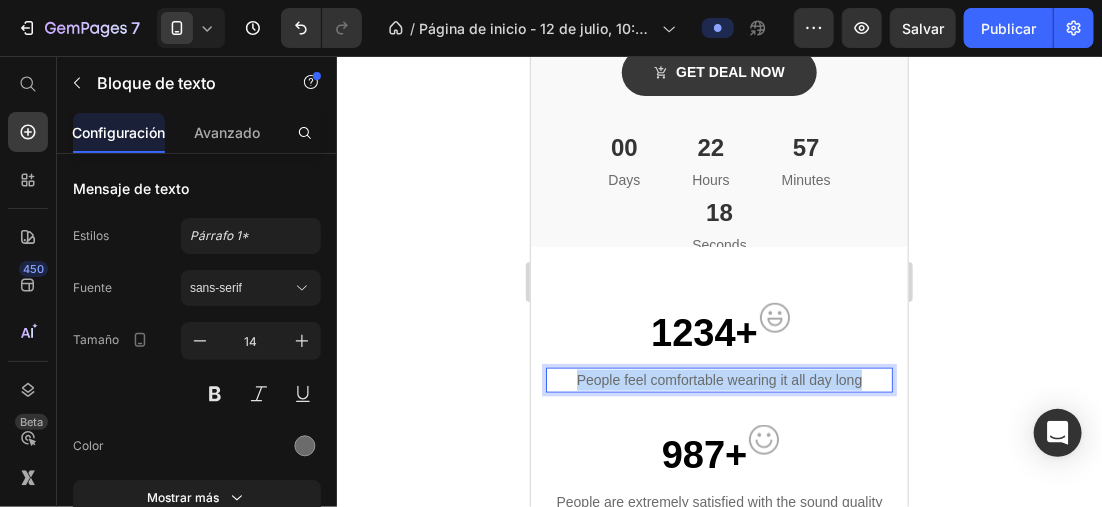 drag, startPoint x: 567, startPoint y: 376, endPoint x: 853, endPoint y: 376, distance: 286 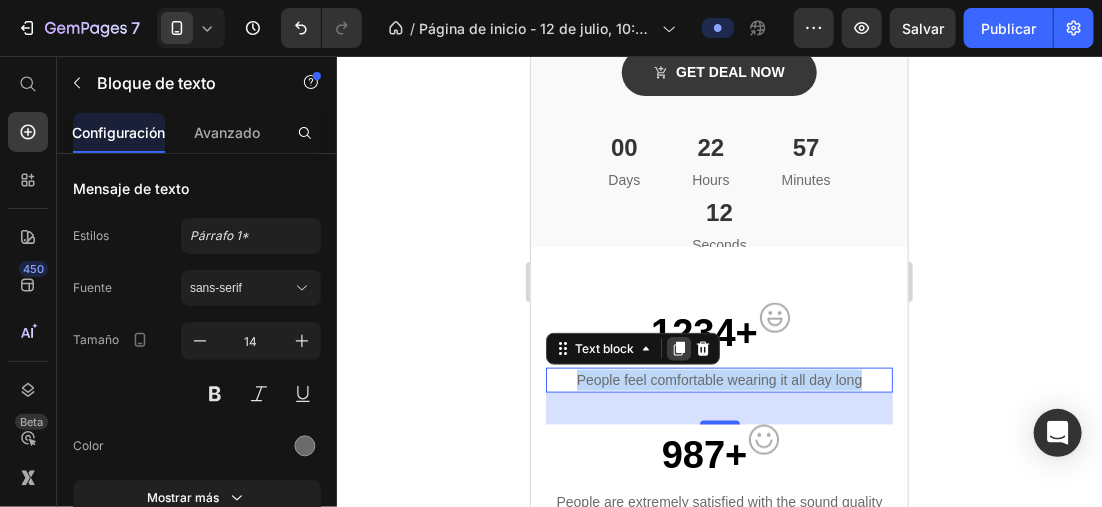 drag, startPoint x: 1259, startPoint y: 431, endPoint x: 672, endPoint y: 346, distance: 593.12225 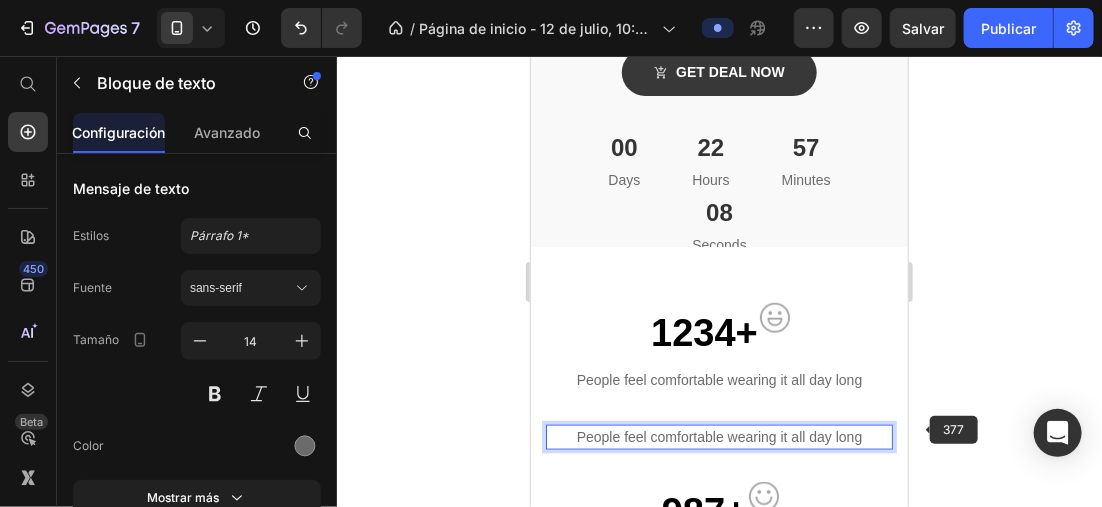 click 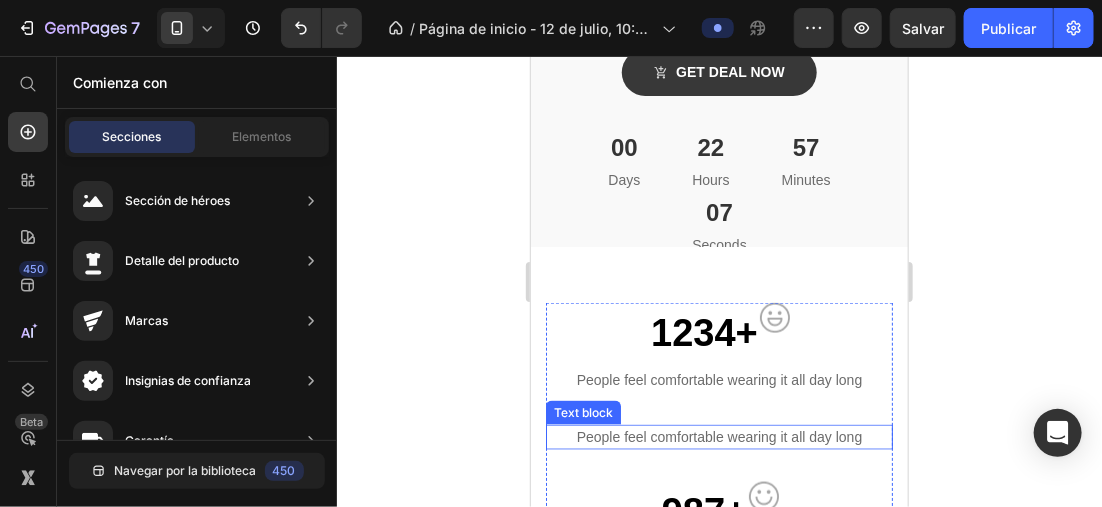 click on "People feel comfortable wearing it all day long" at bounding box center [718, 436] 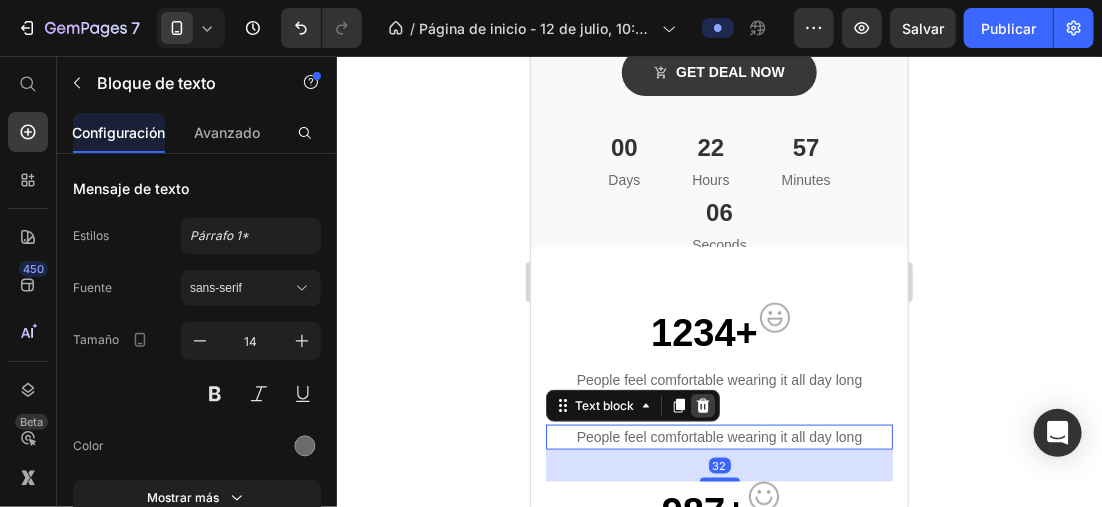click 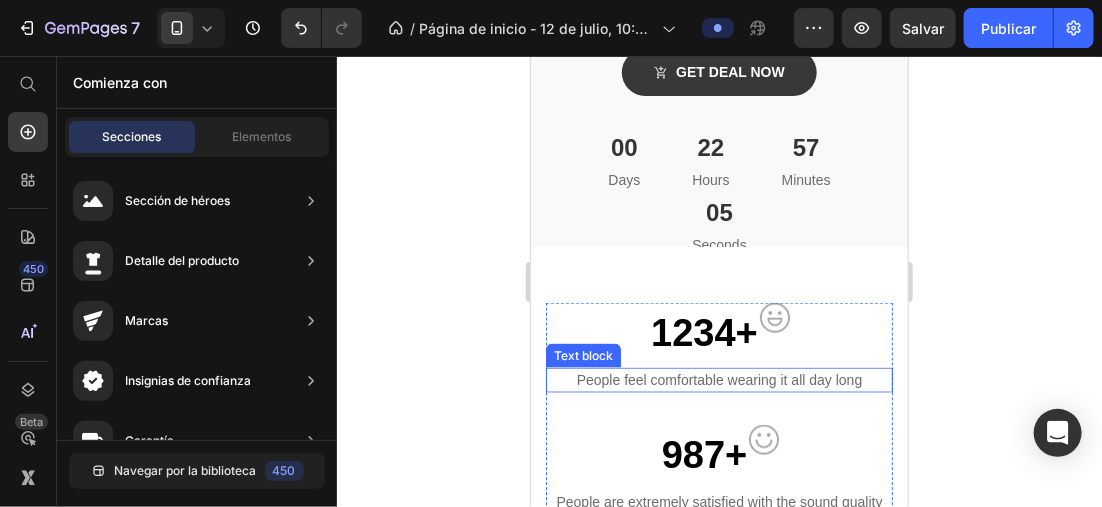 click on "People feel comfortable wearing it all day long" at bounding box center [718, 379] 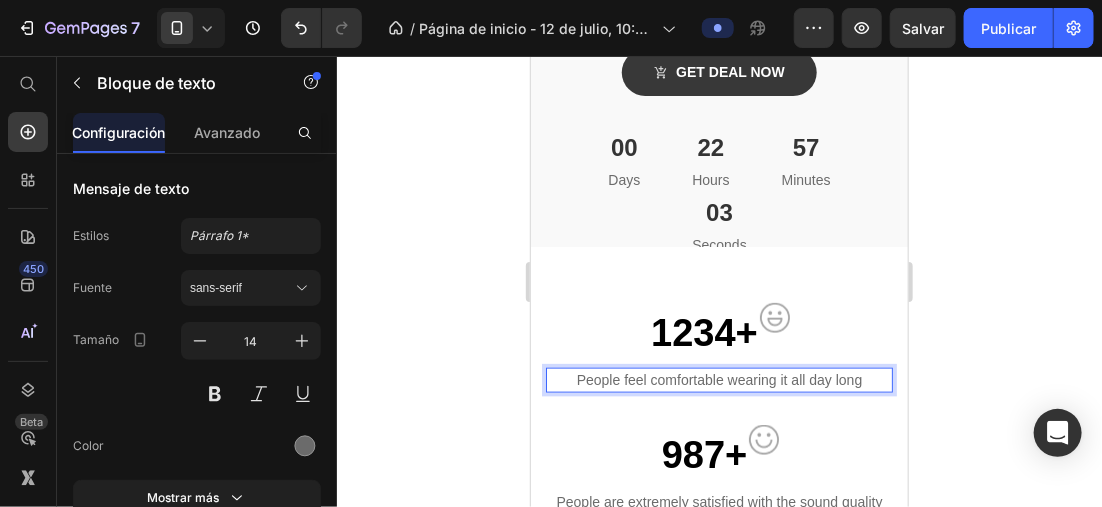 drag, startPoint x: 570, startPoint y: 377, endPoint x: 868, endPoint y: 376, distance: 298.00168 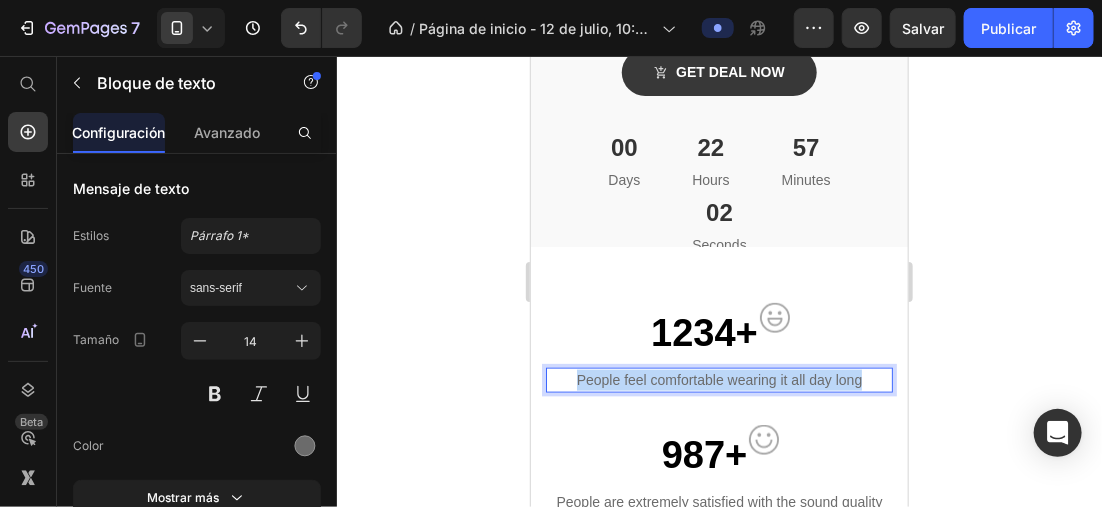 drag, startPoint x: 807, startPoint y: 376, endPoint x: 555, endPoint y: 376, distance: 252 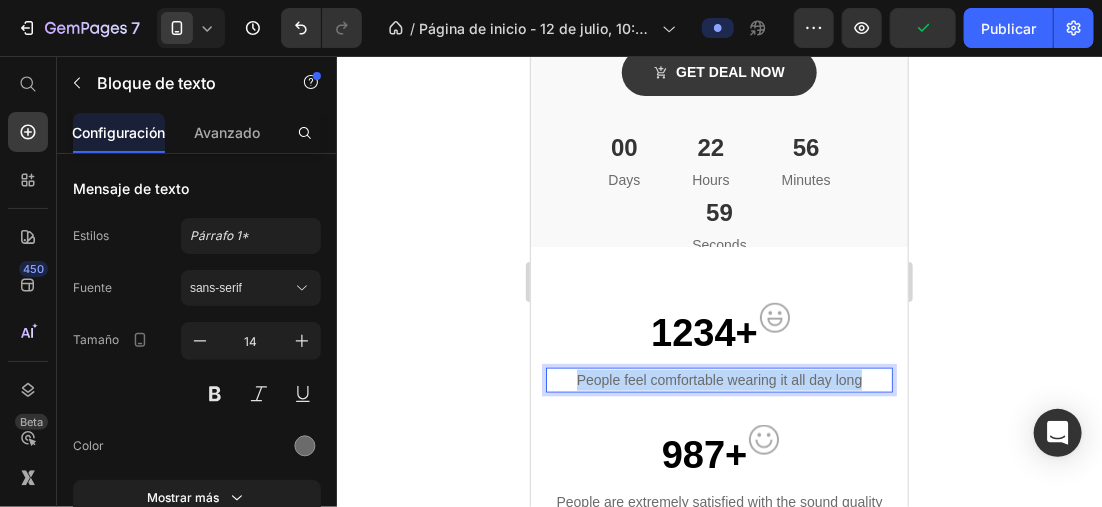 drag, startPoint x: 1190, startPoint y: 428, endPoint x: 645, endPoint y: 379, distance: 547.1983 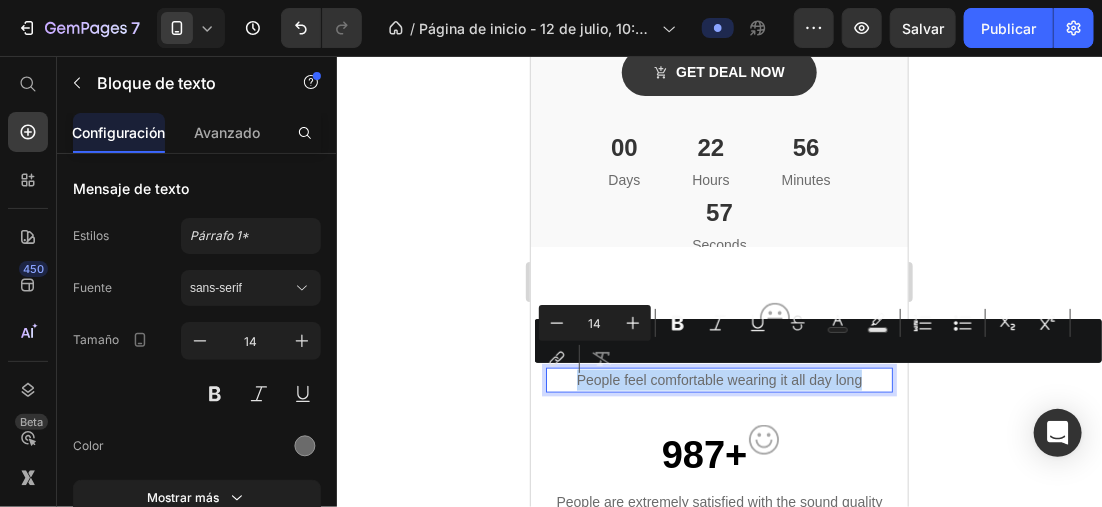 copy on "People feel comfortable wearing it all day long" 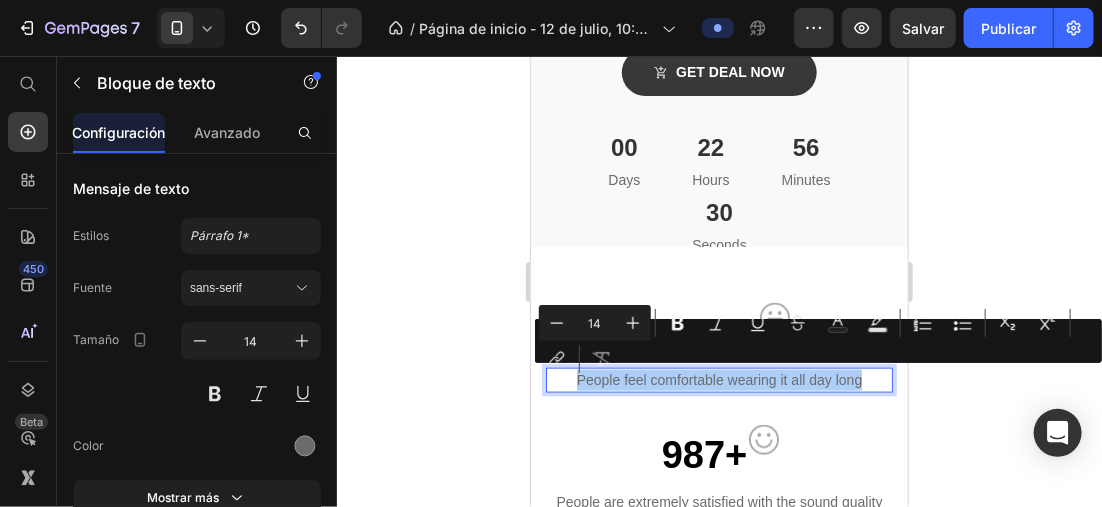 click 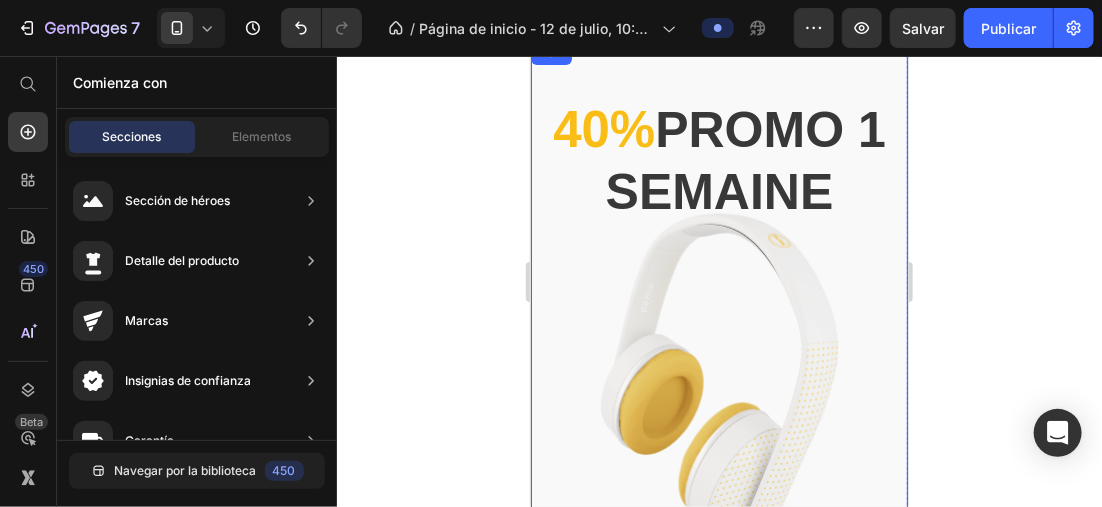 scroll, scrollTop: 0, scrollLeft: 0, axis: both 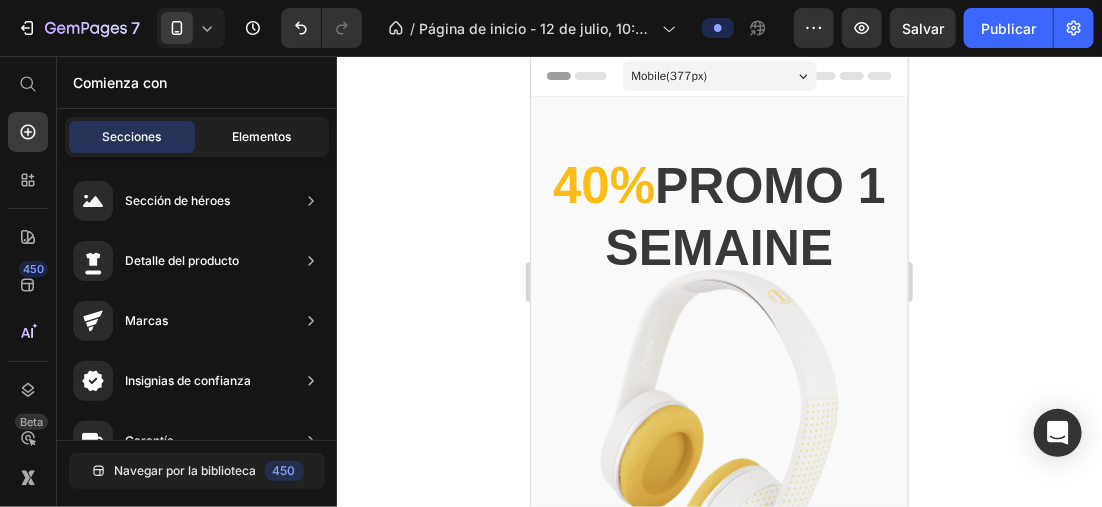click on "Elementos" 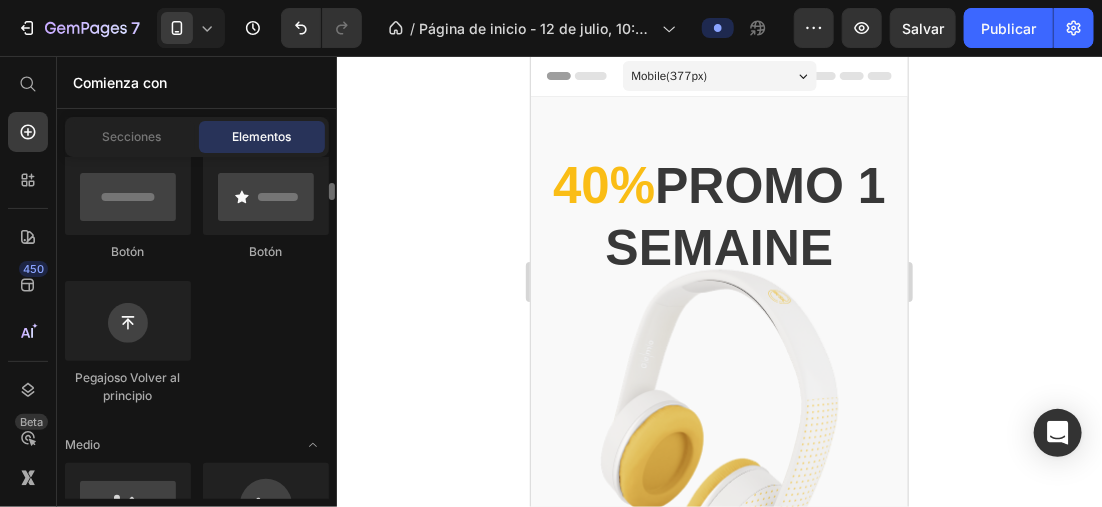 scroll, scrollTop: 700, scrollLeft: 0, axis: vertical 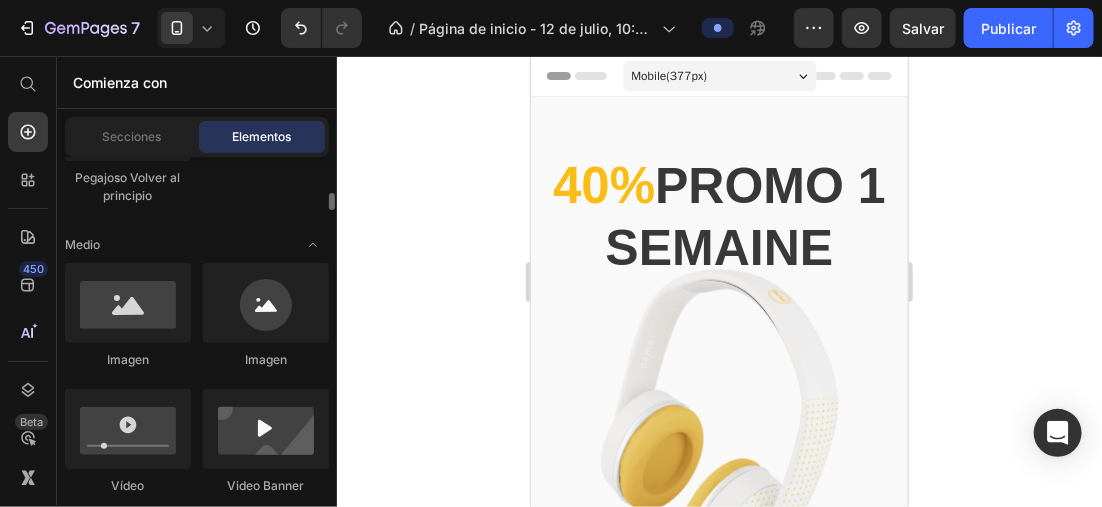 click on "Botón
Botón
Pegajoso Volver al principio" 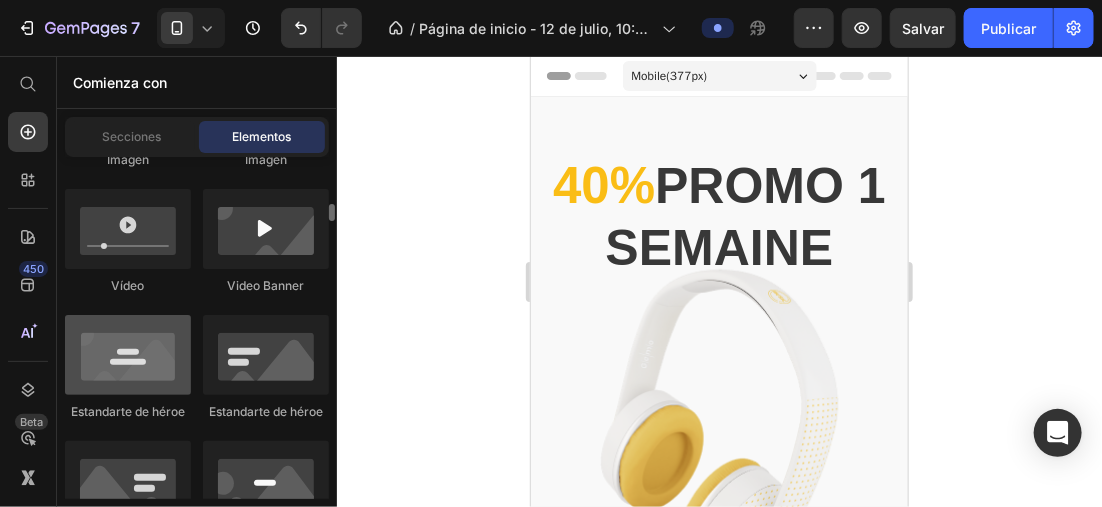 scroll, scrollTop: 700, scrollLeft: 0, axis: vertical 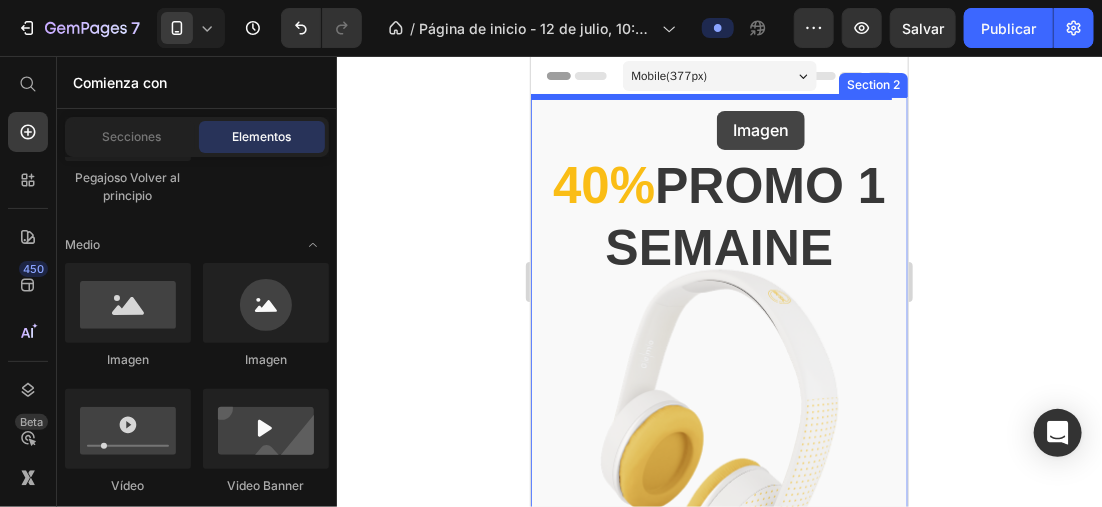 drag, startPoint x: 659, startPoint y: 372, endPoint x: 716, endPoint y: 110, distance: 268.1287 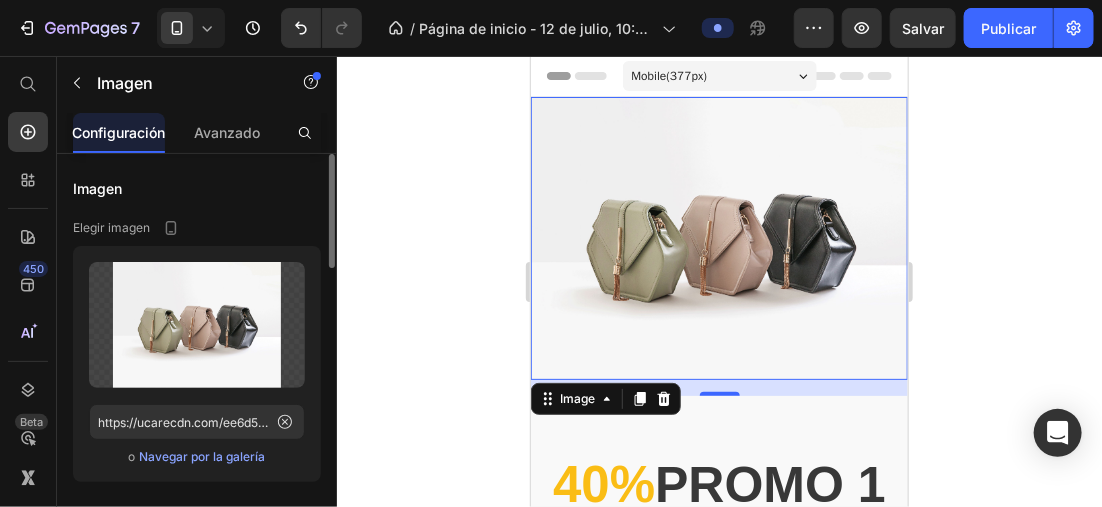 click on "Imagen" at bounding box center (197, 188) 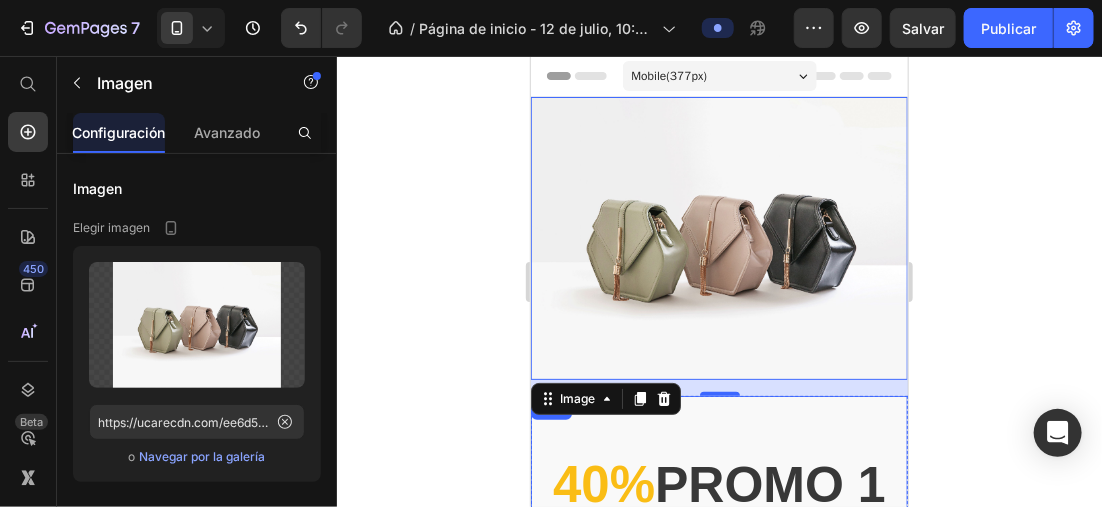 click 